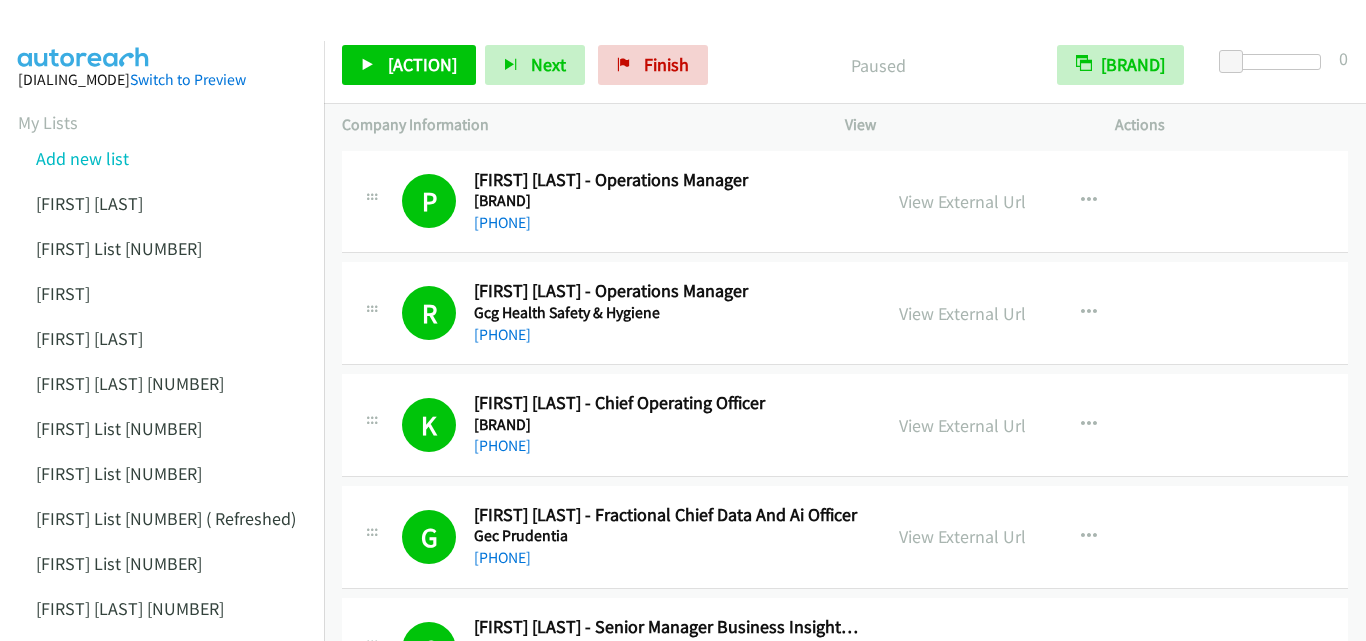 scroll, scrollTop: 0, scrollLeft: 0, axis: both 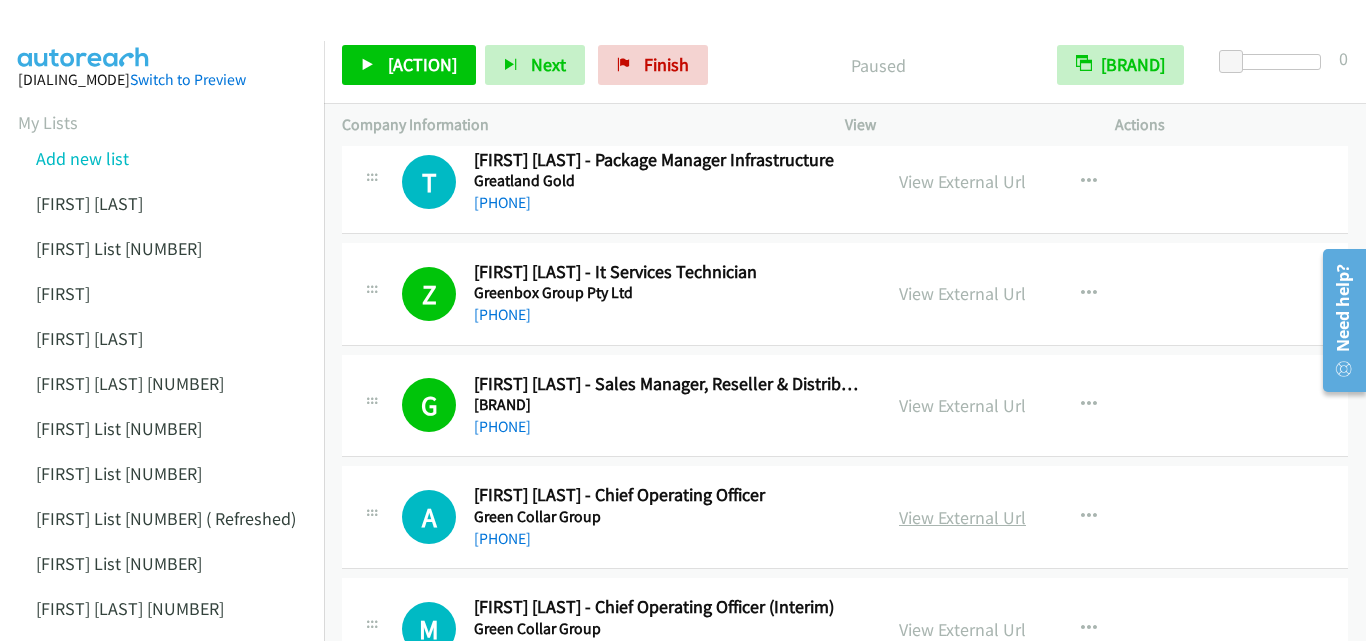 click on "View External Url" at bounding box center [962, 517] 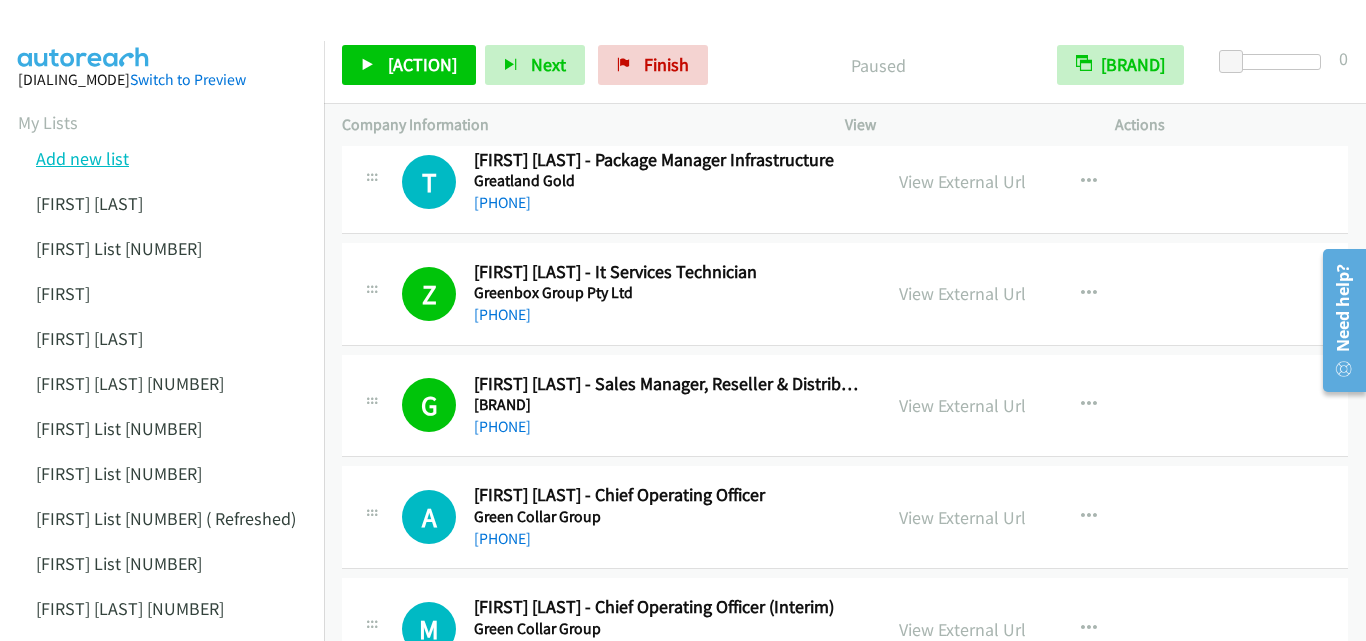 click on "Add new list" at bounding box center [82, 158] 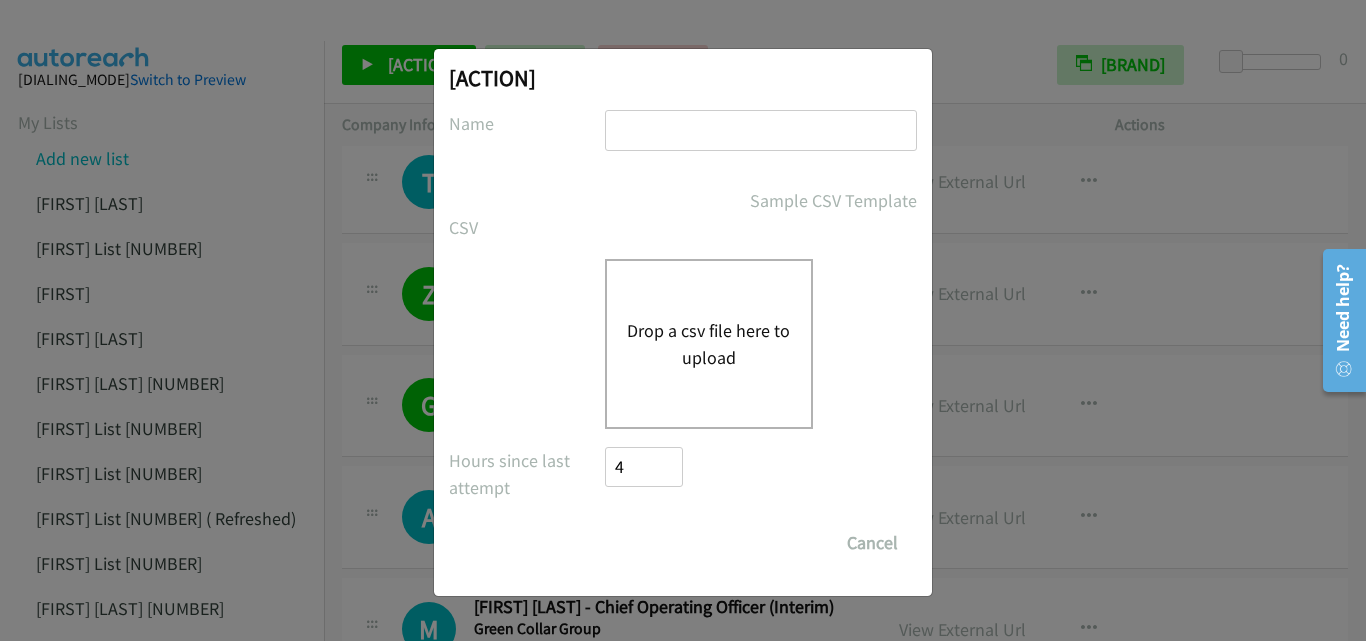 click at bounding box center [761, 130] 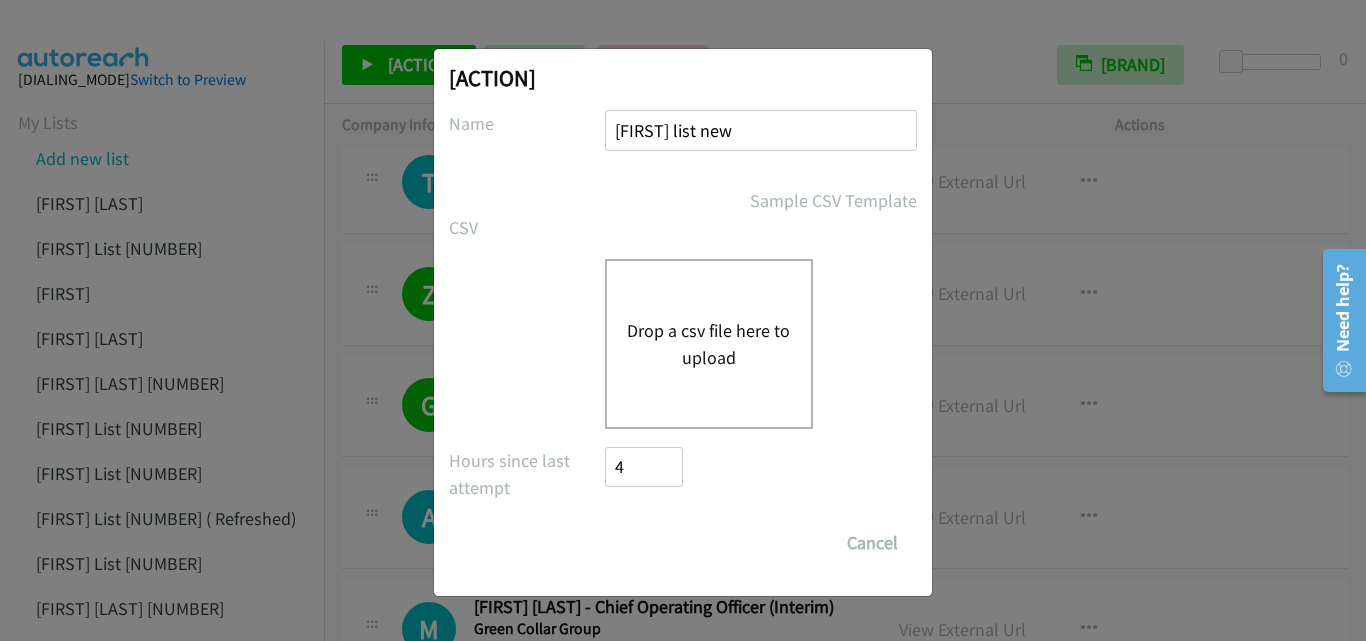 type on "jaimes list new" 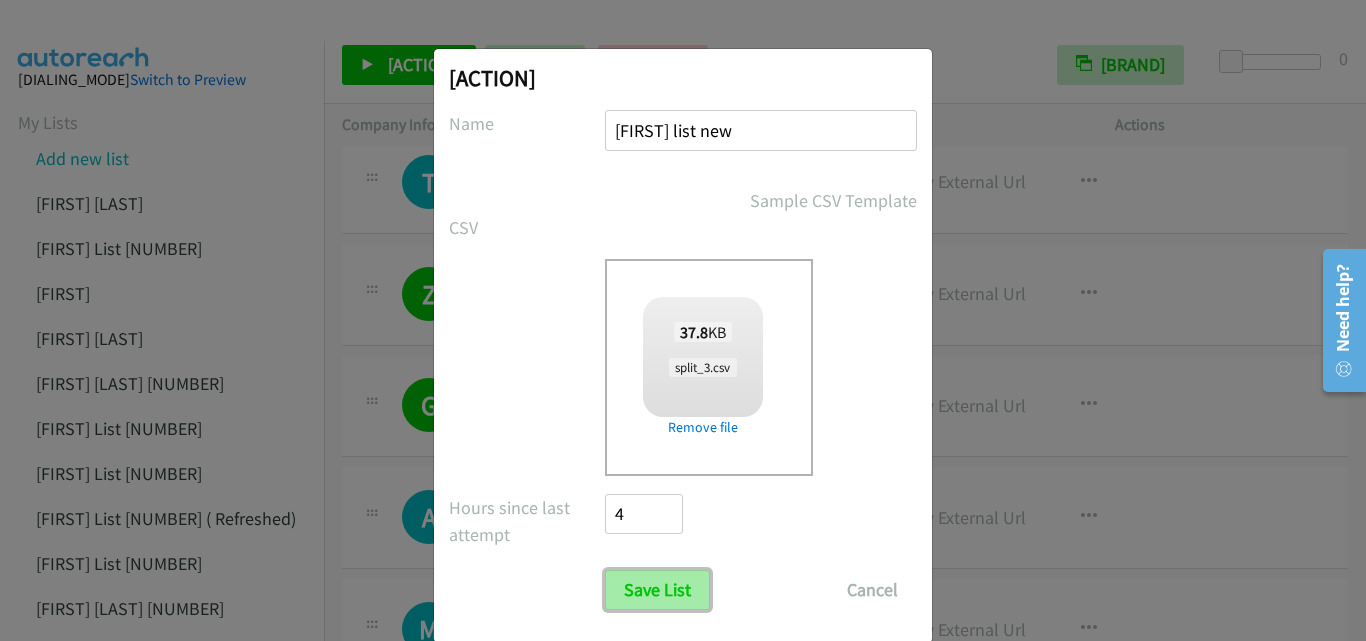 click on "Save List" at bounding box center (657, 590) 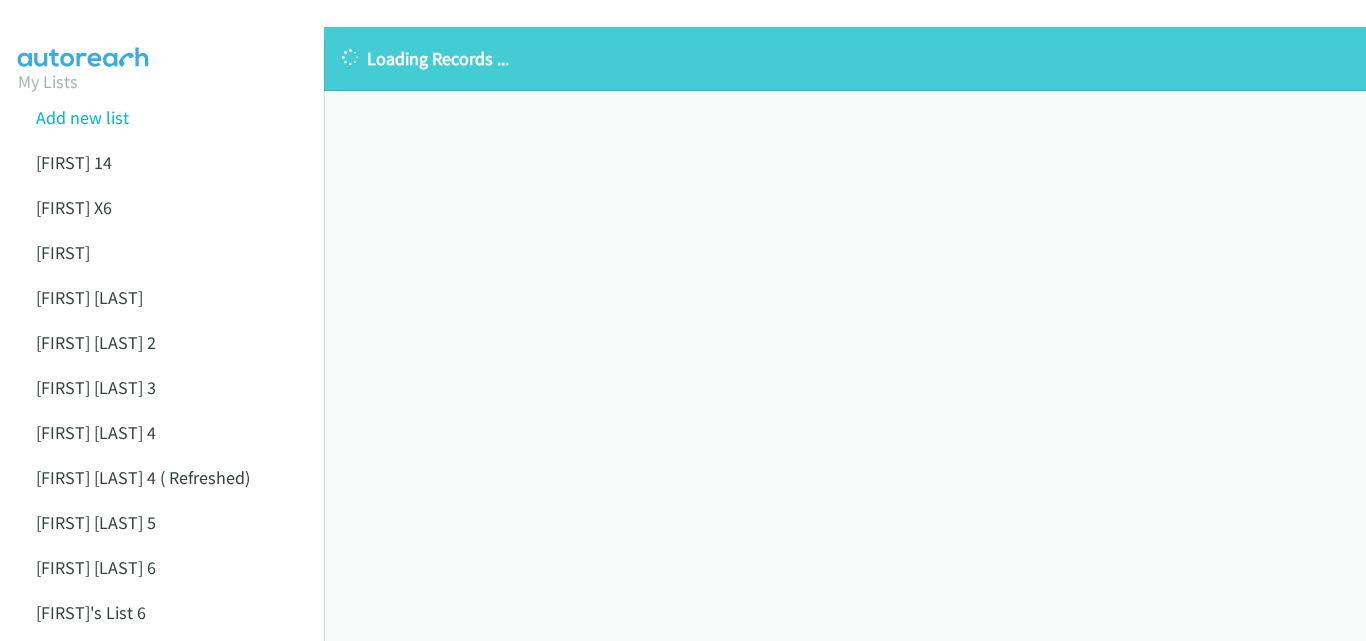 scroll, scrollTop: 0, scrollLeft: 0, axis: both 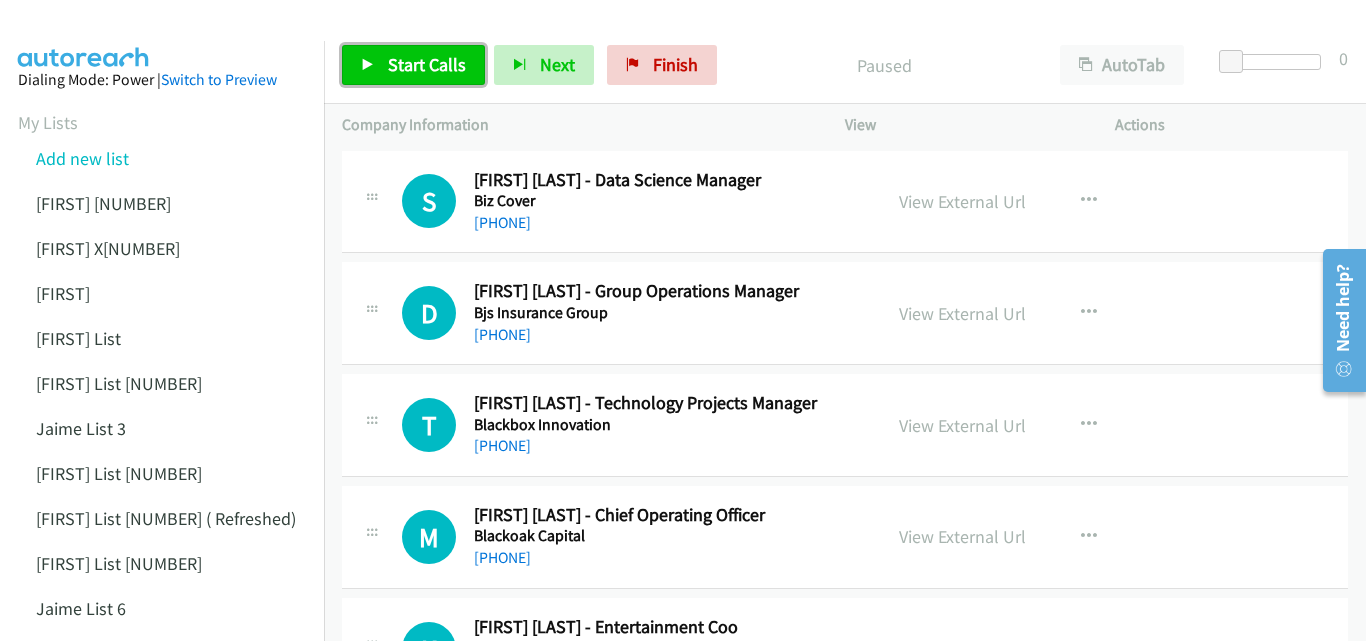 click on "Start Calls" at bounding box center [413, 65] 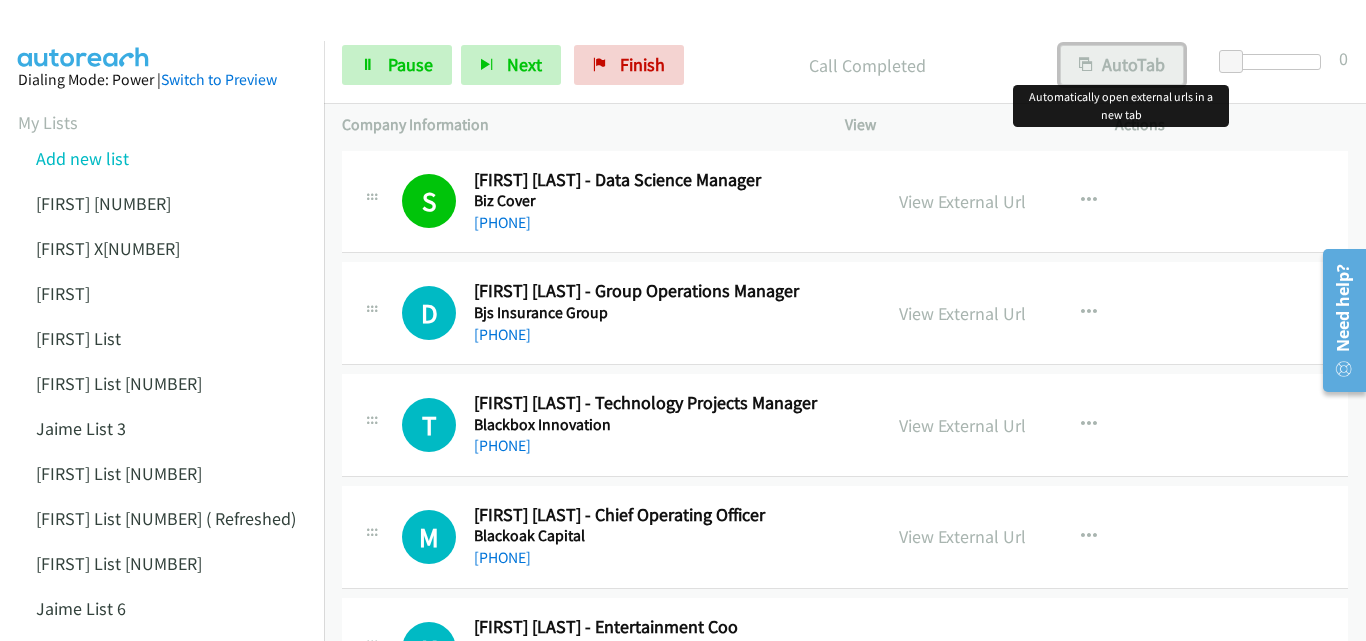 click on "AutoTab" at bounding box center (1122, 65) 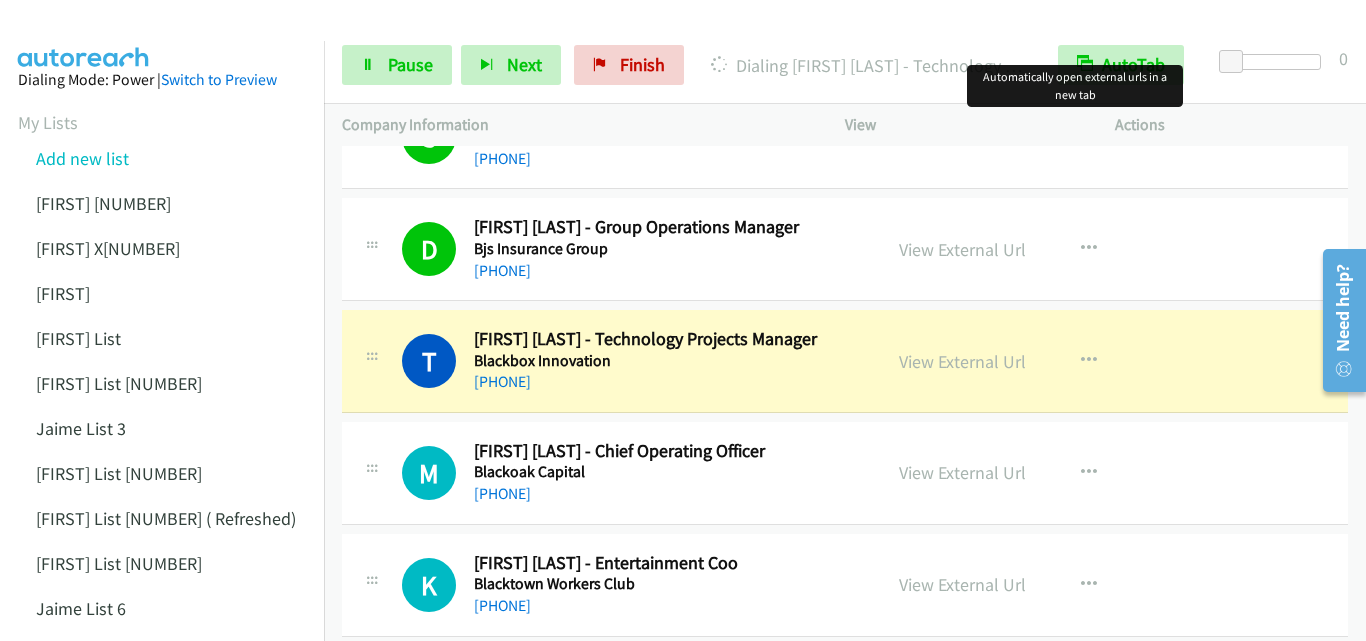 scroll, scrollTop: 100, scrollLeft: 0, axis: vertical 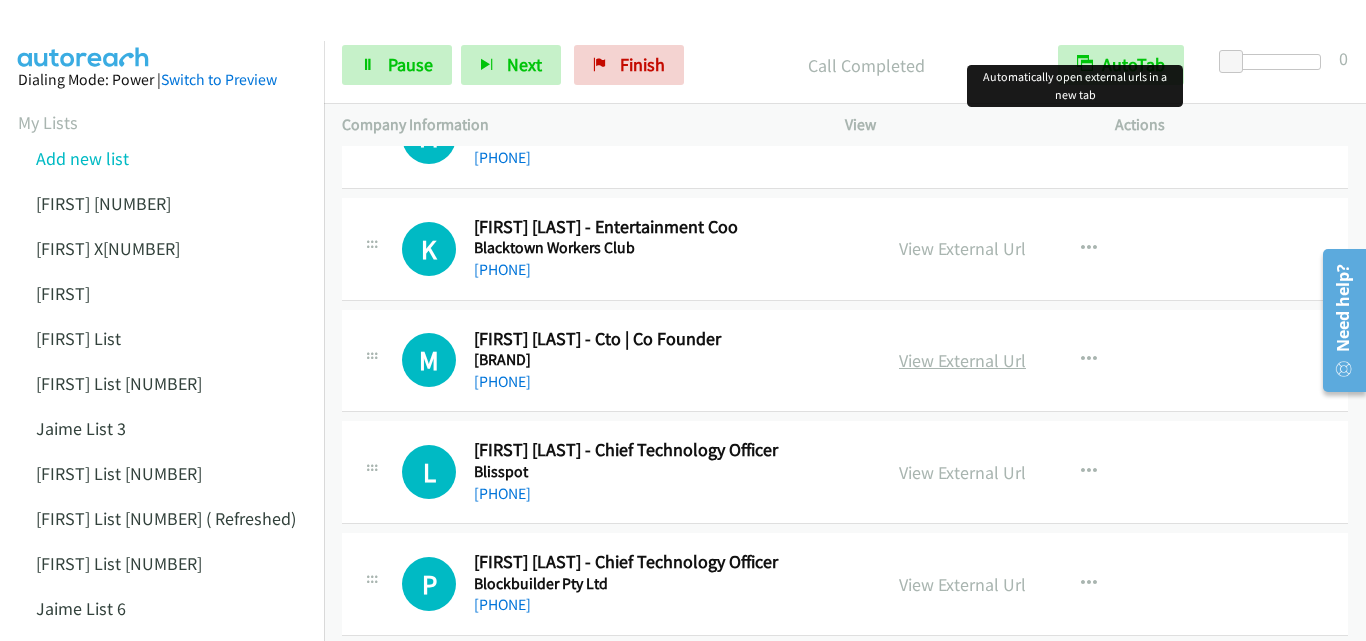 click on "View External Url" at bounding box center [962, 360] 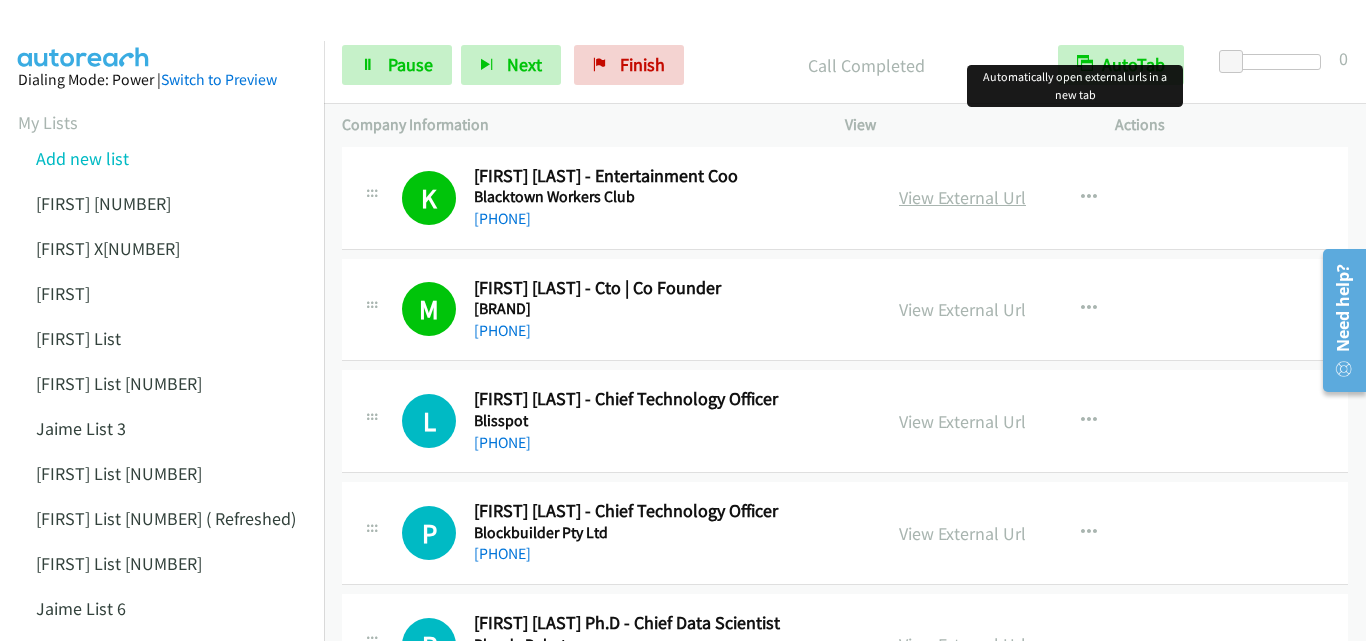 scroll, scrollTop: 500, scrollLeft: 0, axis: vertical 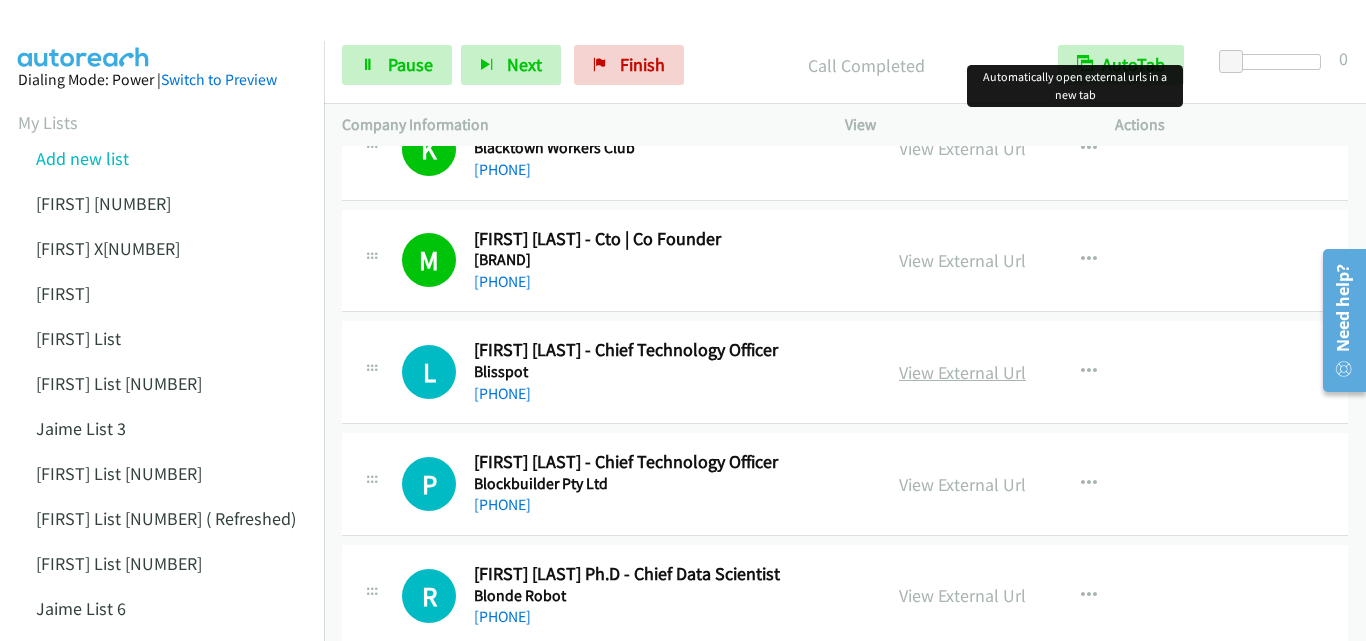 click on "View External Url" at bounding box center (962, 372) 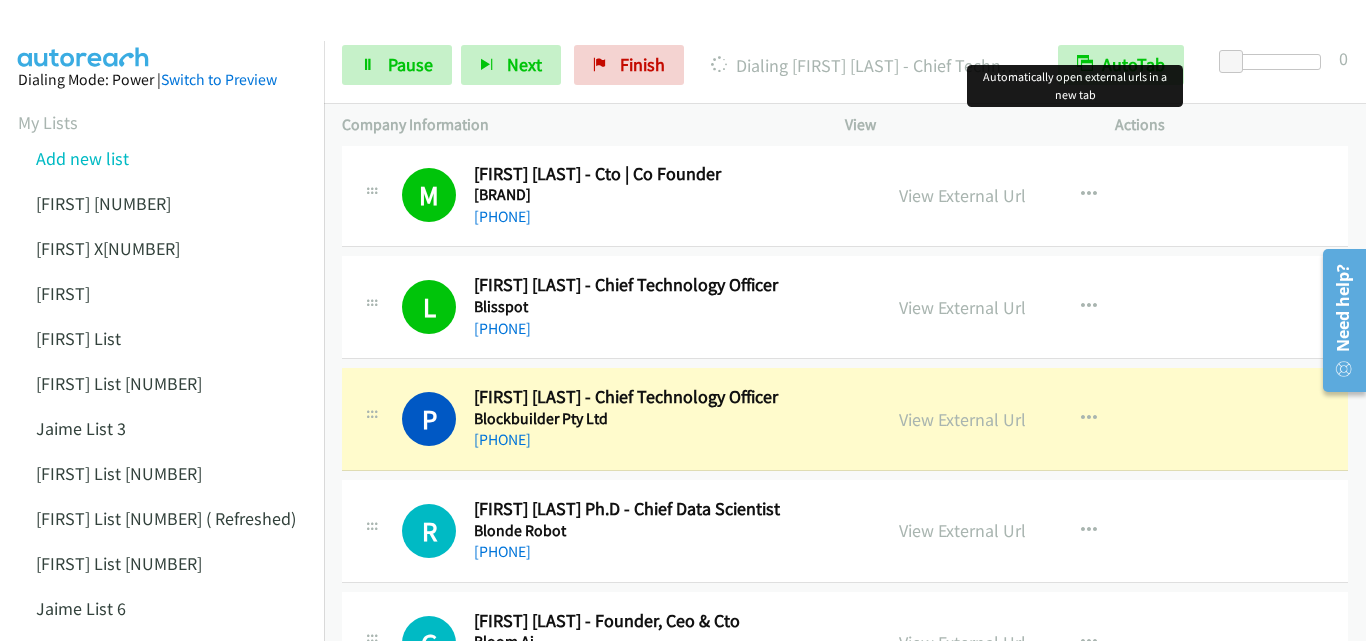 scroll, scrollTop: 600, scrollLeft: 0, axis: vertical 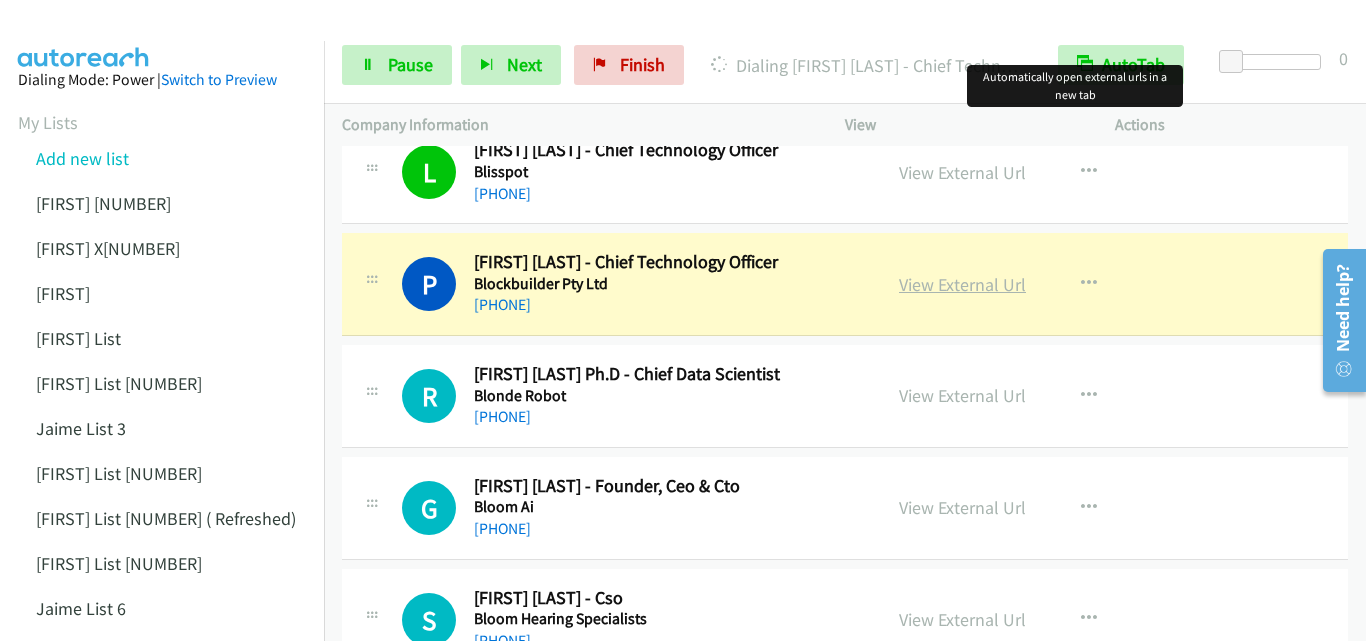 click on "View External Url" at bounding box center [962, 284] 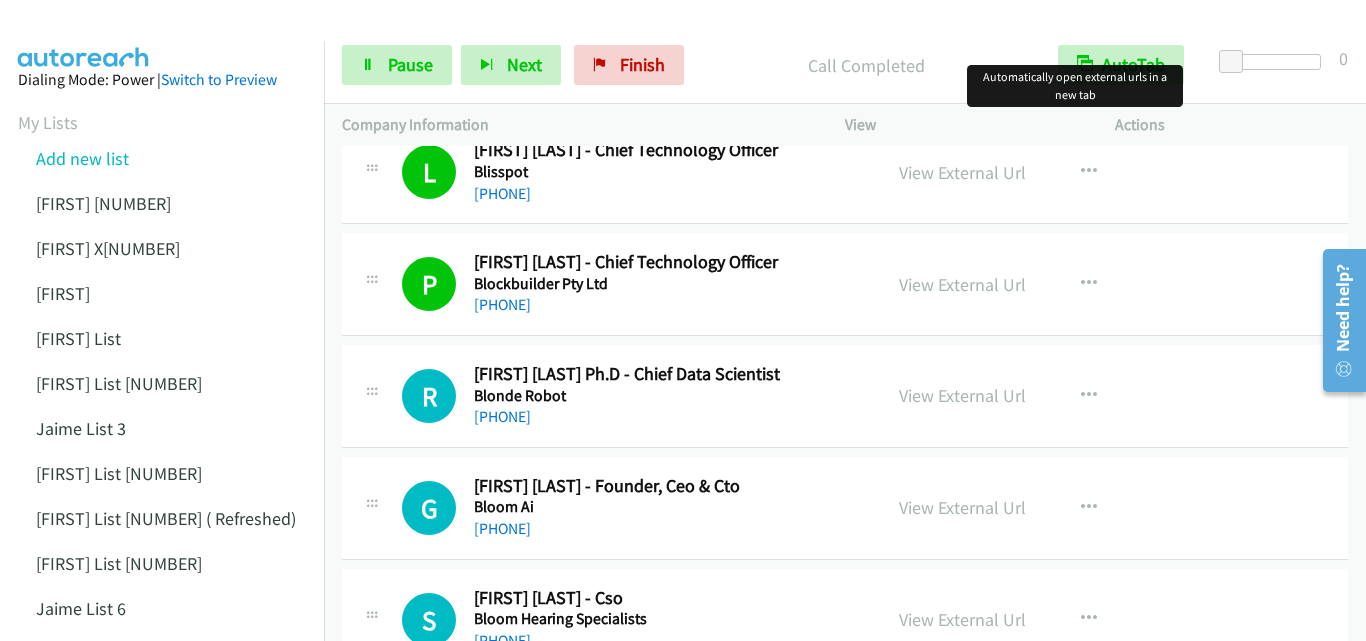 scroll, scrollTop: 800, scrollLeft: 0, axis: vertical 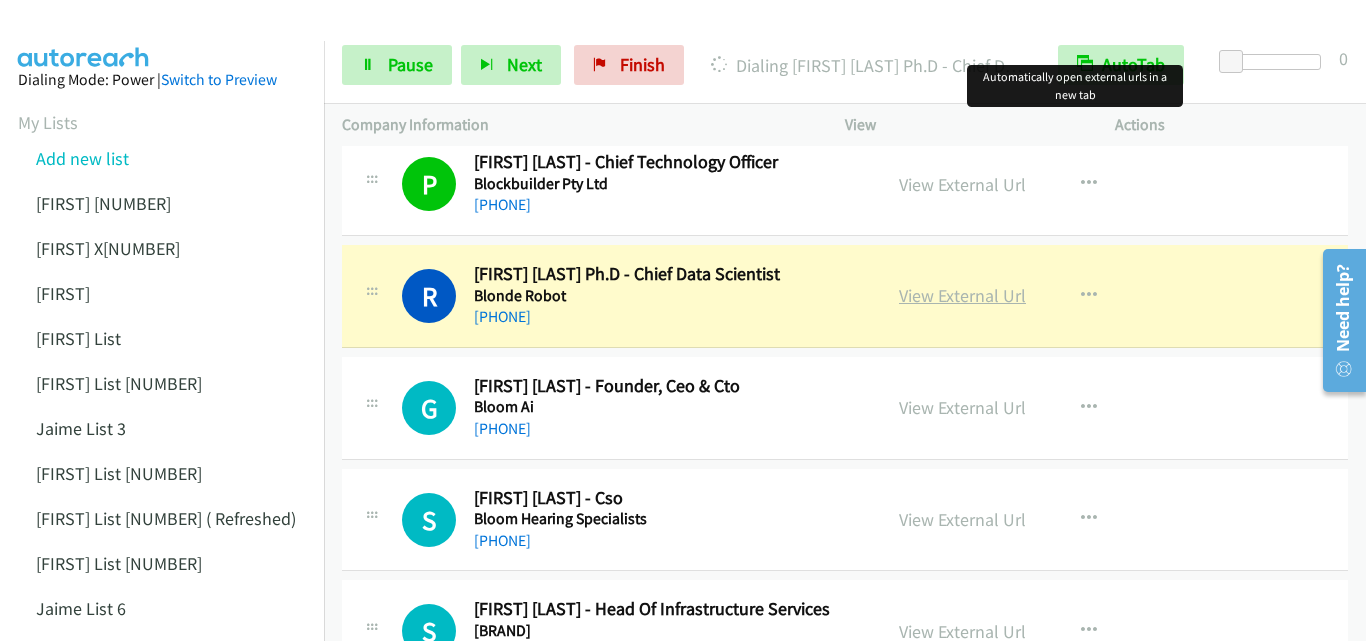 click on "View External Url" at bounding box center (962, 295) 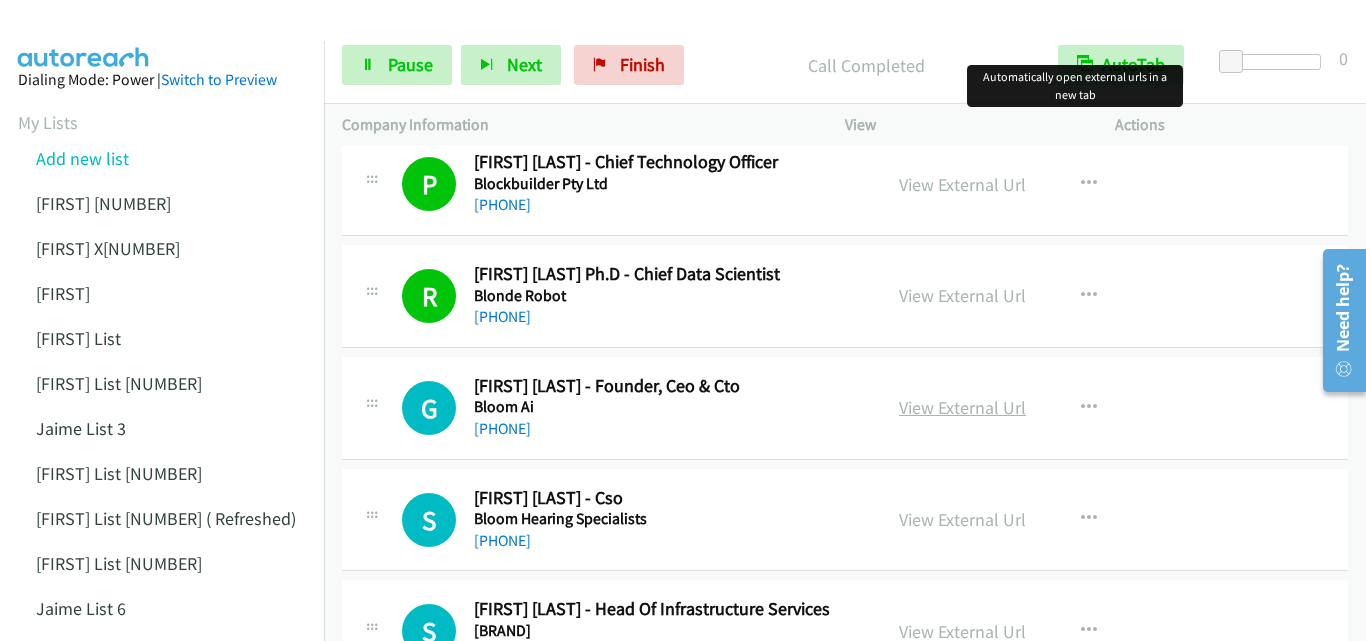 click on "View External Url" at bounding box center (962, 407) 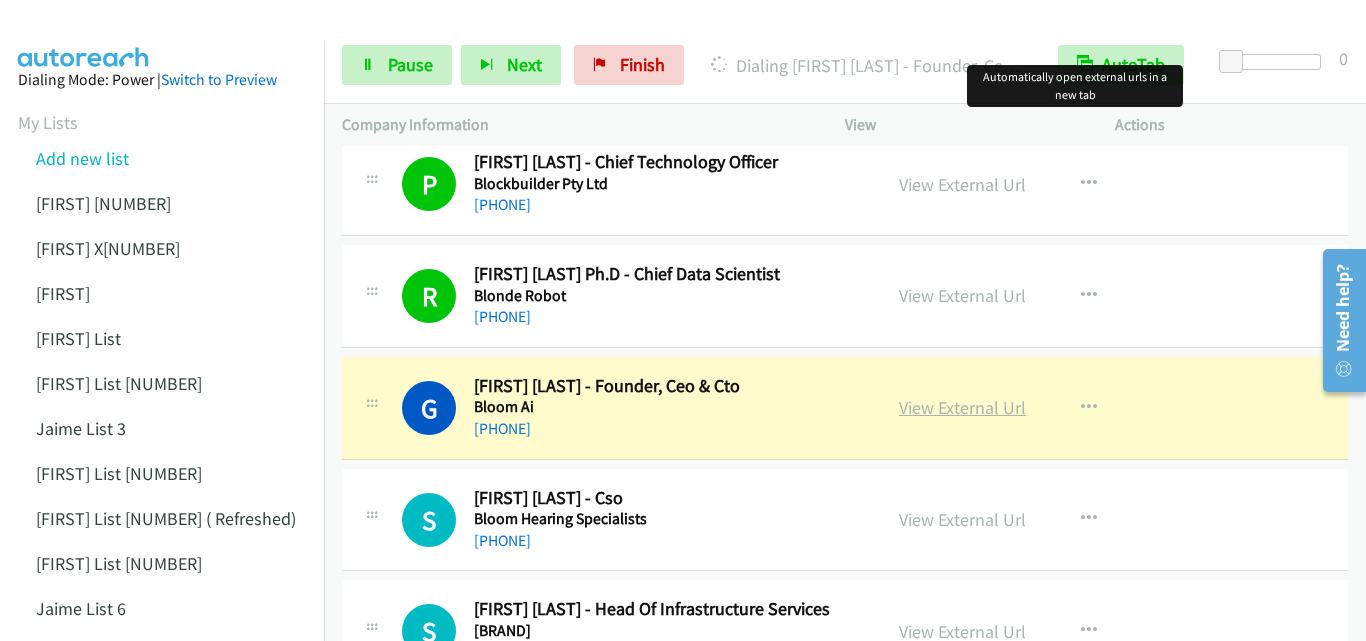 click on "View External Url" at bounding box center [962, 407] 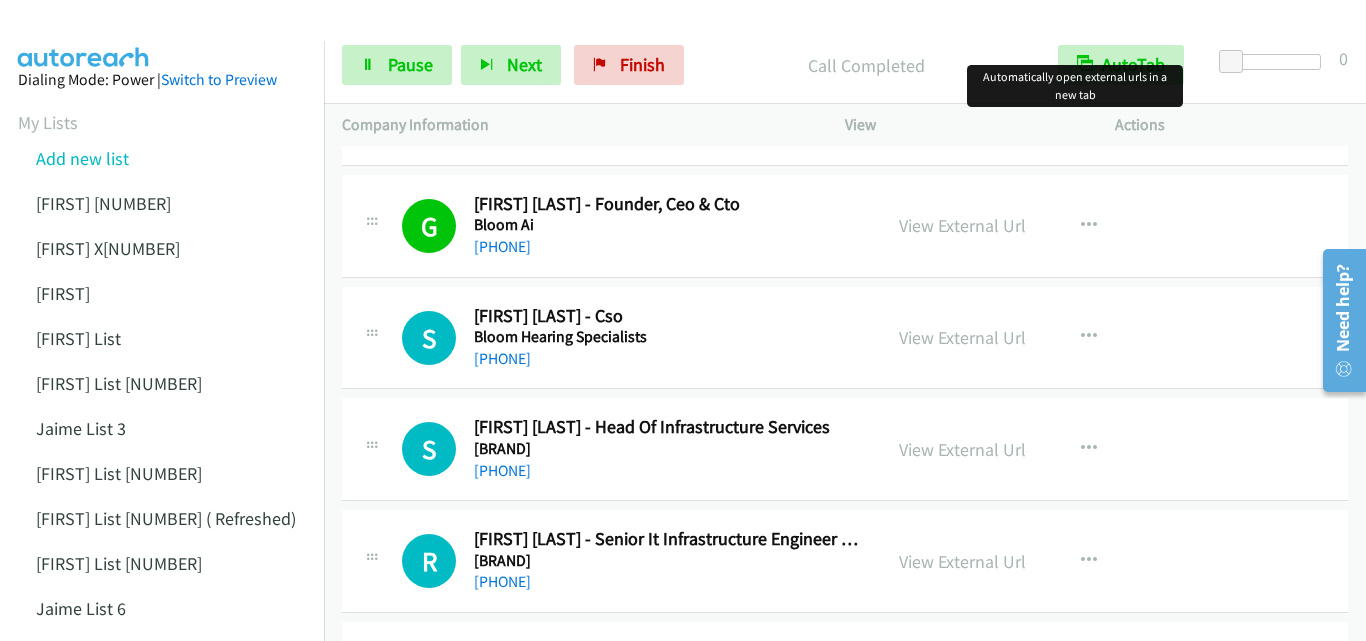 scroll, scrollTop: 1000, scrollLeft: 0, axis: vertical 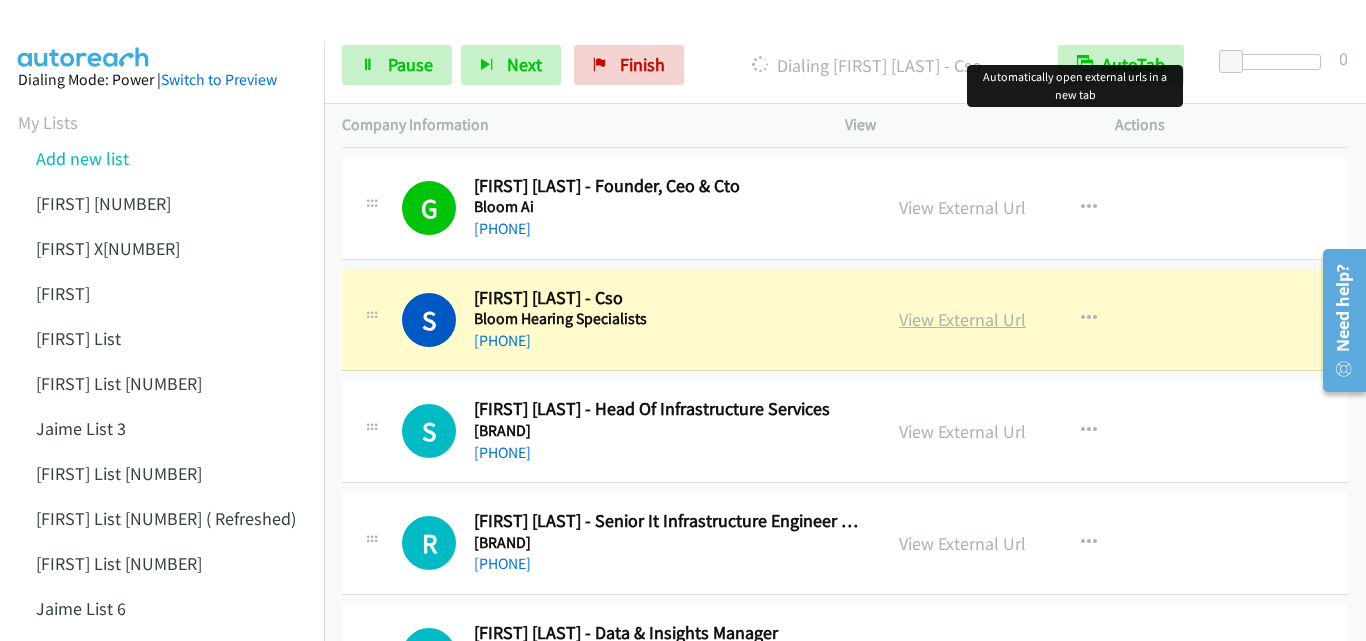 click on "View External Url" at bounding box center [962, 319] 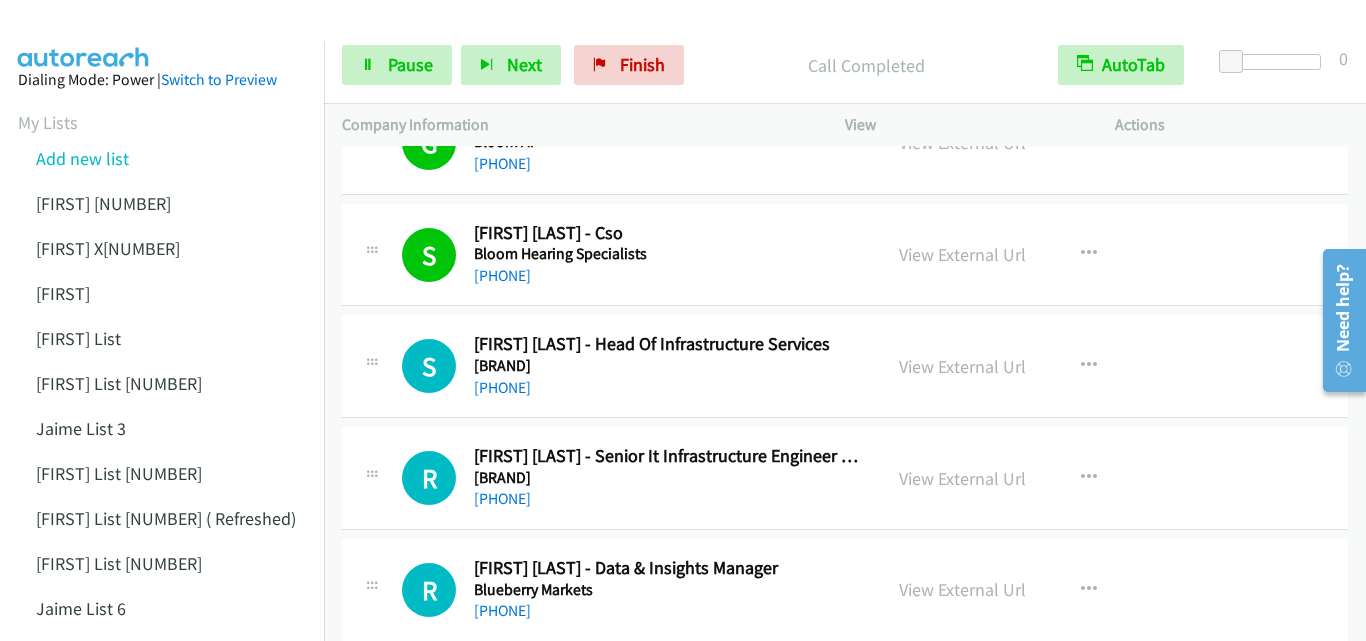 scroll, scrollTop: 1100, scrollLeft: 0, axis: vertical 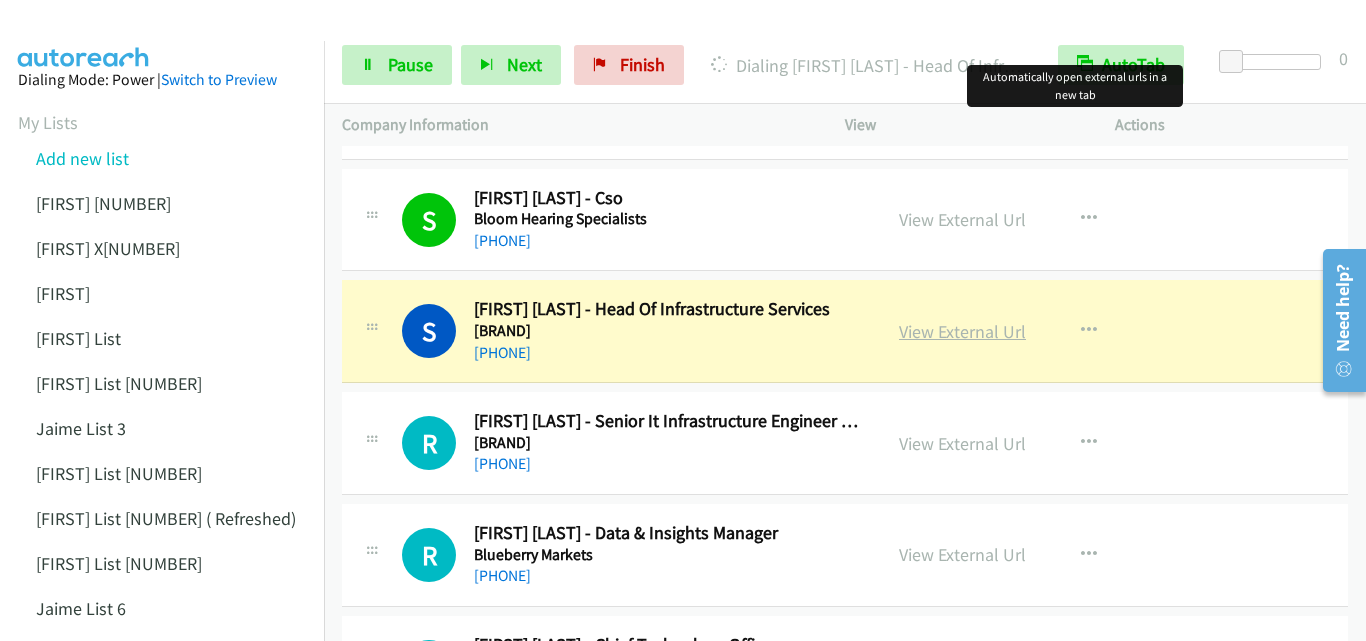 click on "View External Url" at bounding box center [962, 331] 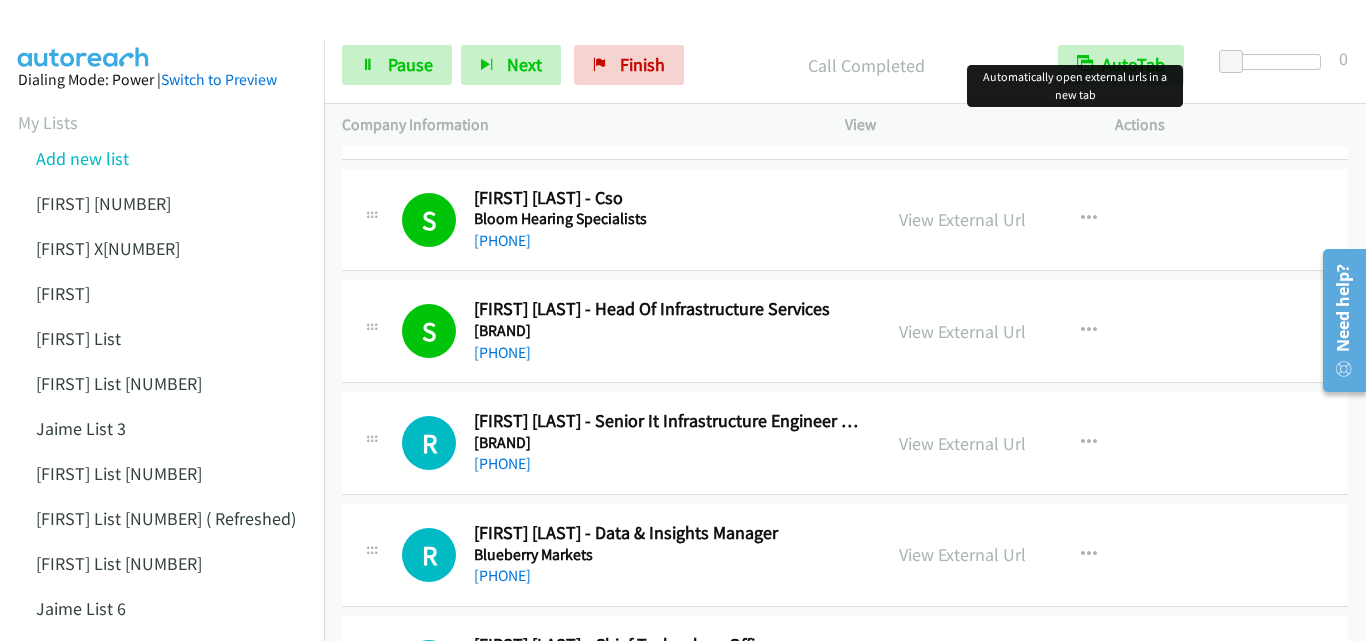 scroll, scrollTop: 1200, scrollLeft: 0, axis: vertical 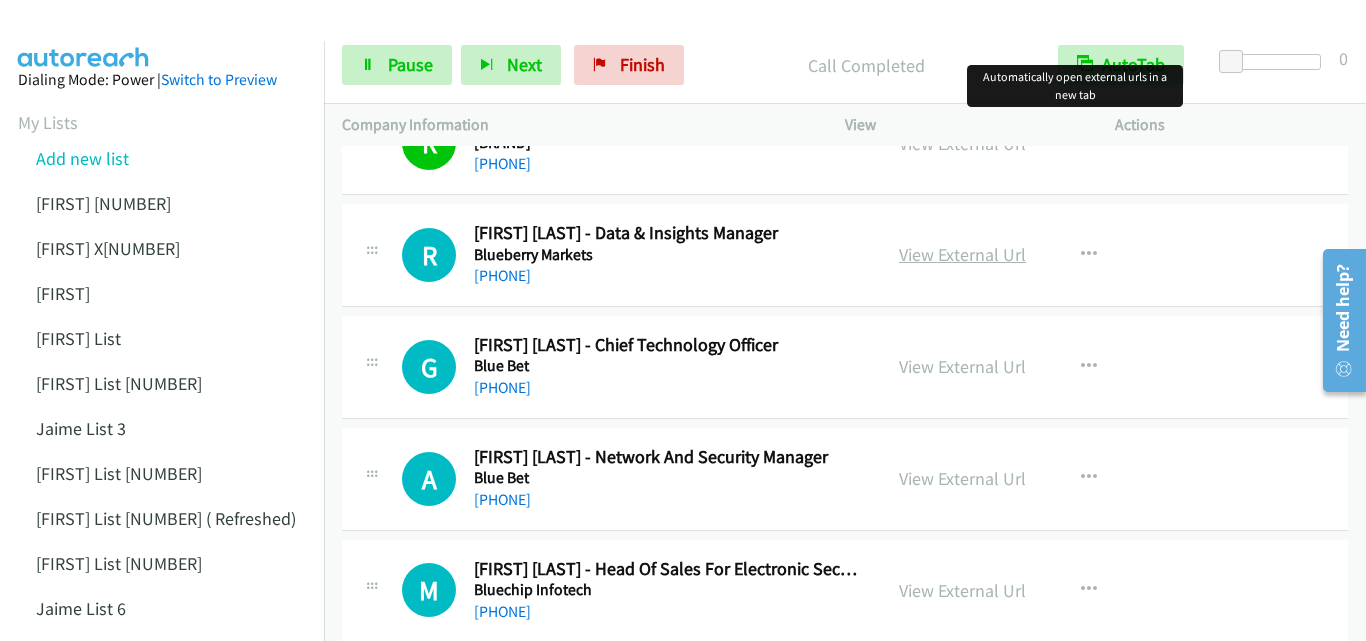 click on "View External Url" at bounding box center [962, 254] 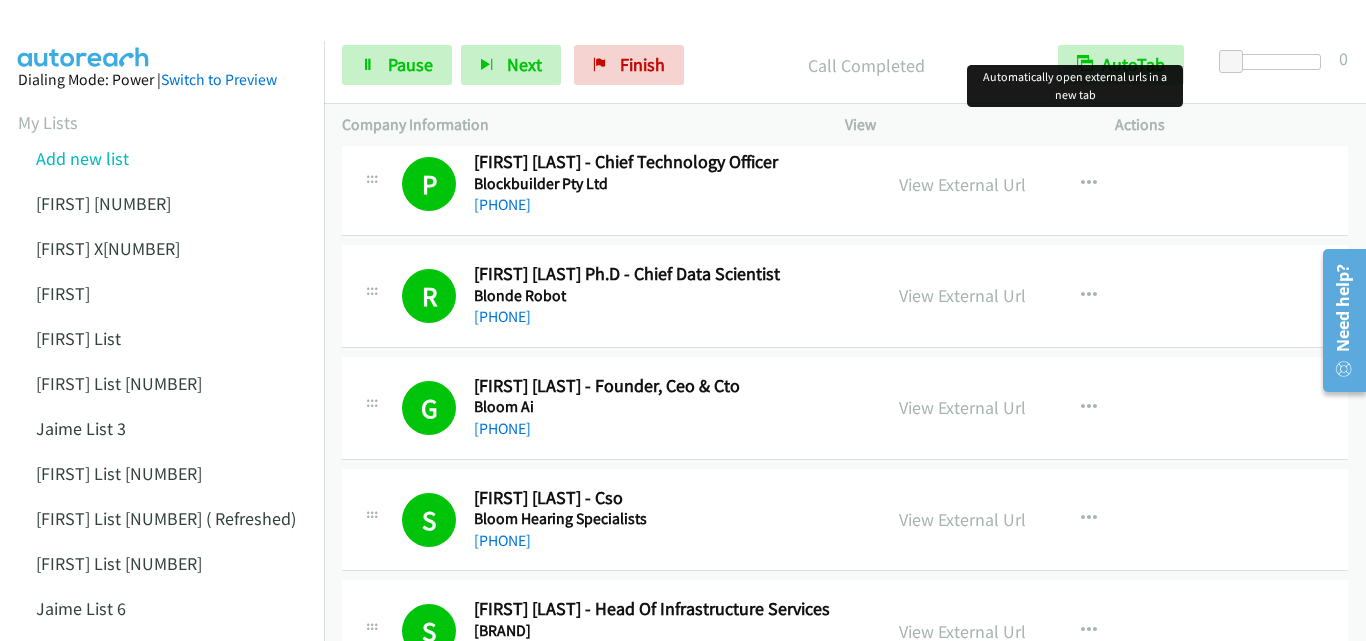 scroll, scrollTop: 1000, scrollLeft: 0, axis: vertical 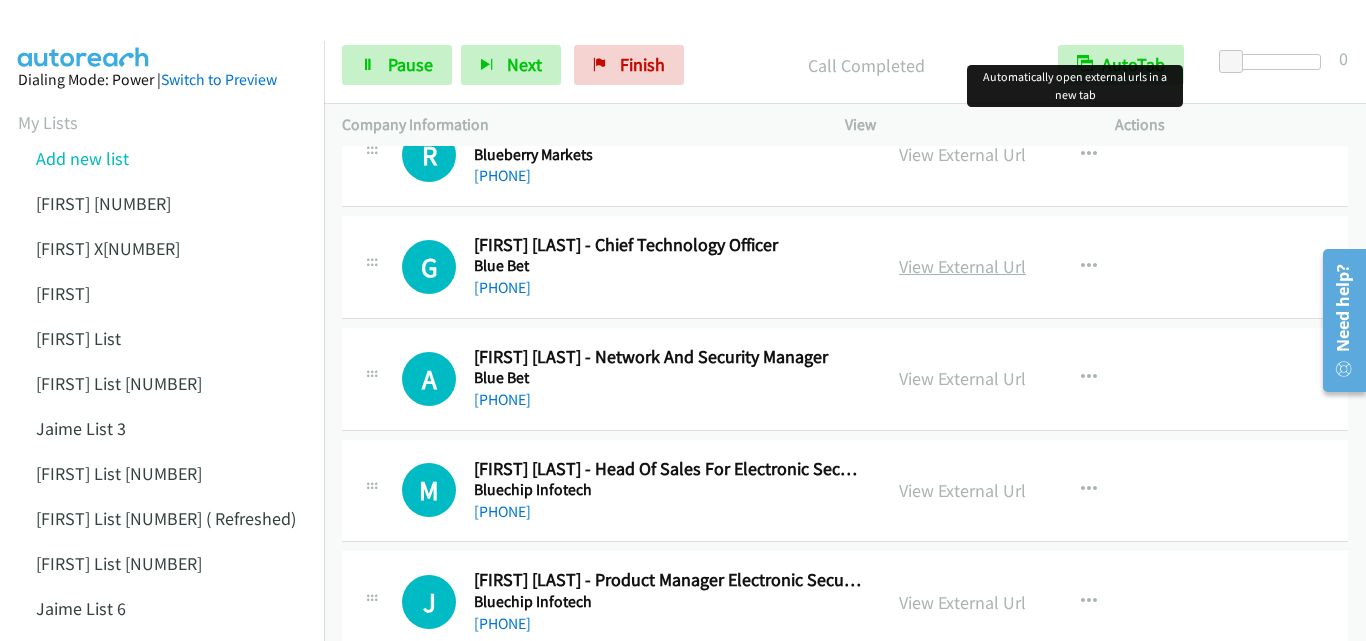 click on "View External Url" at bounding box center [962, 266] 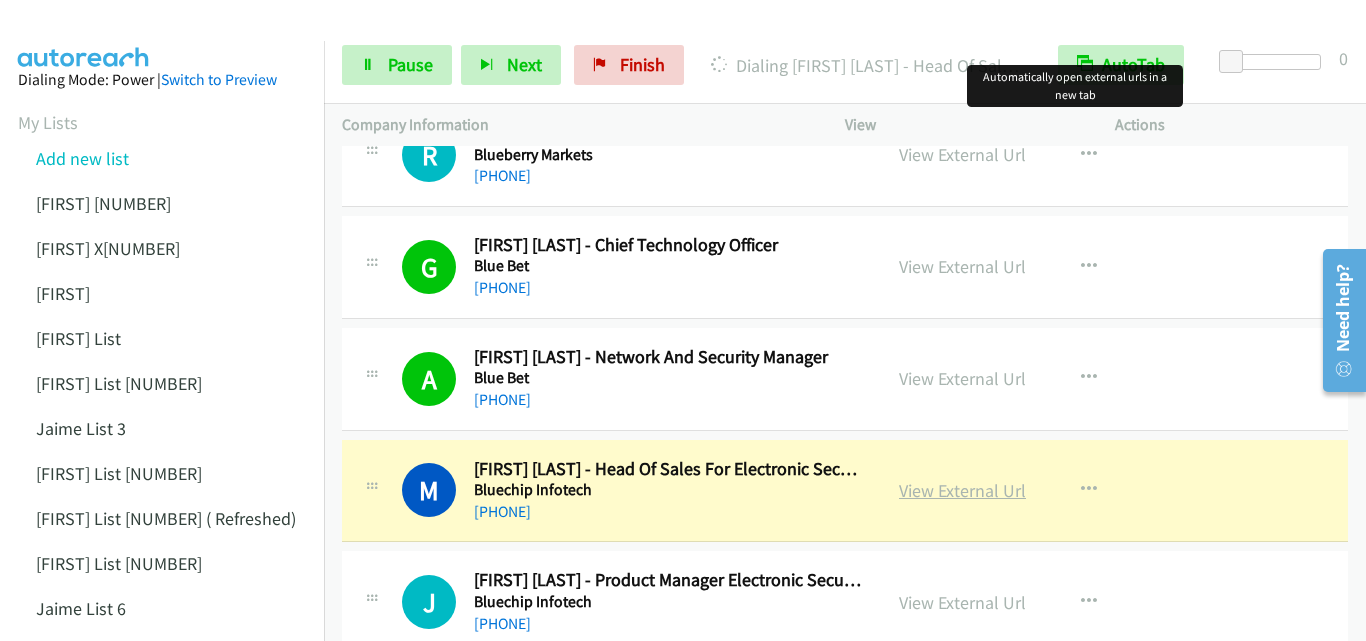 click on "View External Url" at bounding box center (962, 490) 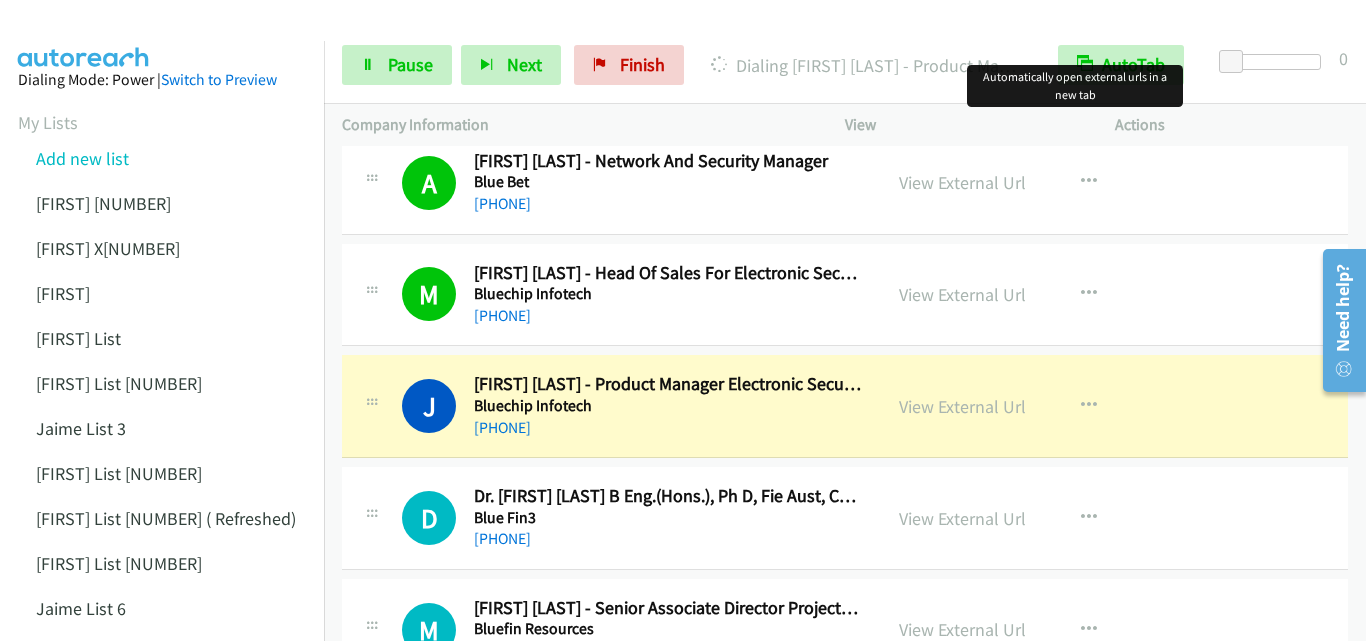 scroll, scrollTop: 1700, scrollLeft: 0, axis: vertical 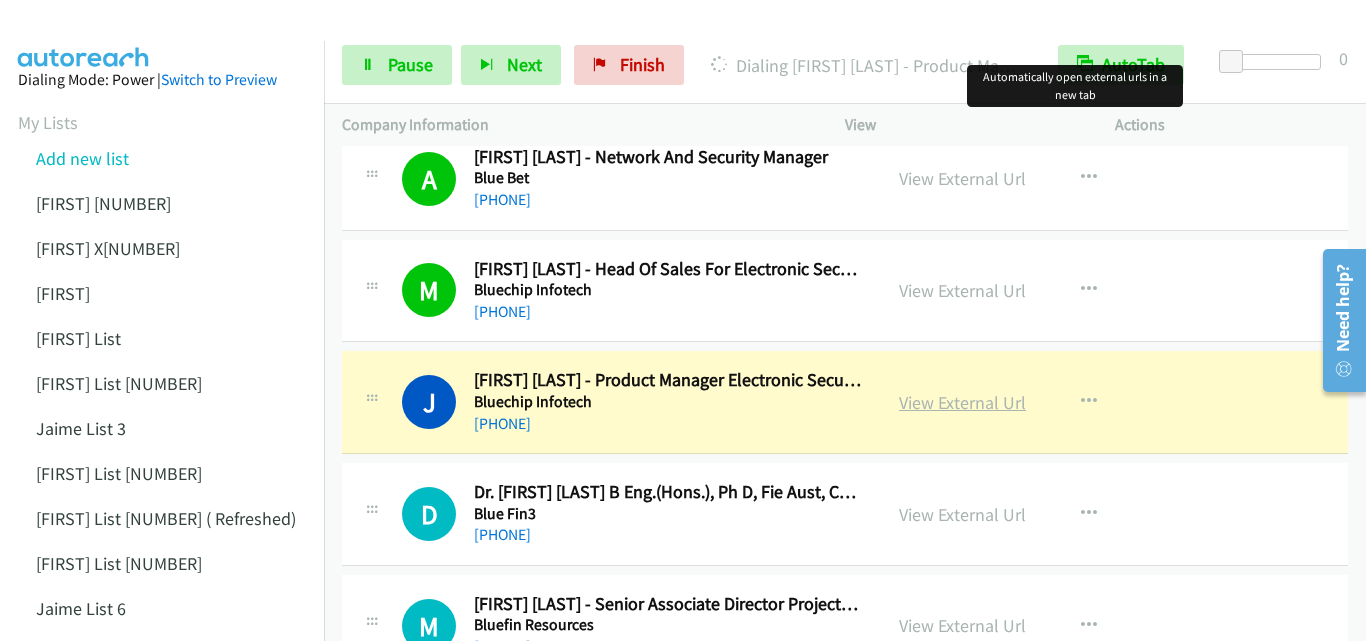 click on "View External Url" at bounding box center (962, 402) 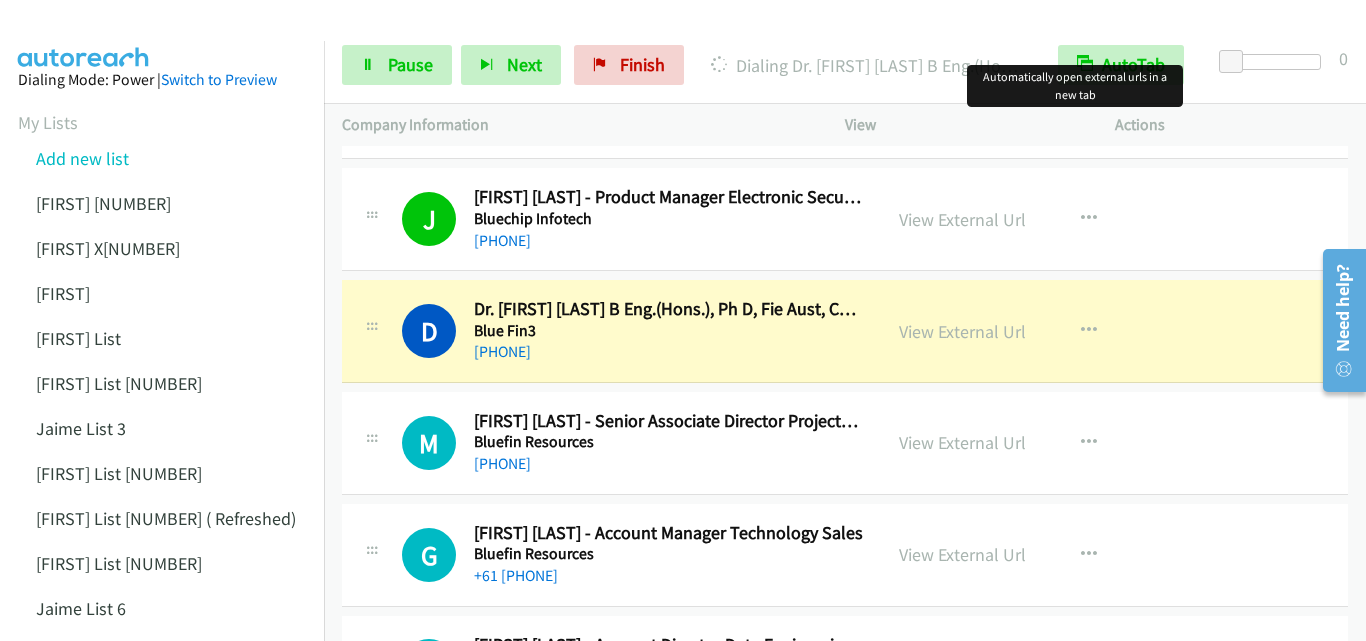 scroll, scrollTop: 1900, scrollLeft: 0, axis: vertical 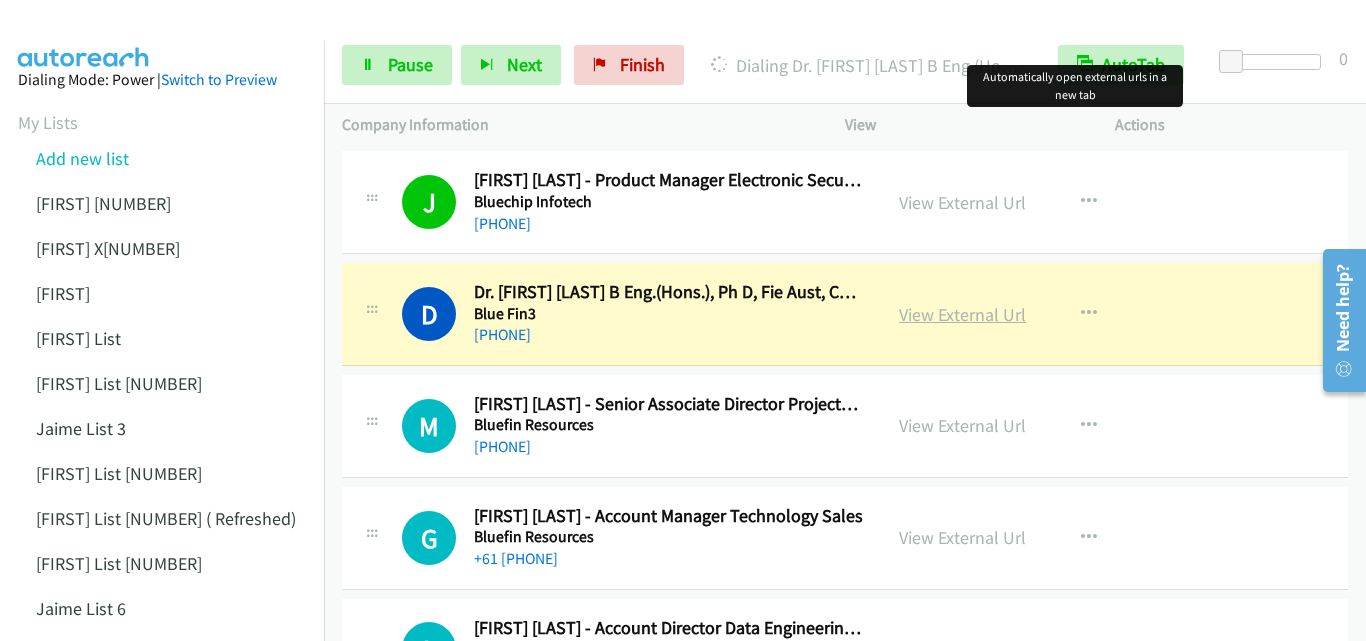 click on "View External Url" at bounding box center [962, 314] 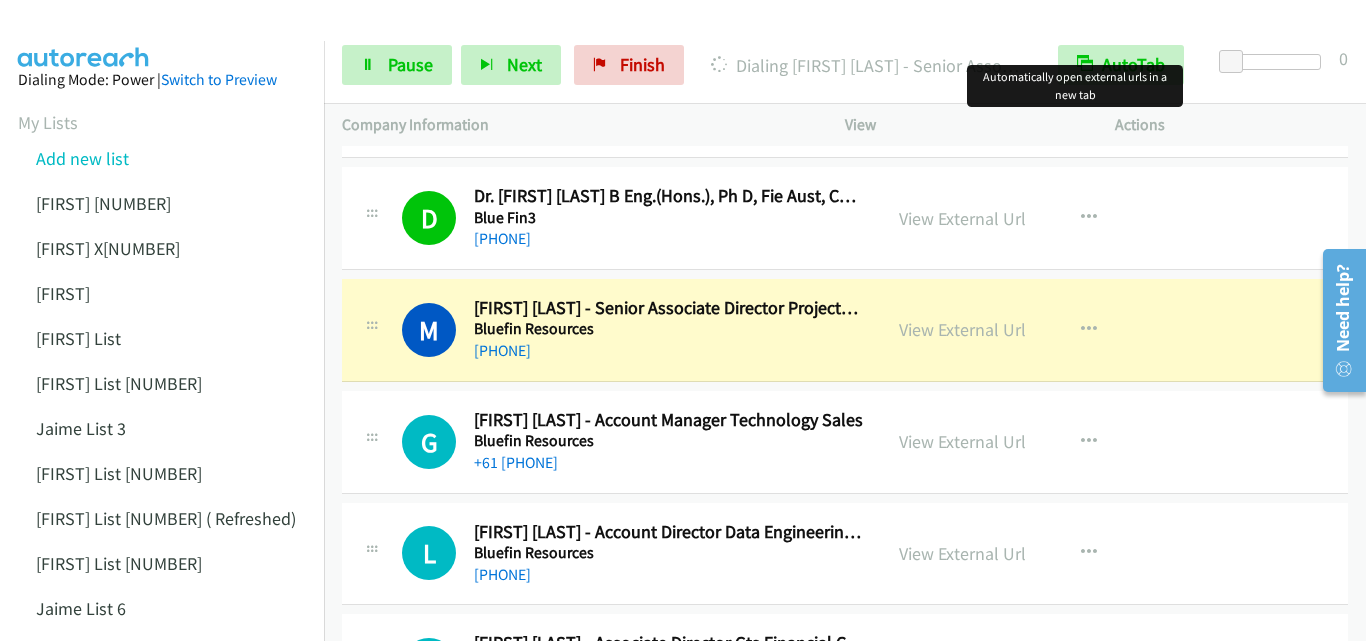 scroll, scrollTop: 2100, scrollLeft: 0, axis: vertical 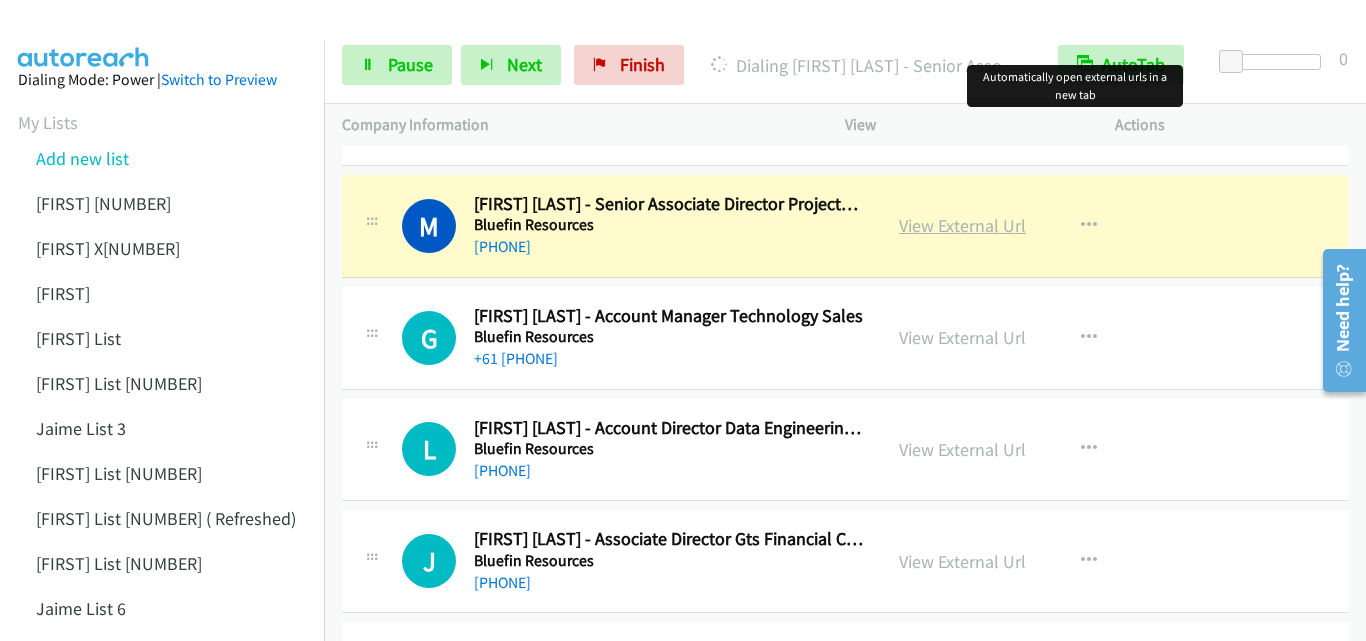 click on "View External Url" at bounding box center [962, 225] 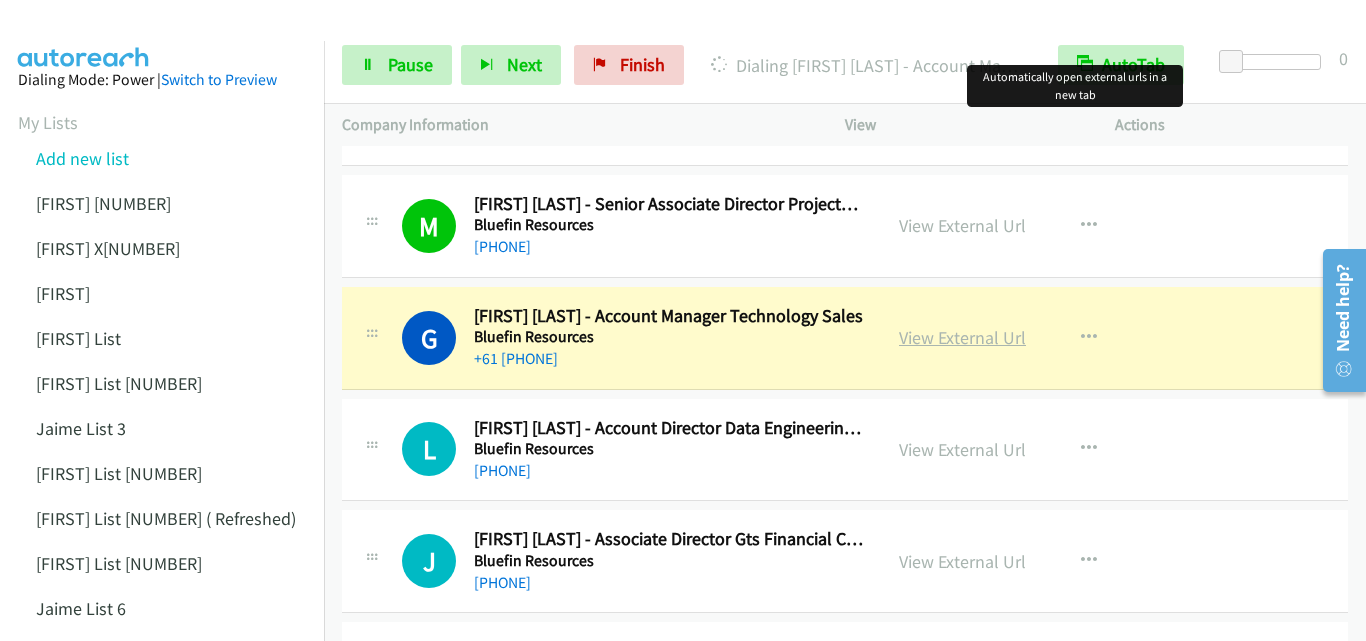 click on "View External Url" at bounding box center (962, 337) 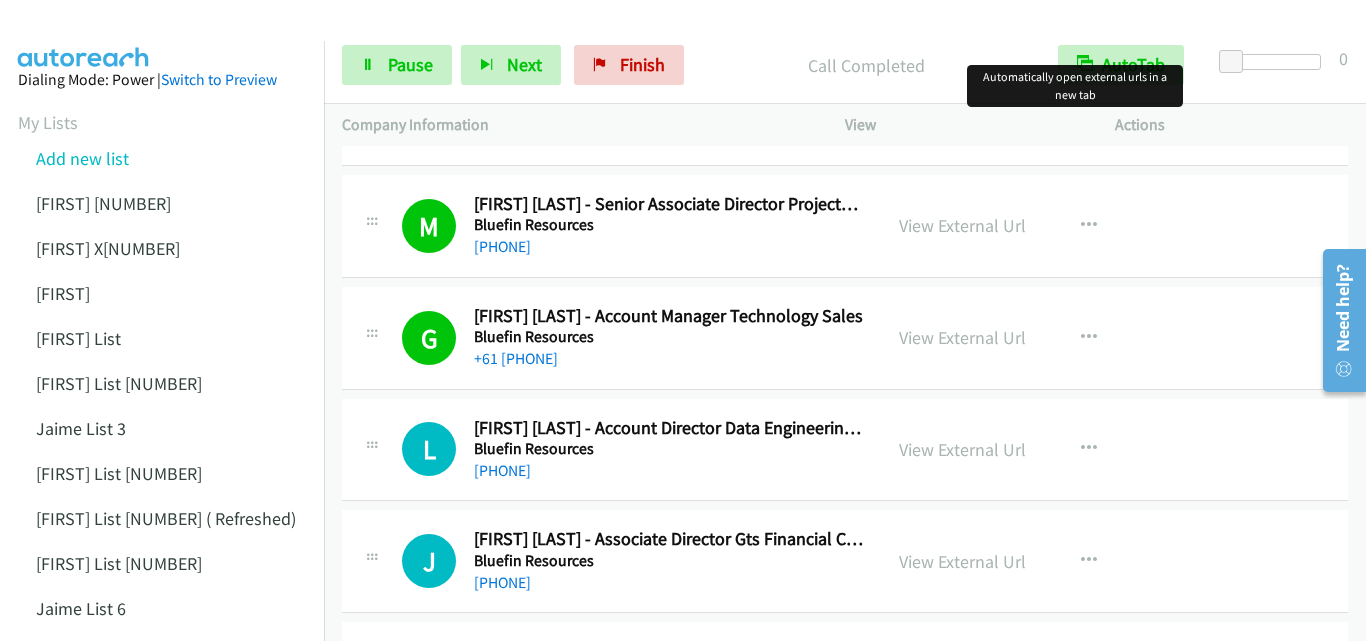 scroll, scrollTop: 2200, scrollLeft: 0, axis: vertical 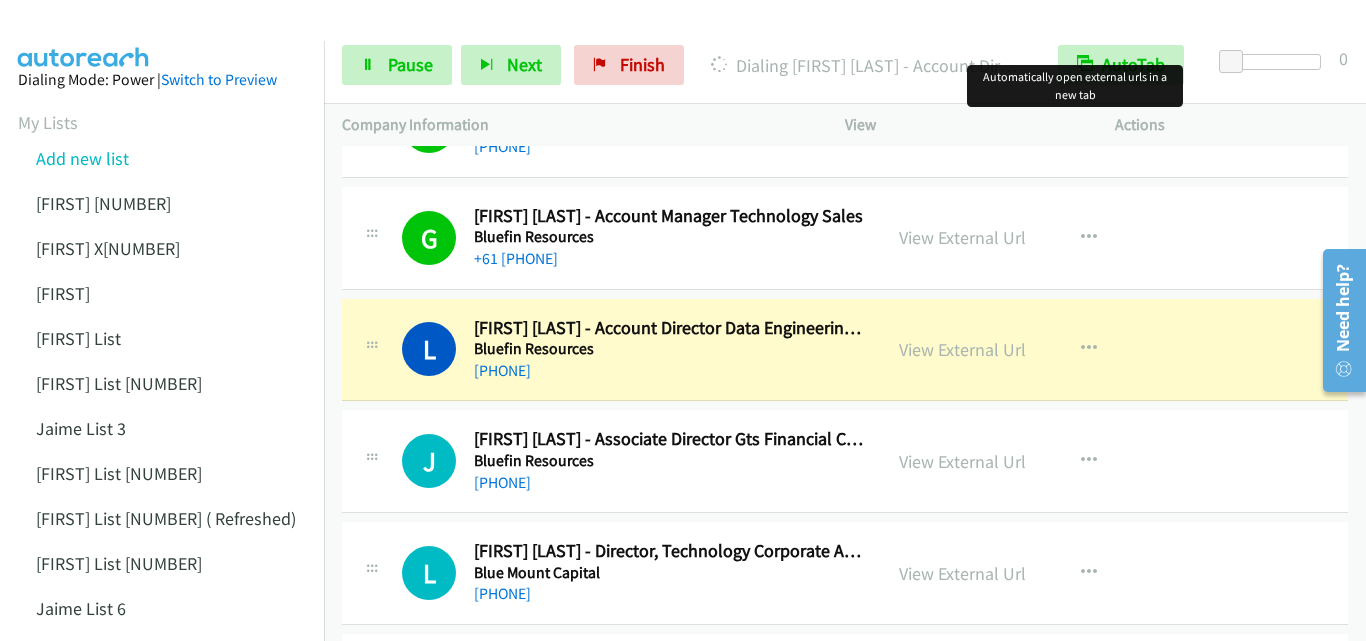 click on "View External Url
View External Url
Schedule/Manage Callback
Start Calls Here
Remove from list
Add to do not call list
Reset Call Status" at bounding box center (1025, 350) 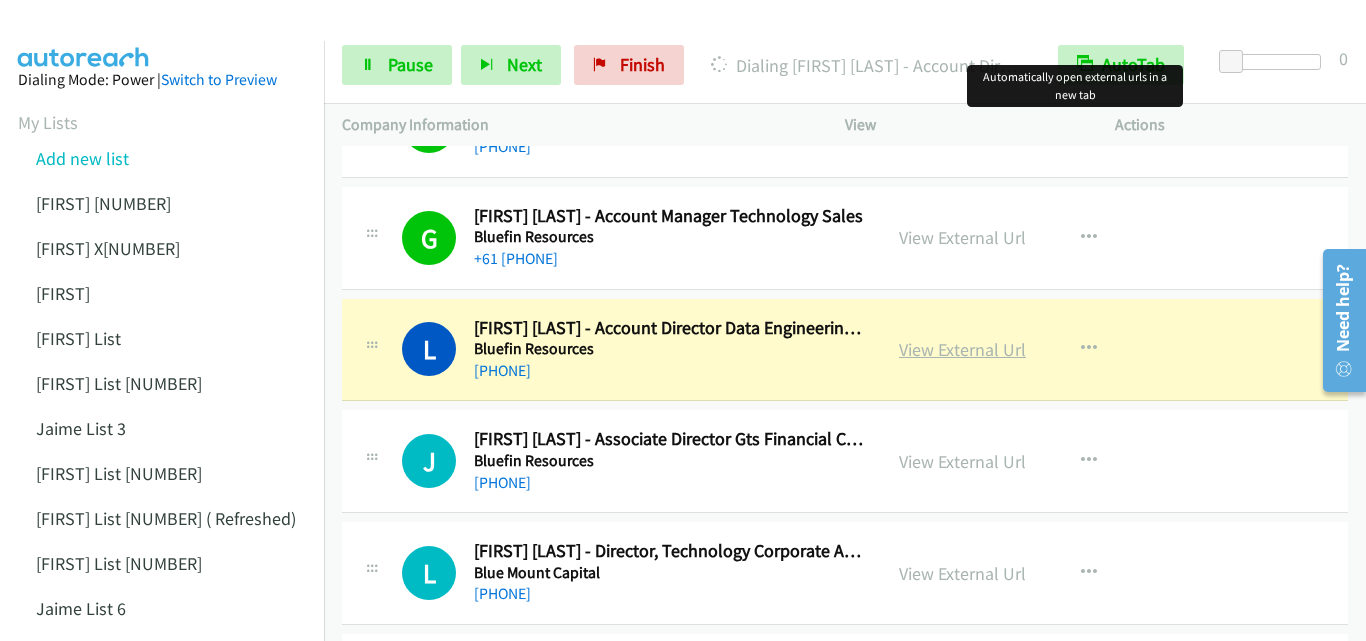 click on "View External Url" at bounding box center [962, 349] 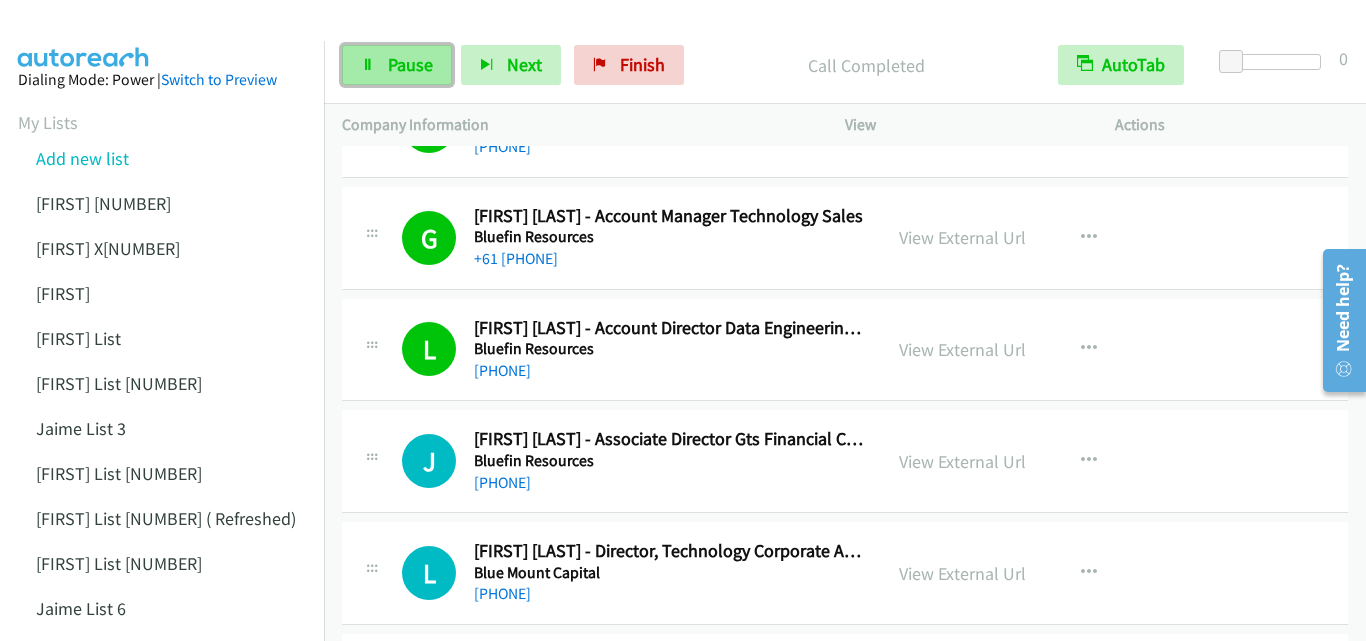 click on "Pause" at bounding box center [410, 64] 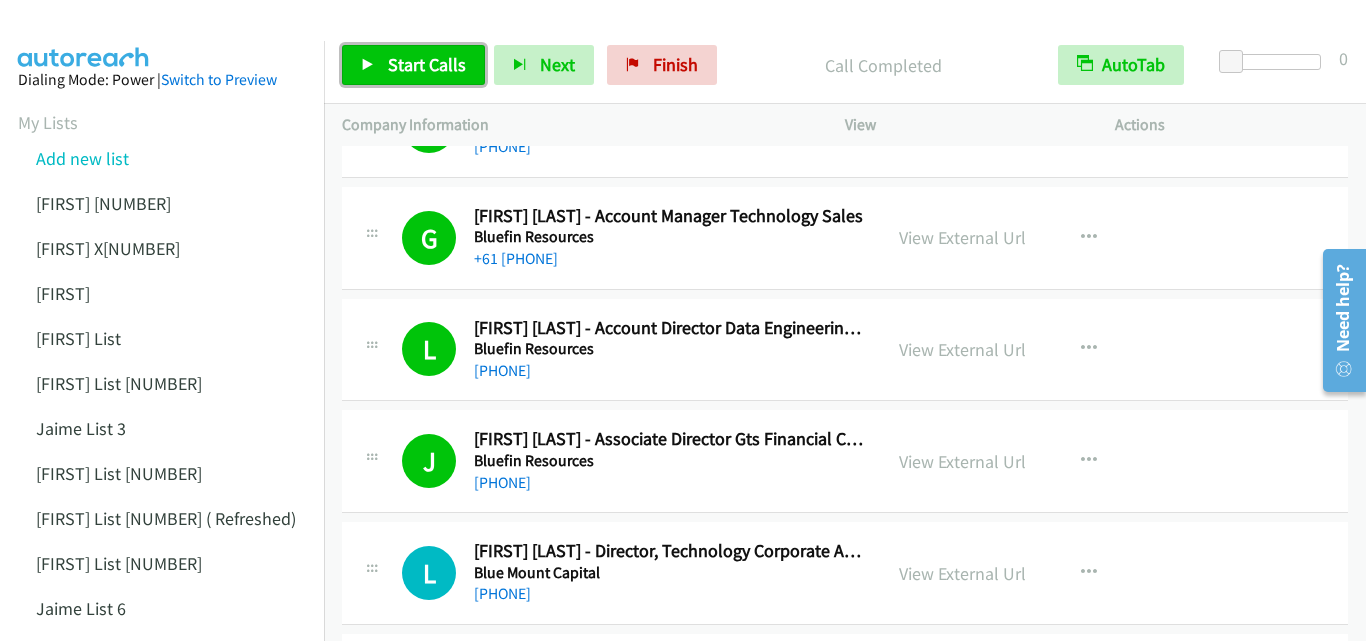 click on "Start Calls" at bounding box center (427, 64) 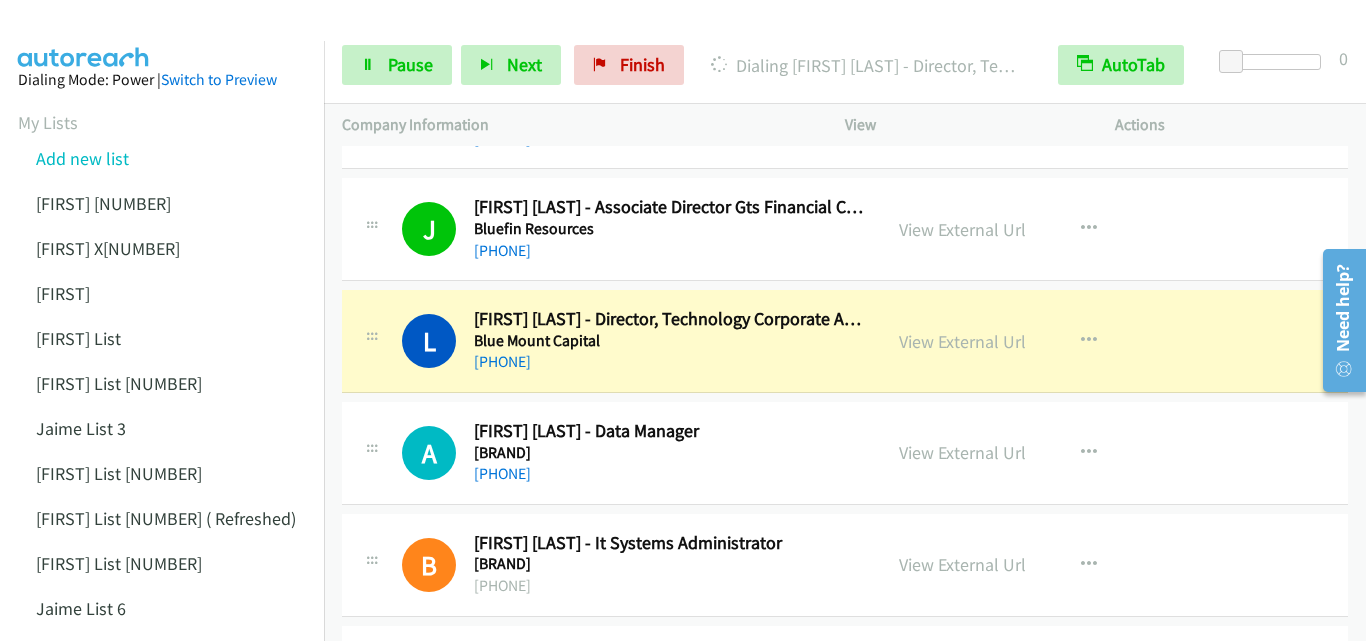scroll, scrollTop: 2400, scrollLeft: 0, axis: vertical 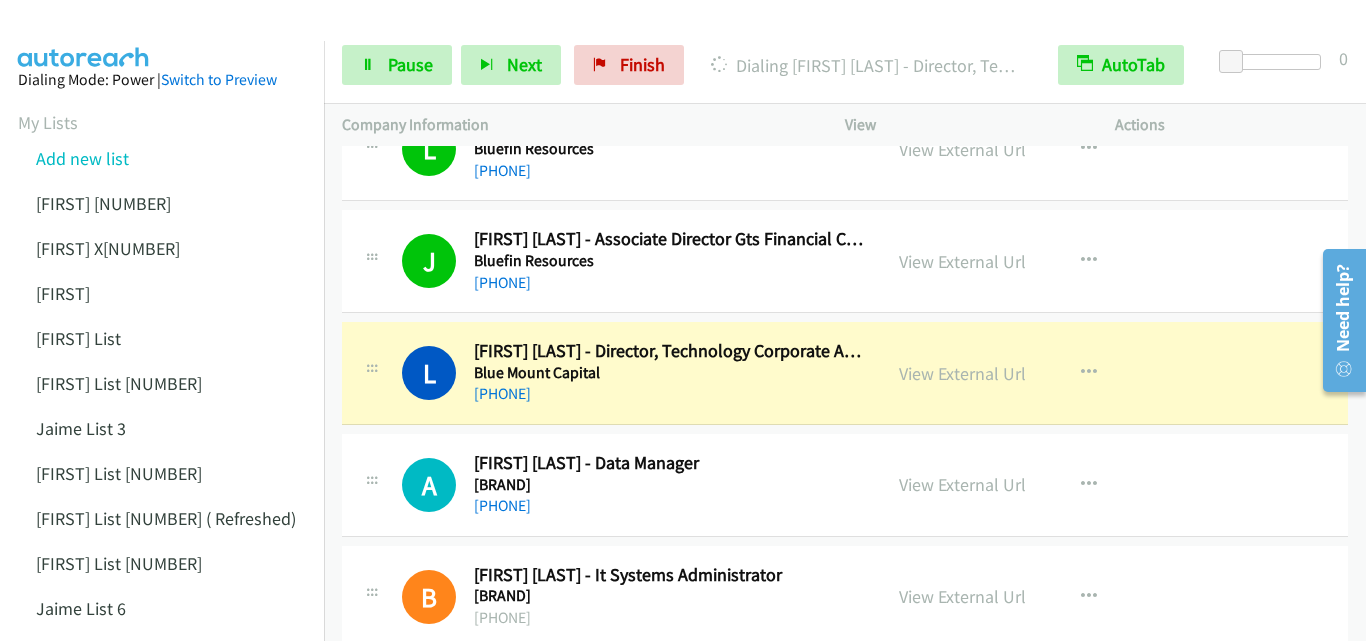 click on "L
Callback Scheduled
Lionel Styles - Director, Technology Corporate Advisory
Blue Mount Capital
Australia/Sydney
+61 417 031 487
View External Url
View External Url
Schedule/Manage Callback
Start Calls Here
Remove from list
Add to do not call list
Reset Call Status" at bounding box center [845, 373] 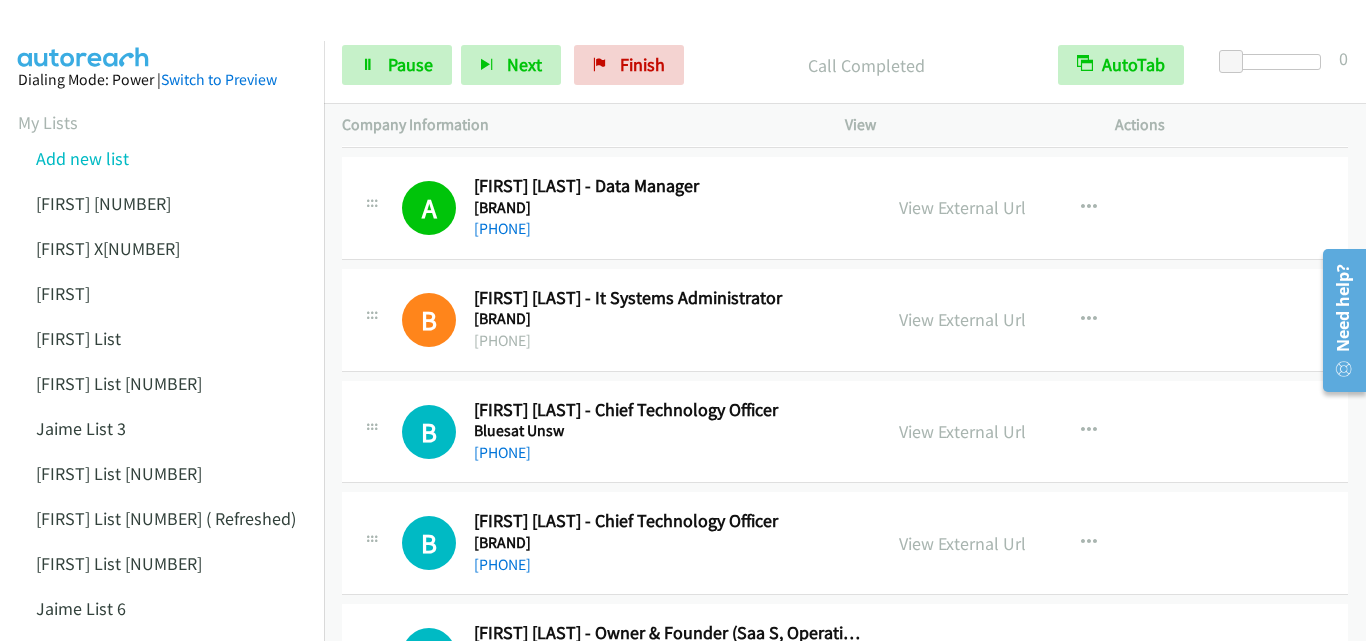 scroll, scrollTop: 2700, scrollLeft: 0, axis: vertical 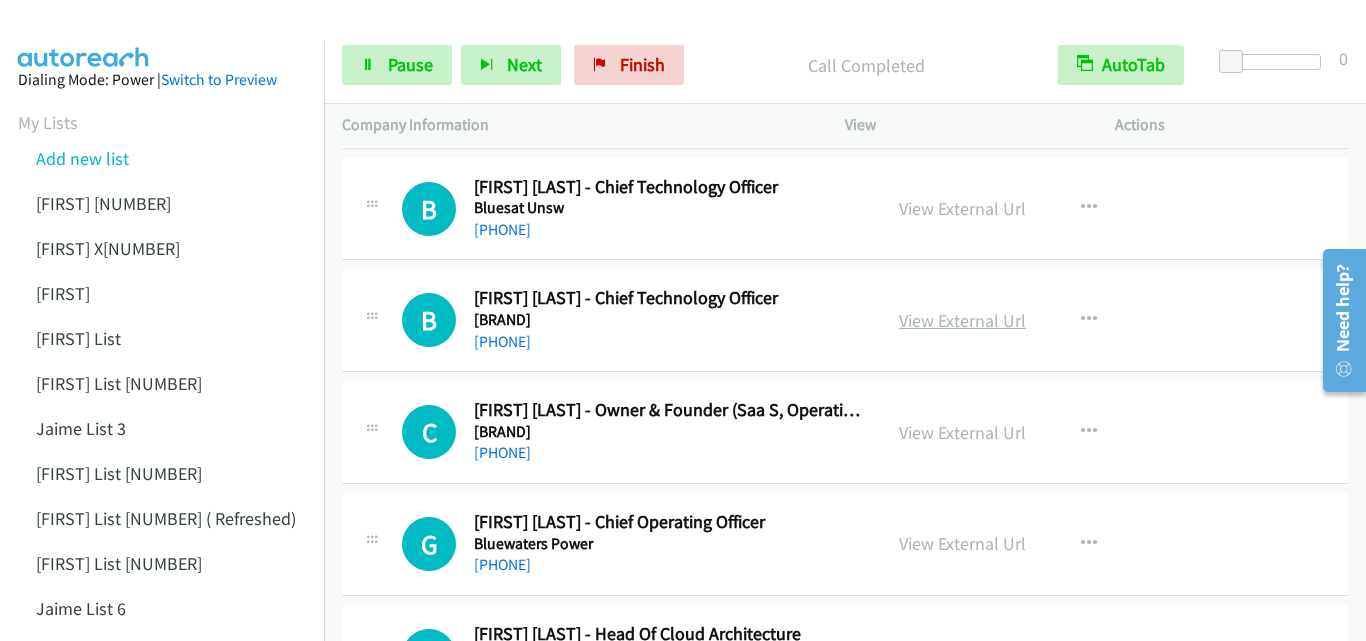 click on "View External Url" at bounding box center (962, 320) 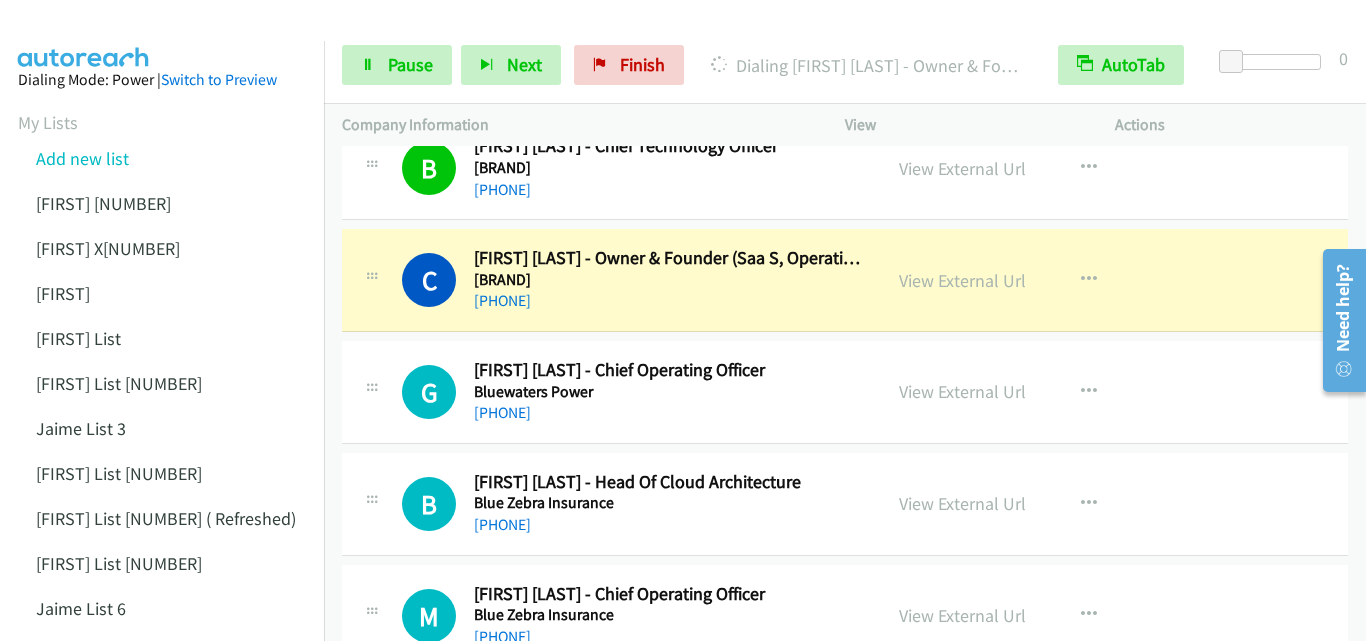 scroll, scrollTop: 3100, scrollLeft: 0, axis: vertical 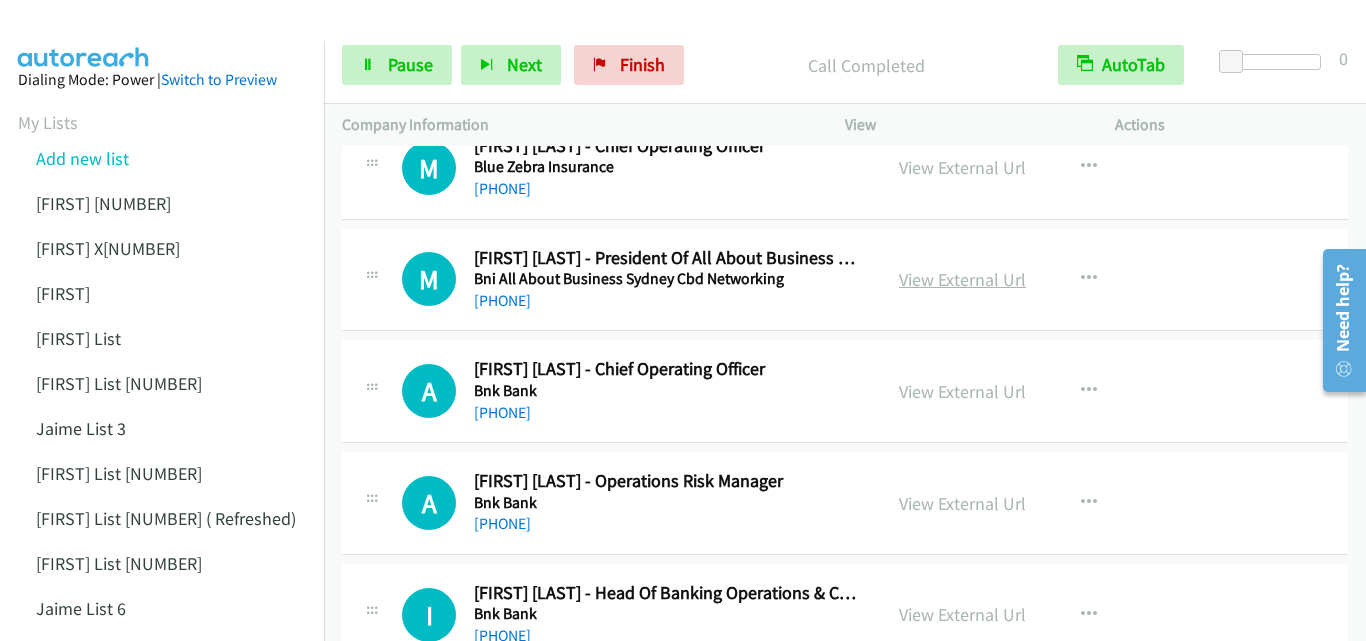 click on "View External Url" at bounding box center [962, 279] 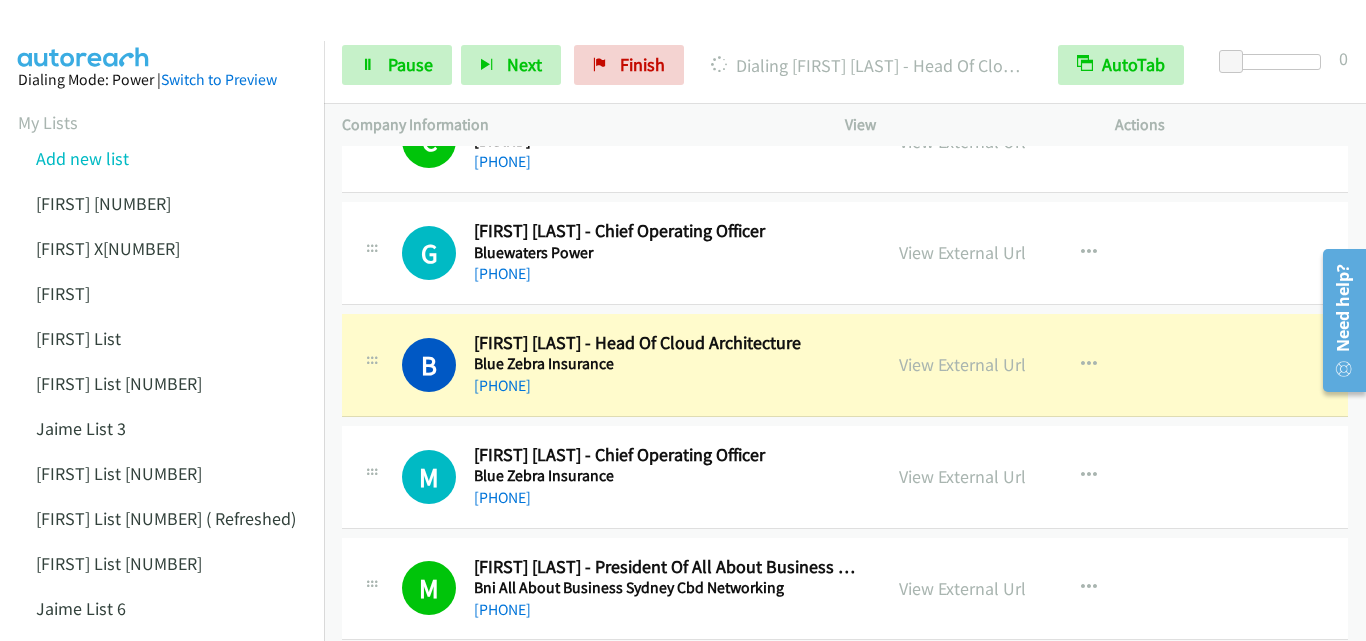 scroll, scrollTop: 3200, scrollLeft: 0, axis: vertical 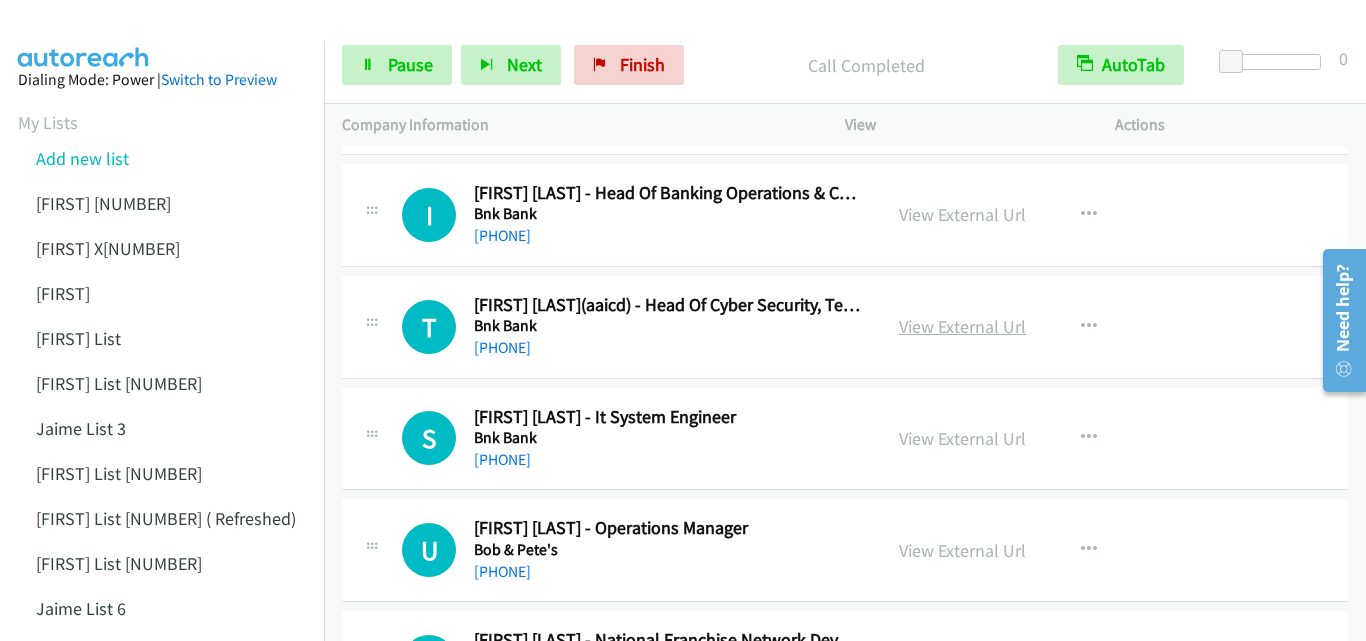 click on "View External Url" at bounding box center (962, 326) 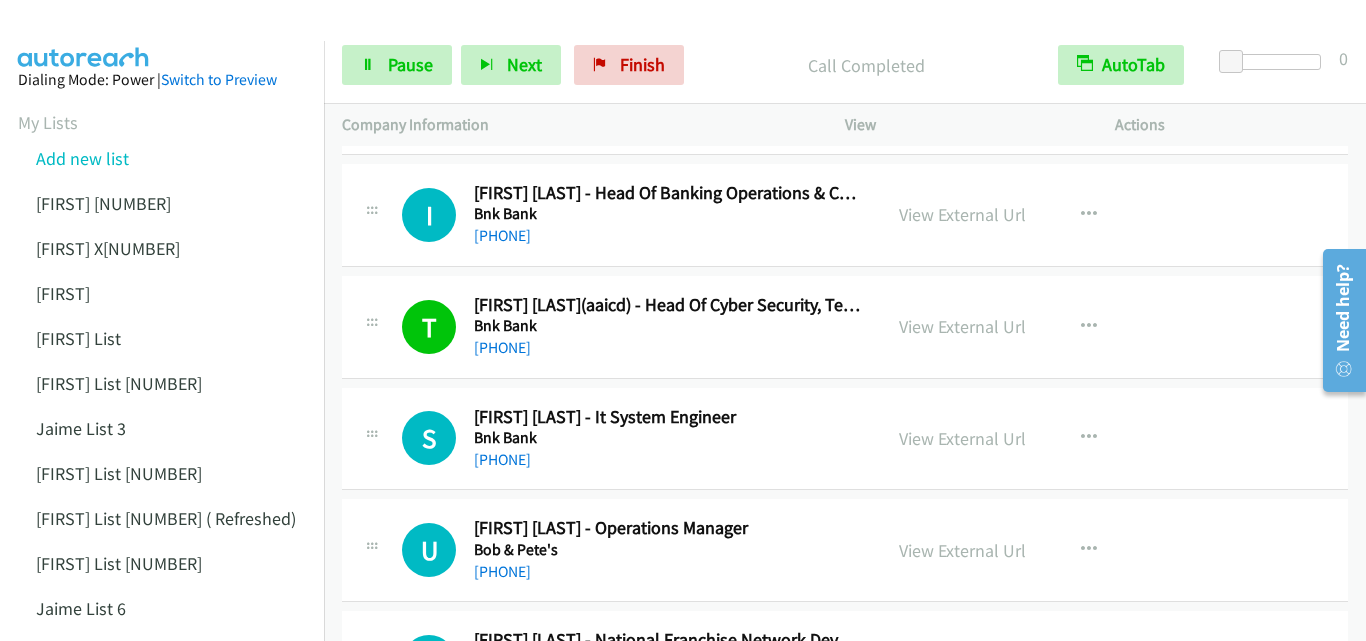 scroll, scrollTop: 4000, scrollLeft: 0, axis: vertical 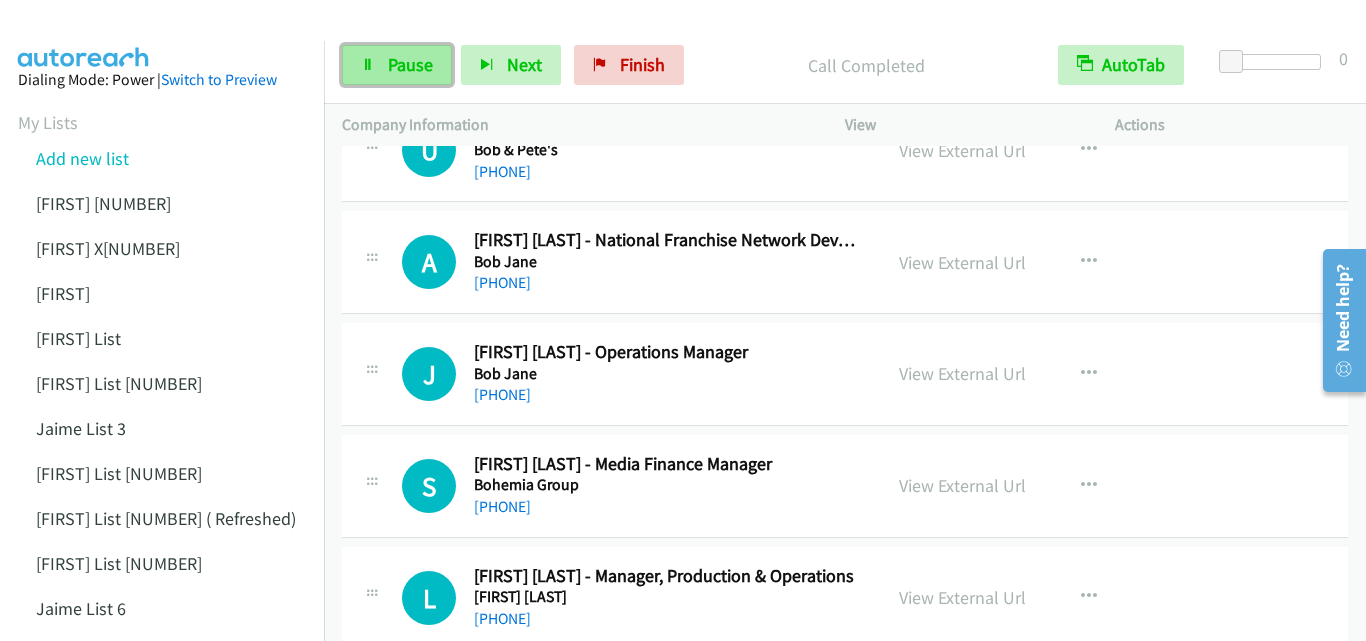 click on "Pause" at bounding box center (397, 65) 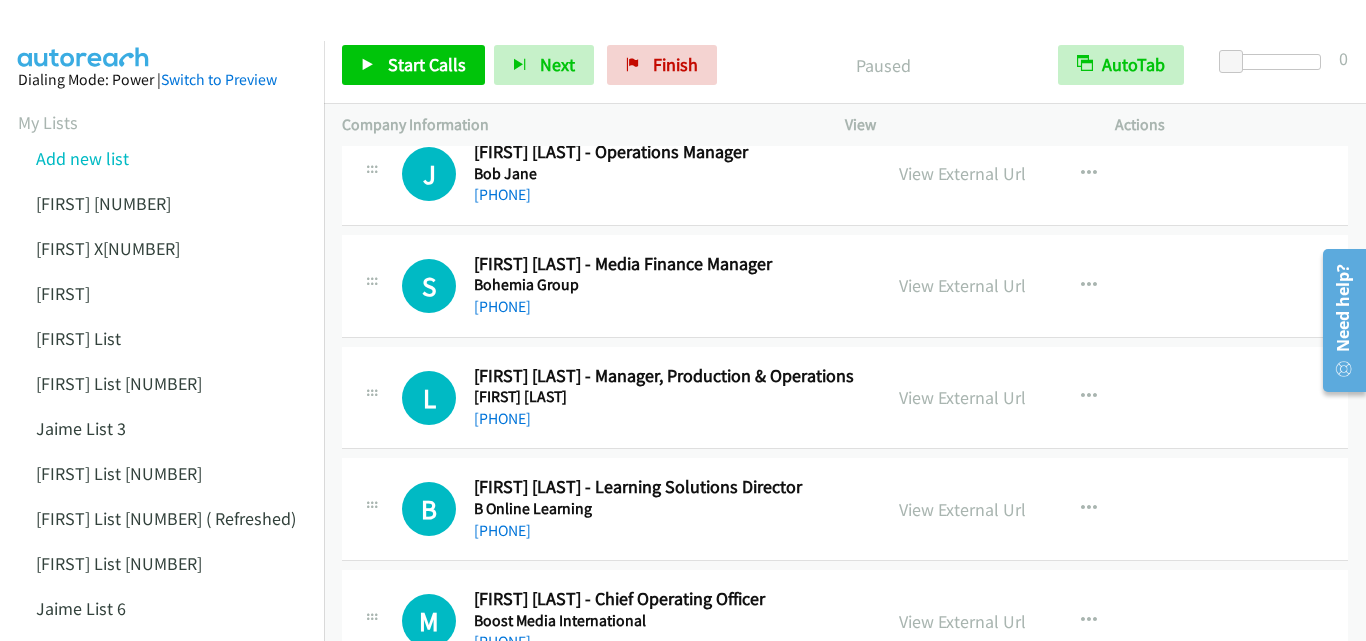 scroll, scrollTop: 4400, scrollLeft: 0, axis: vertical 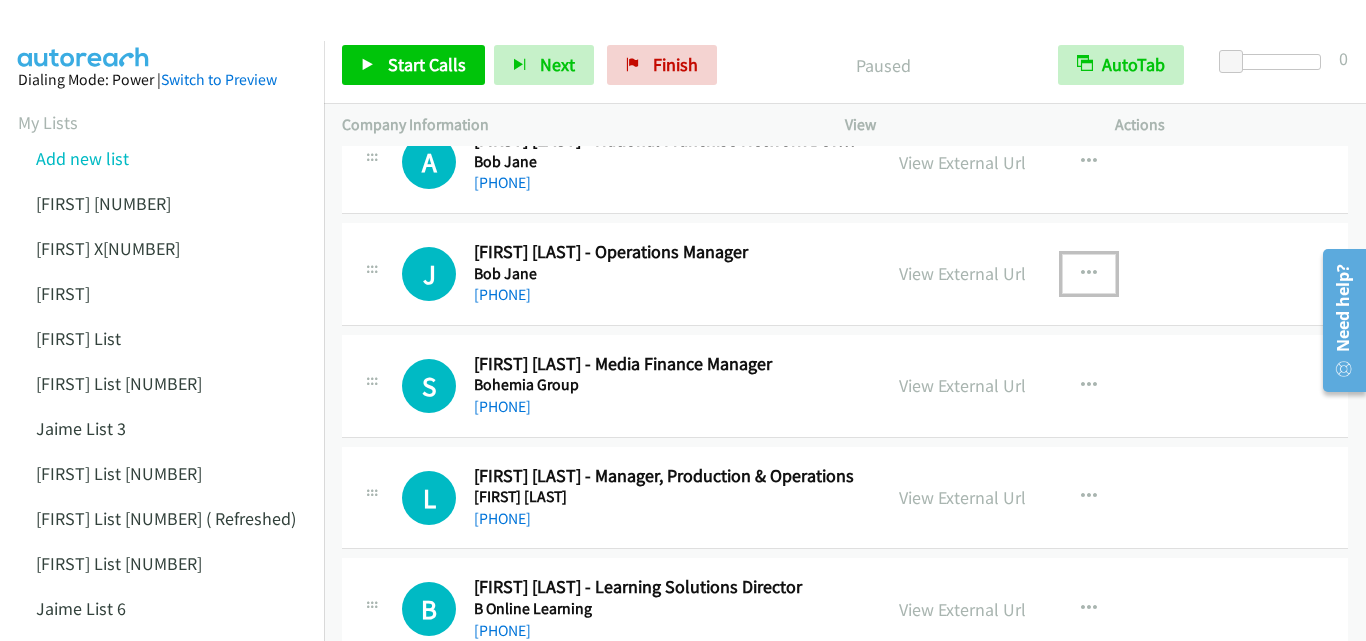 click at bounding box center [1089, 274] 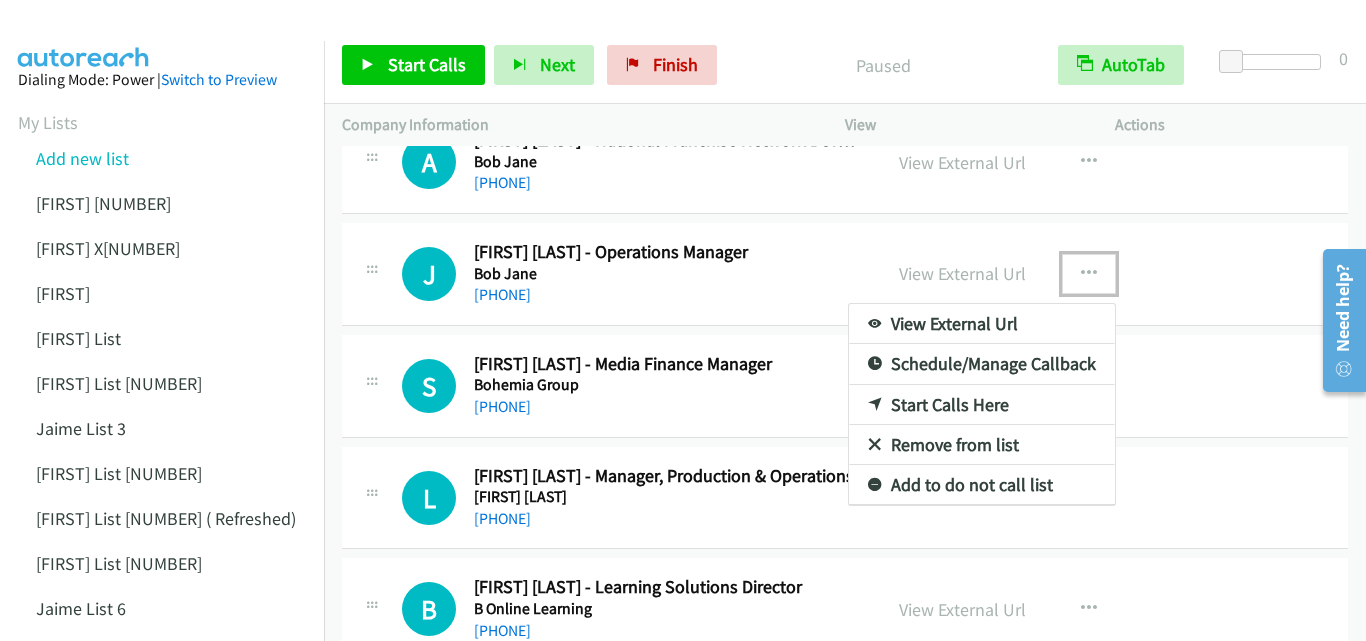 click on "Start Calls Here" at bounding box center [982, 405] 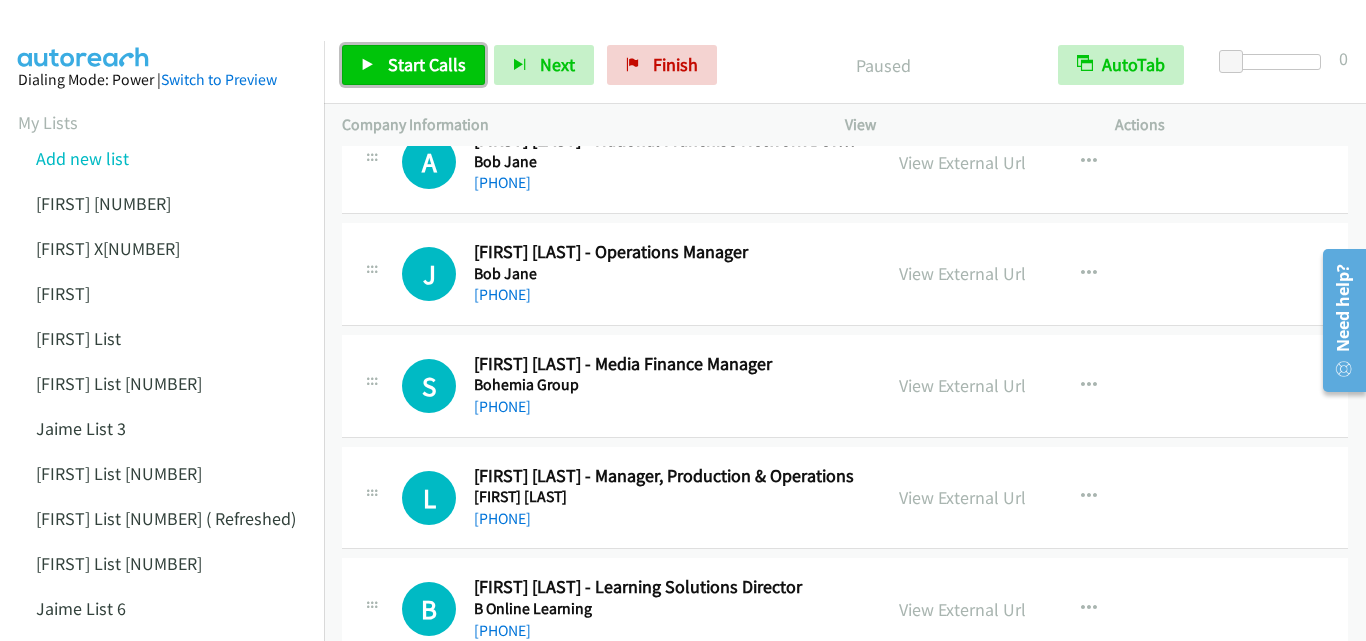 click on "Start Calls" at bounding box center [427, 64] 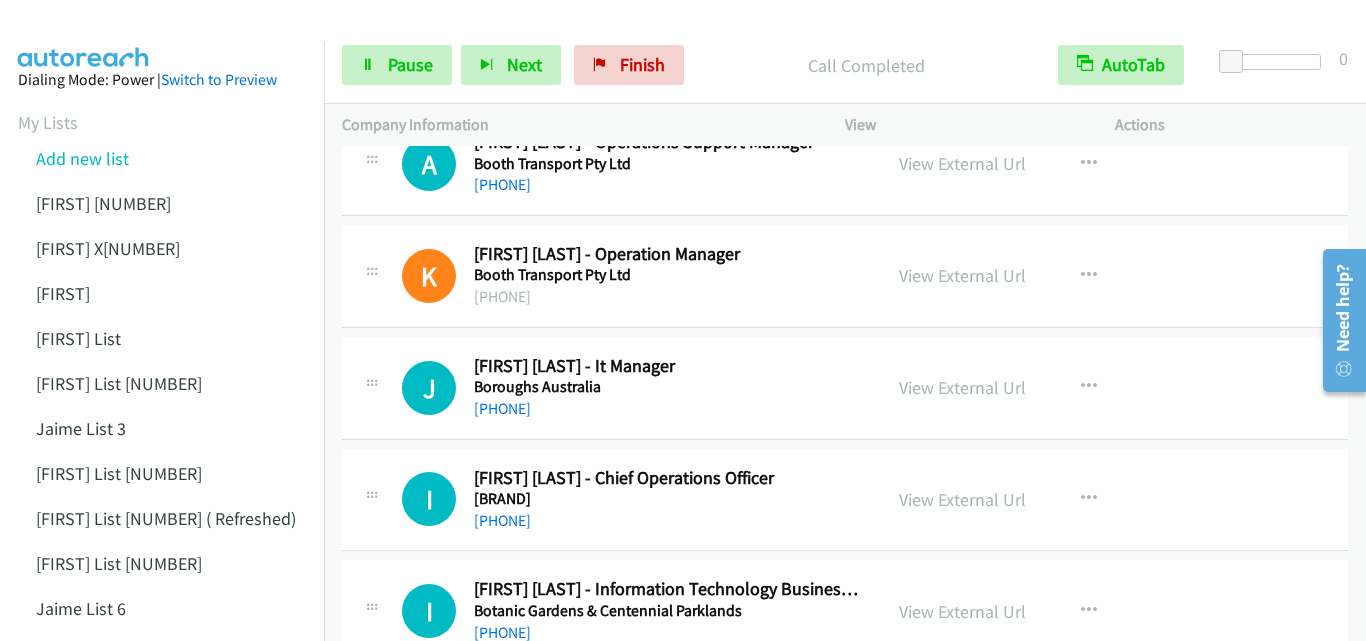 scroll, scrollTop: 5100, scrollLeft: 0, axis: vertical 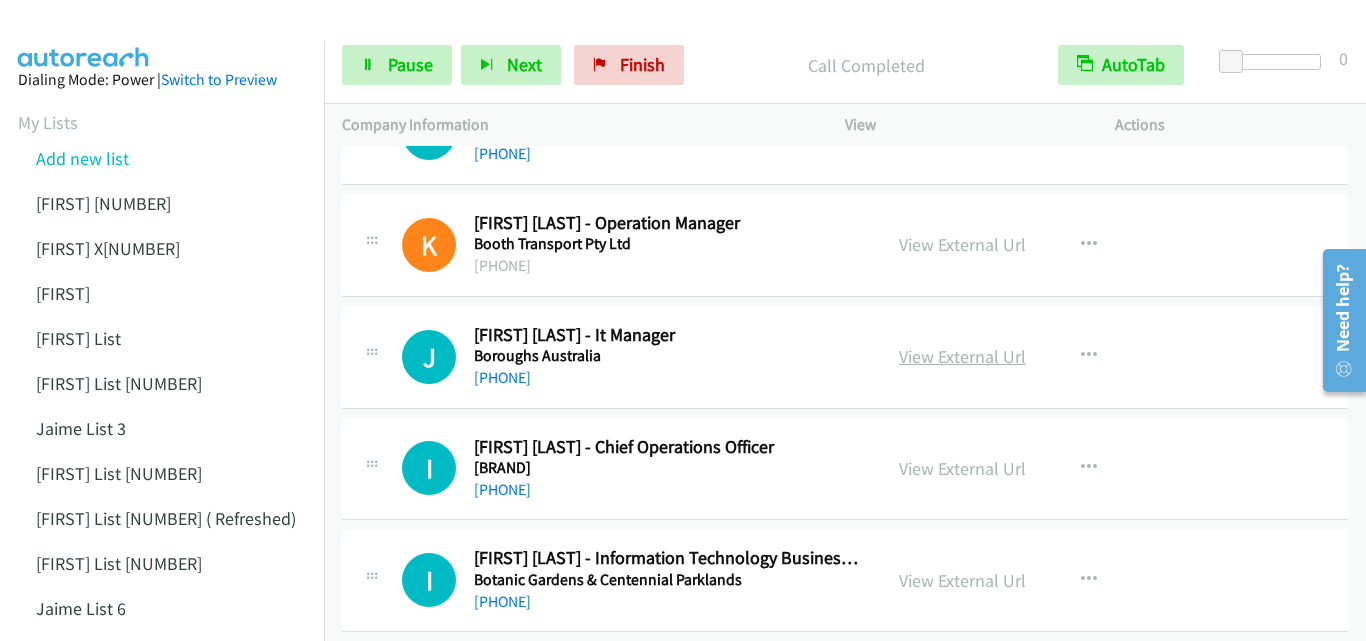 click on "View External Url" at bounding box center (962, 356) 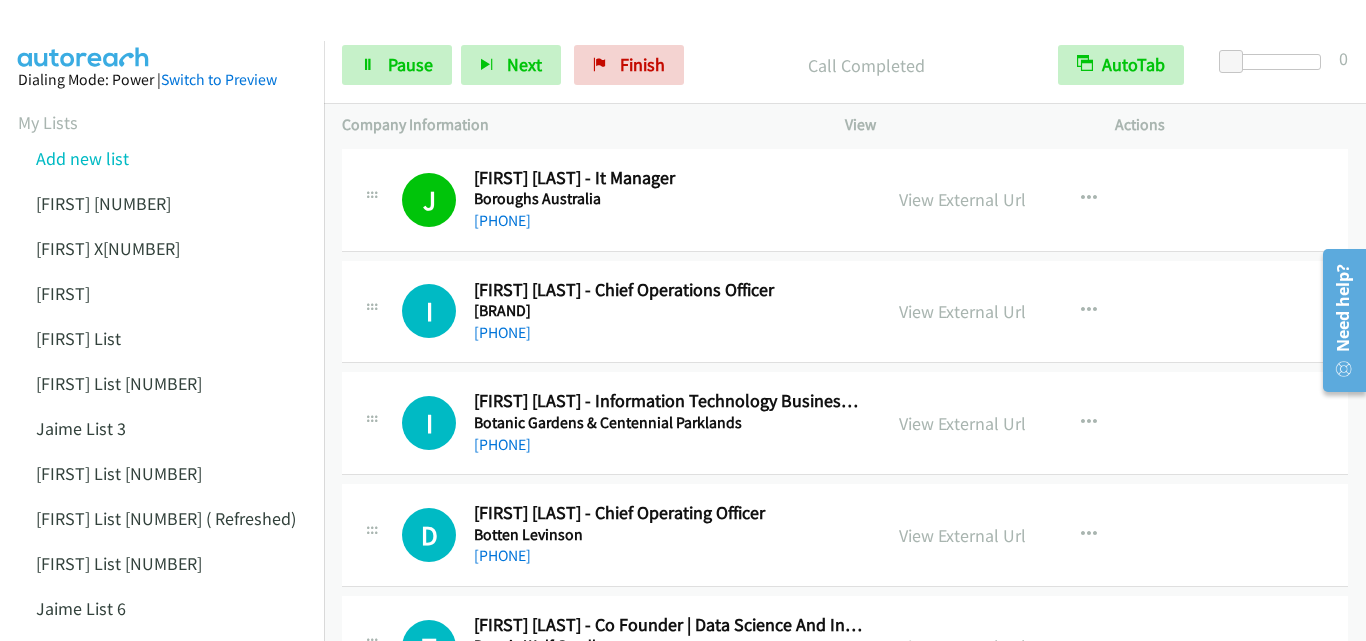 scroll, scrollTop: 5300, scrollLeft: 0, axis: vertical 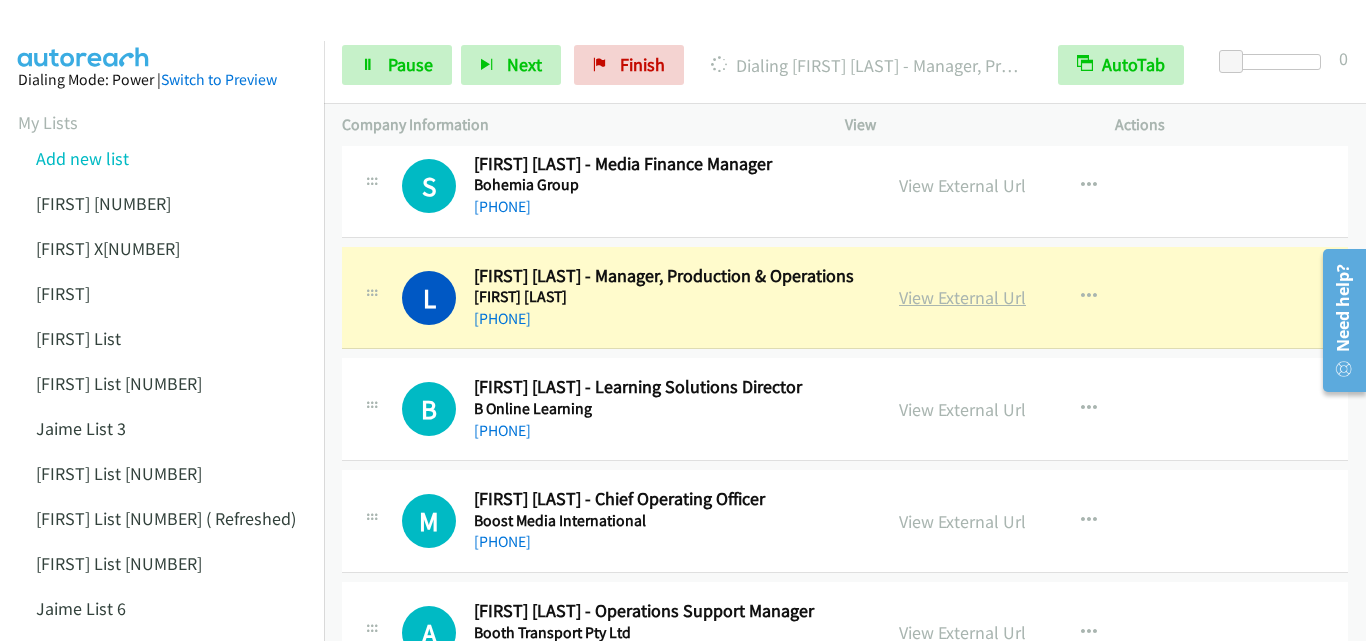 click on "View External Url" at bounding box center [962, 297] 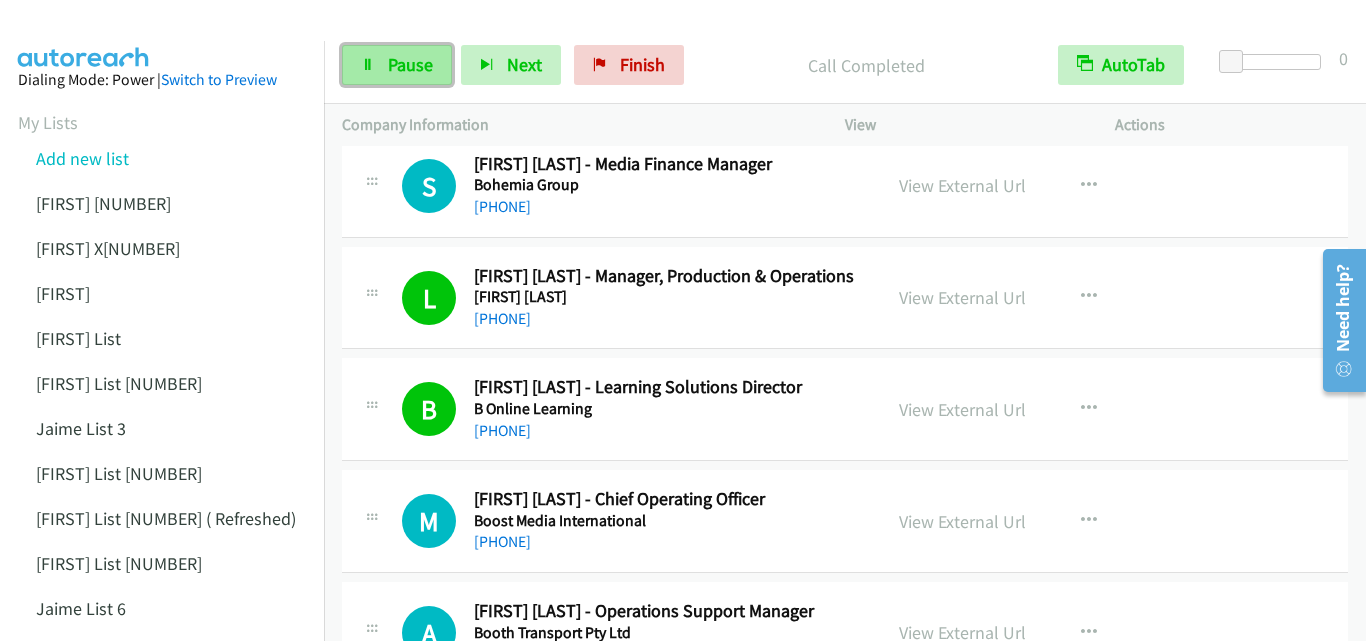 click on "Pause" at bounding box center (410, 64) 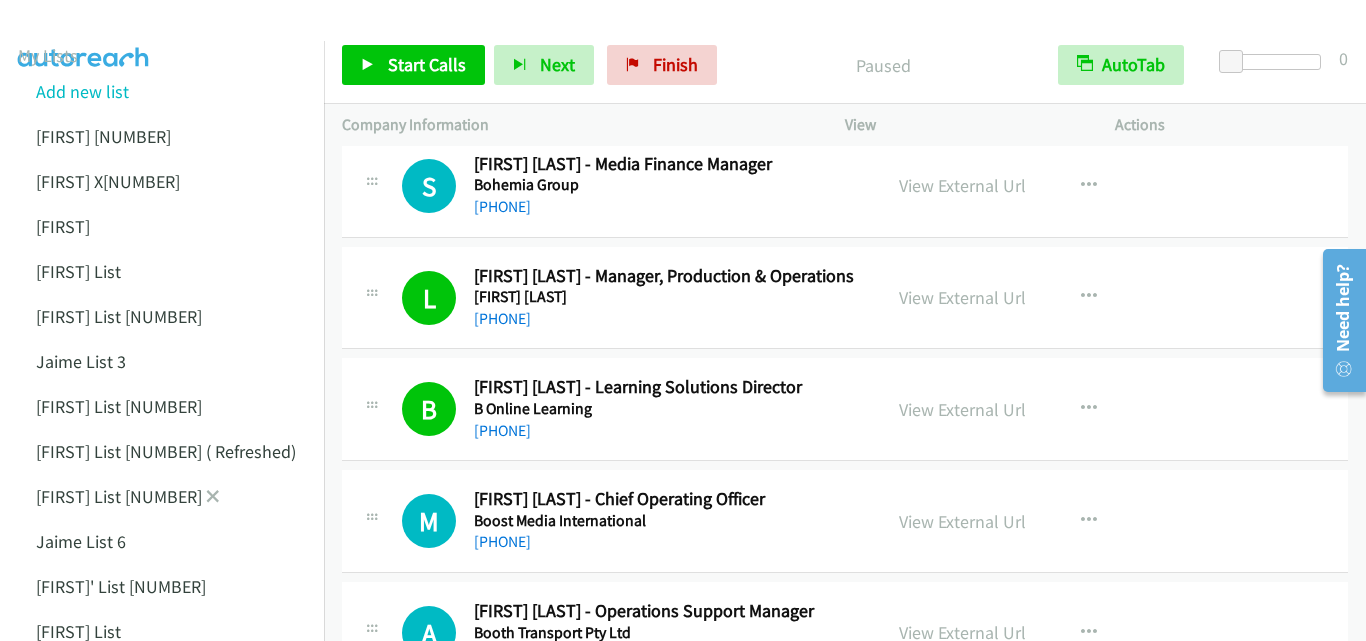 scroll, scrollTop: 100, scrollLeft: 0, axis: vertical 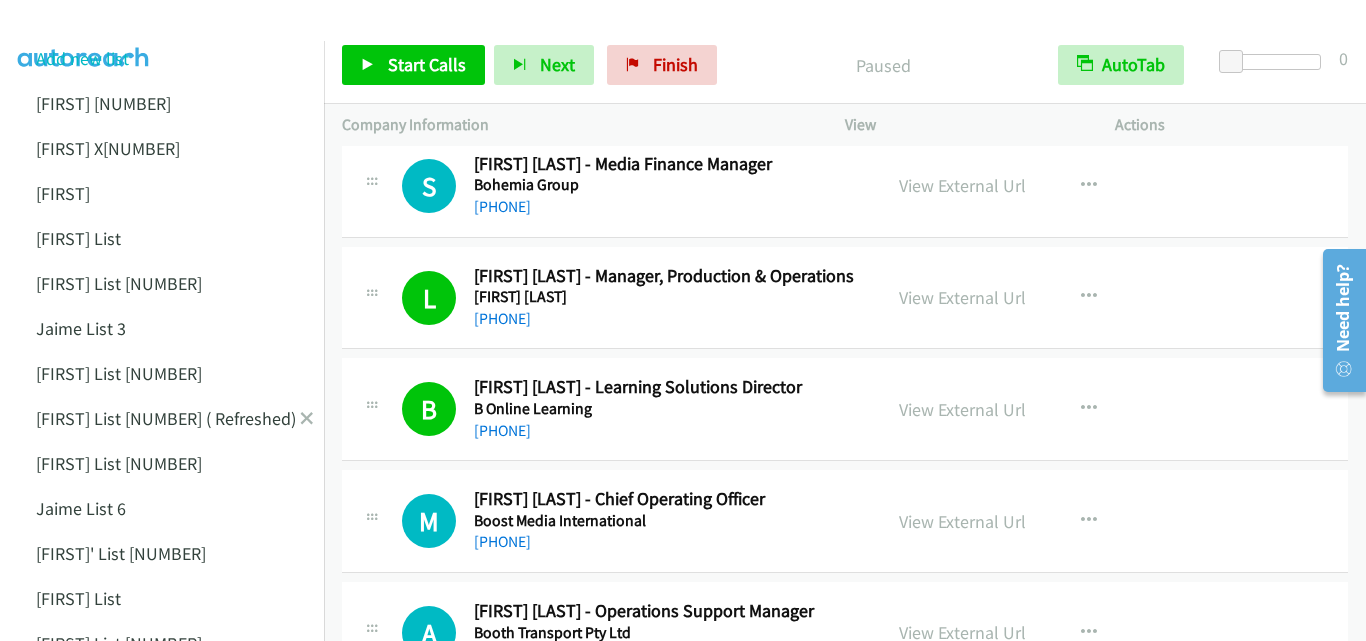 click at bounding box center (307, 418) 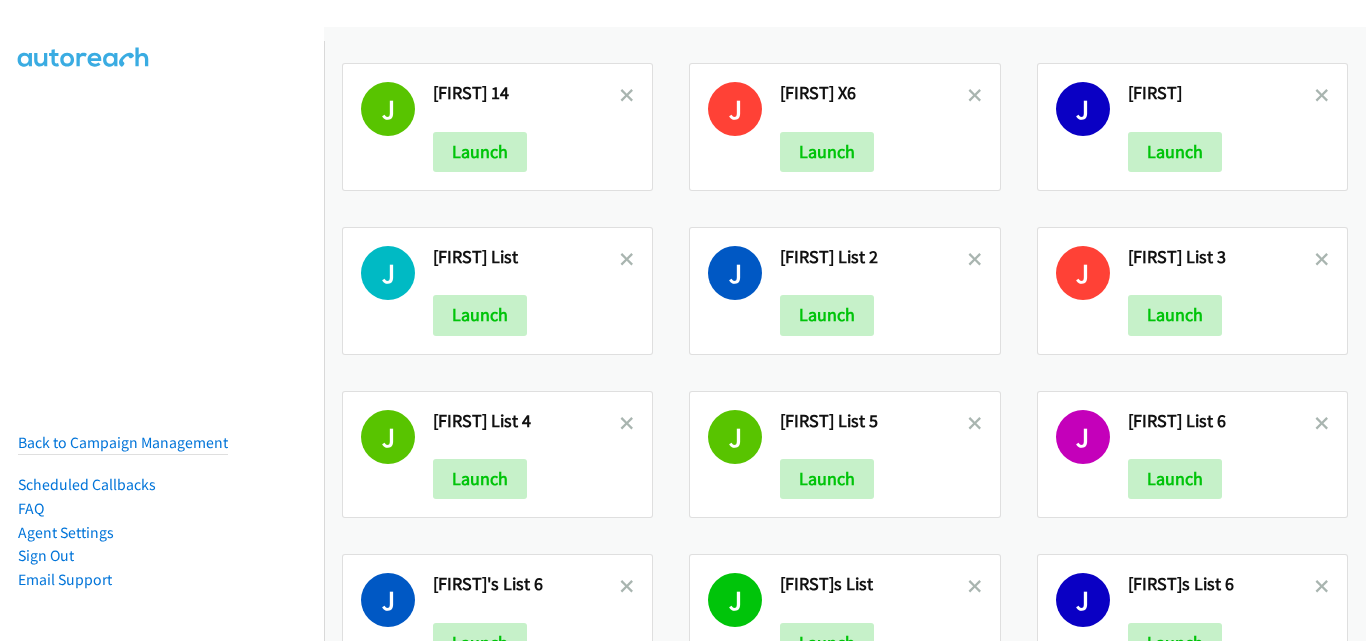 scroll, scrollTop: 0, scrollLeft: 0, axis: both 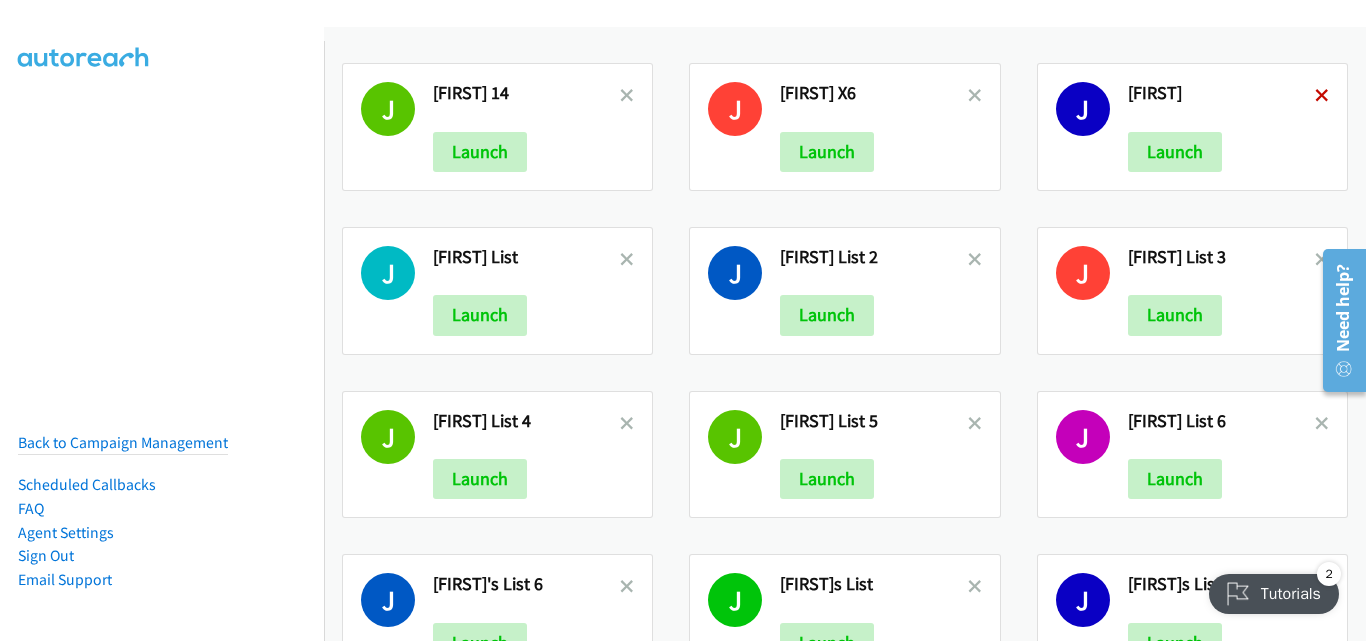 click at bounding box center [1322, 97] 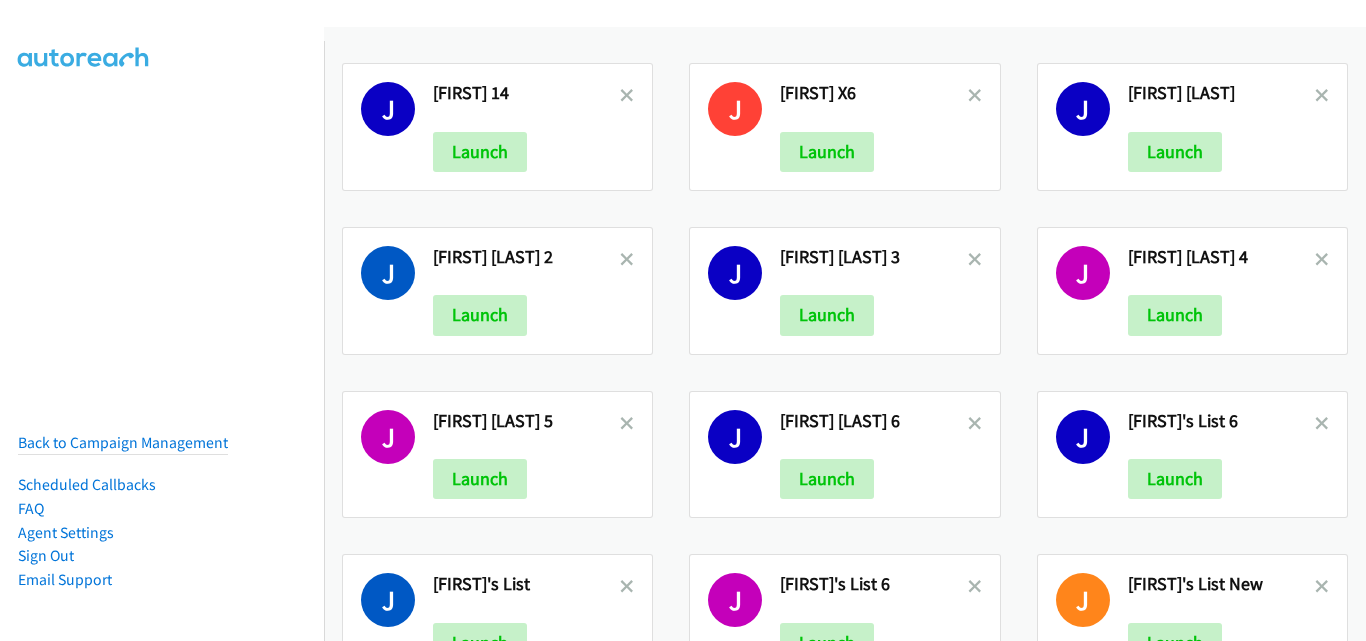 scroll, scrollTop: 0, scrollLeft: 0, axis: both 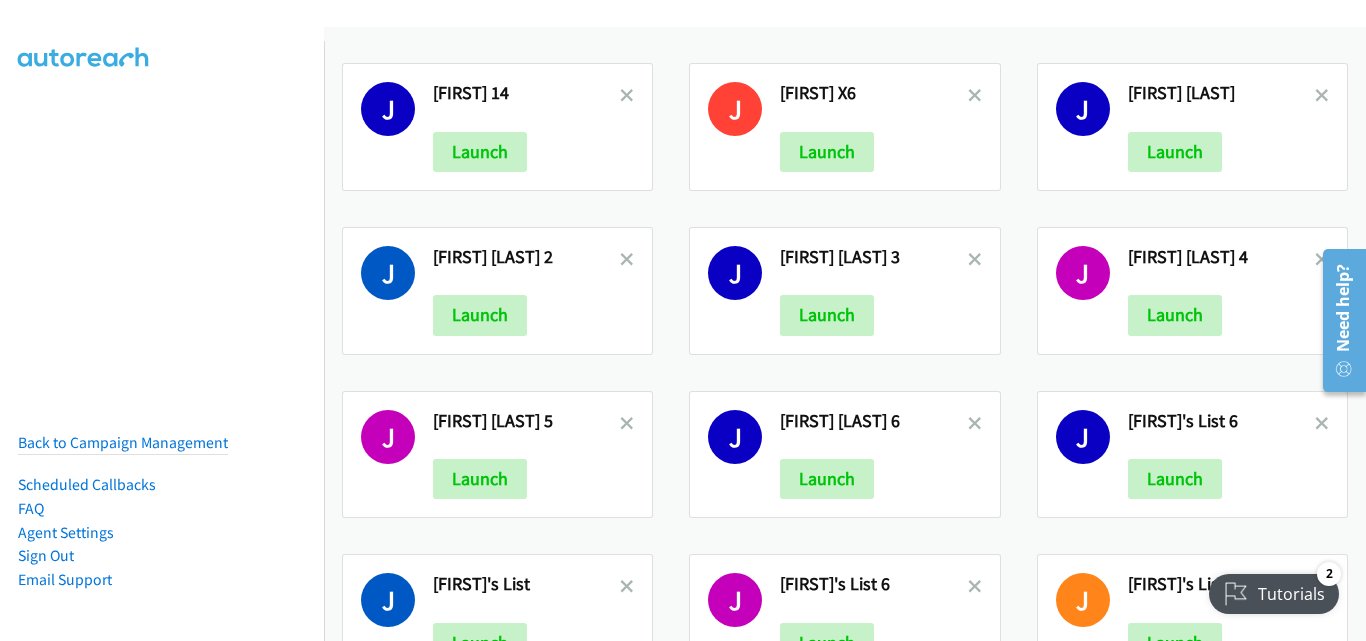 click at bounding box center [627, 259] 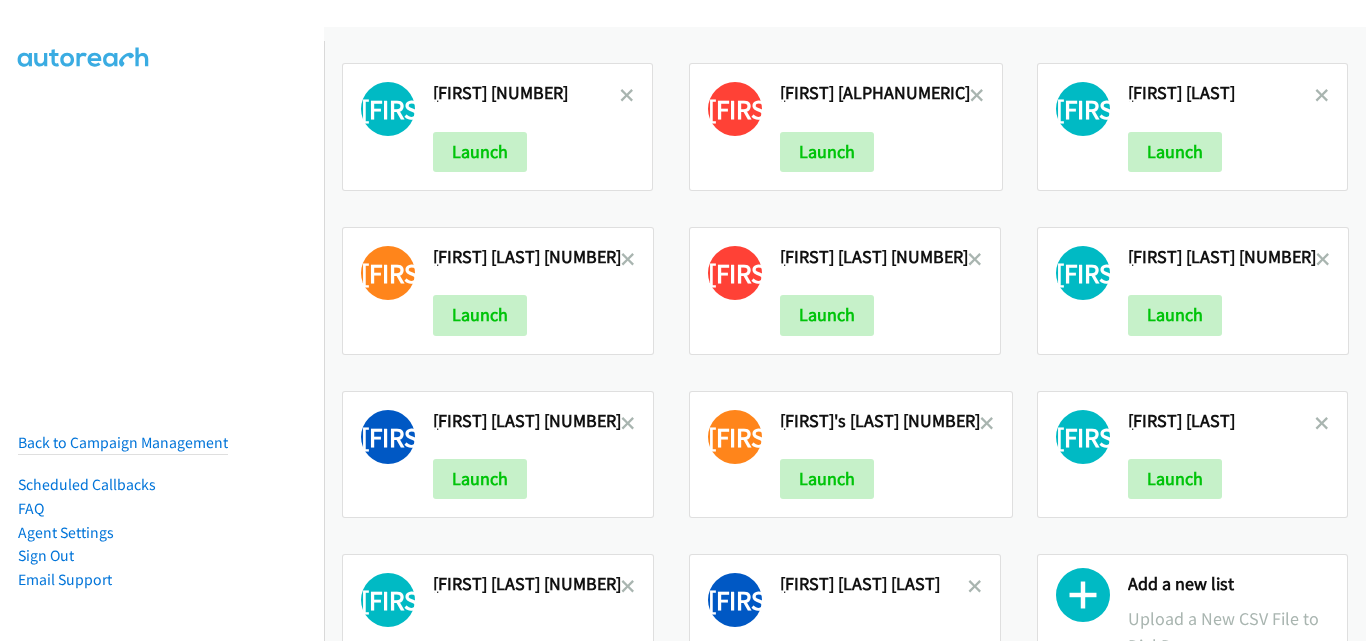 scroll, scrollTop: 0, scrollLeft: 0, axis: both 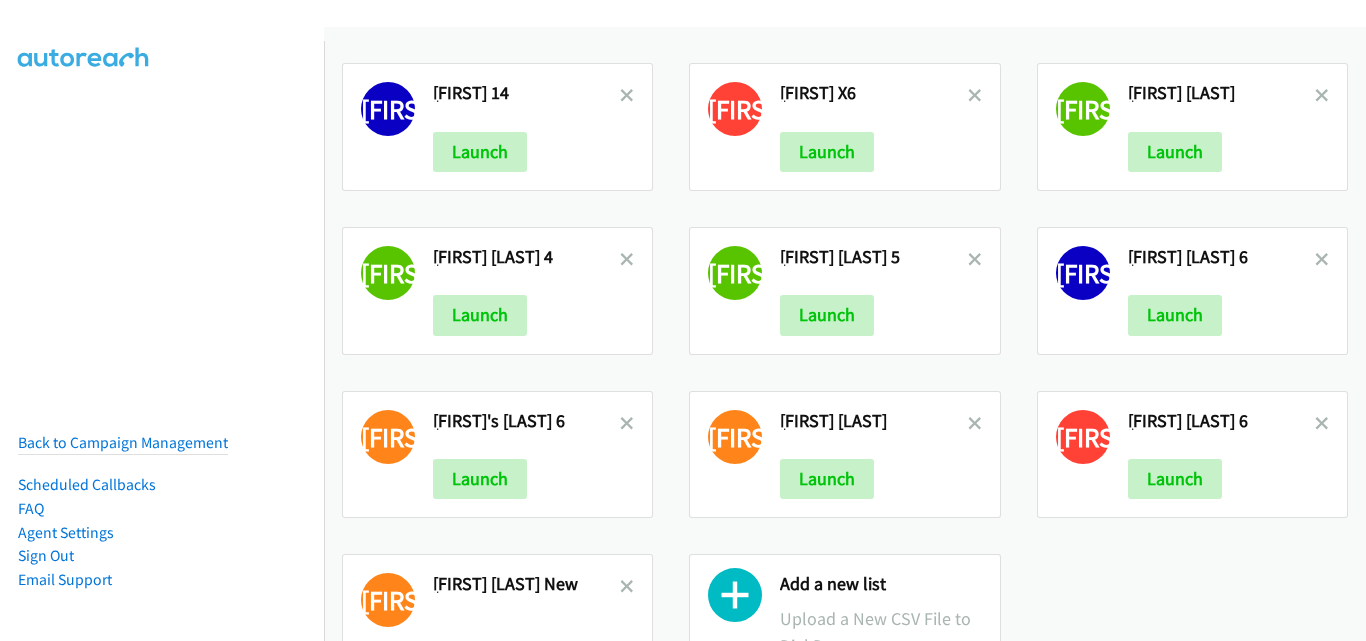 click at bounding box center [627, 261] 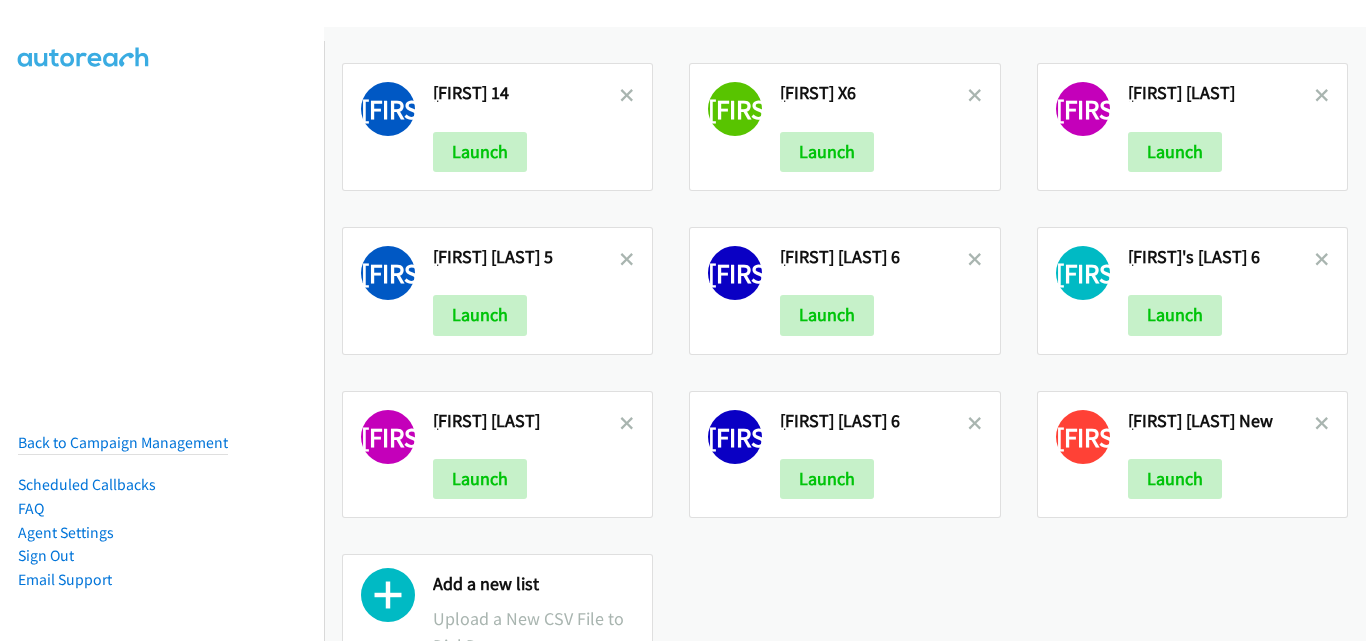 scroll, scrollTop: 0, scrollLeft: 0, axis: both 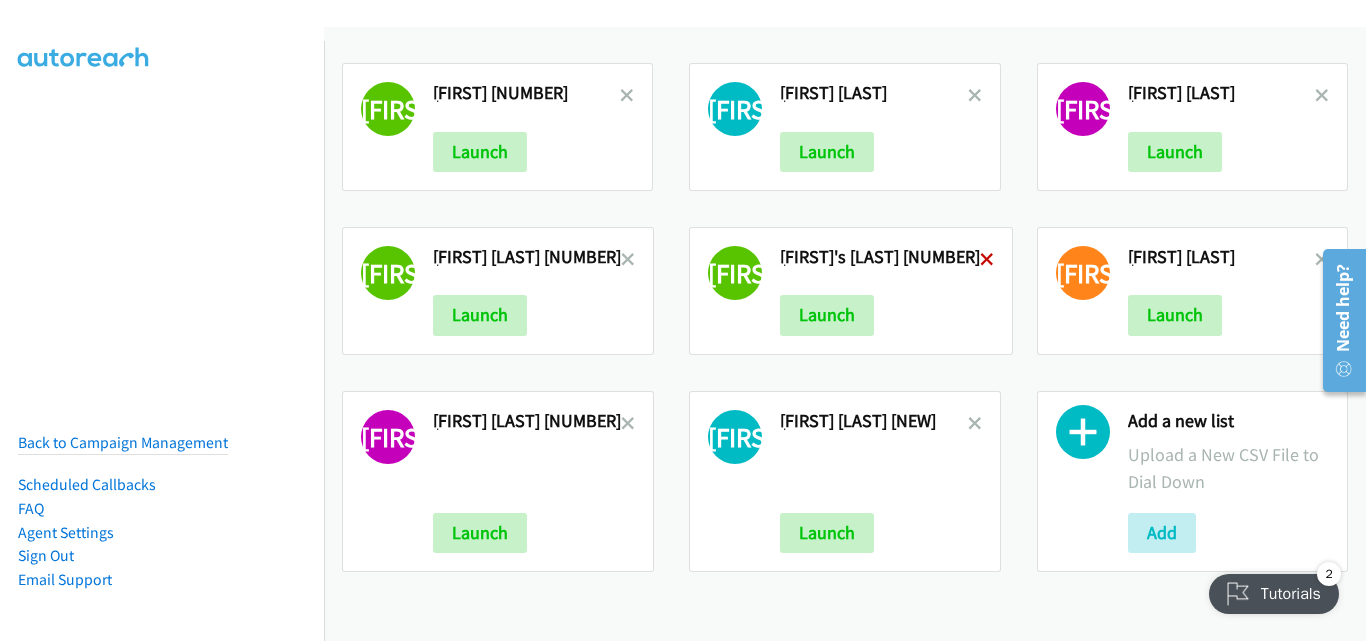 click at bounding box center (987, 261) 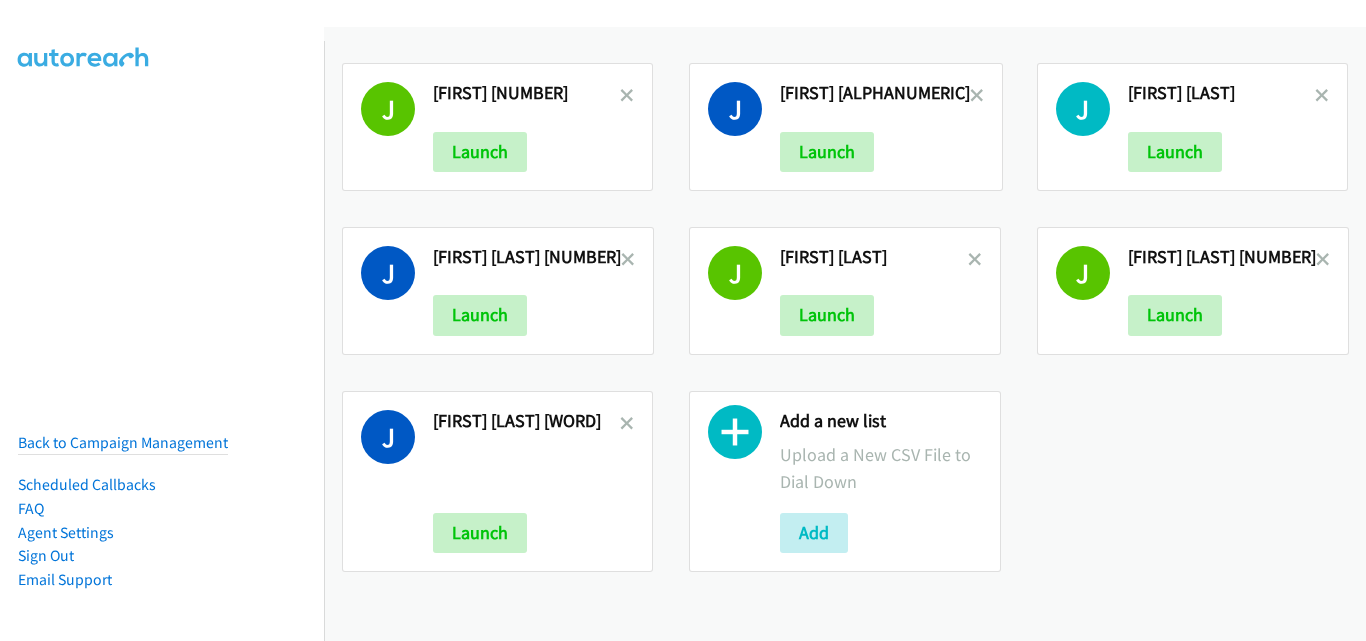 scroll, scrollTop: 0, scrollLeft: 0, axis: both 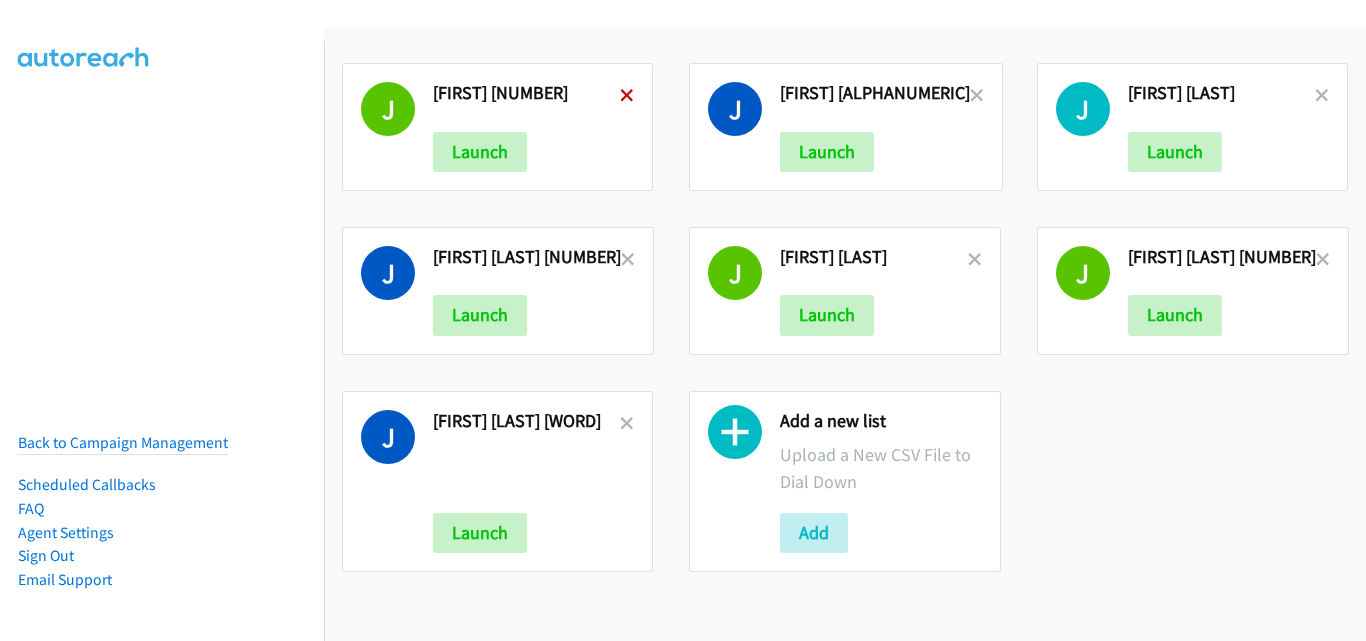 click at bounding box center [627, 97] 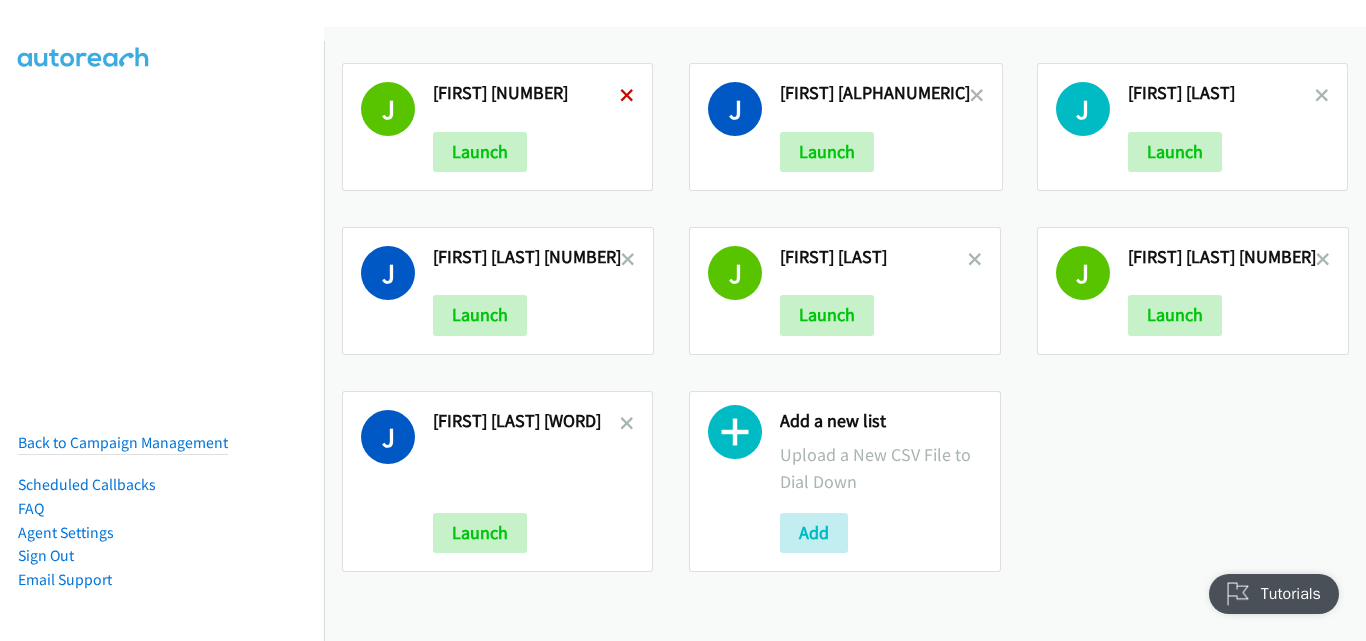 scroll, scrollTop: 0, scrollLeft: 0, axis: both 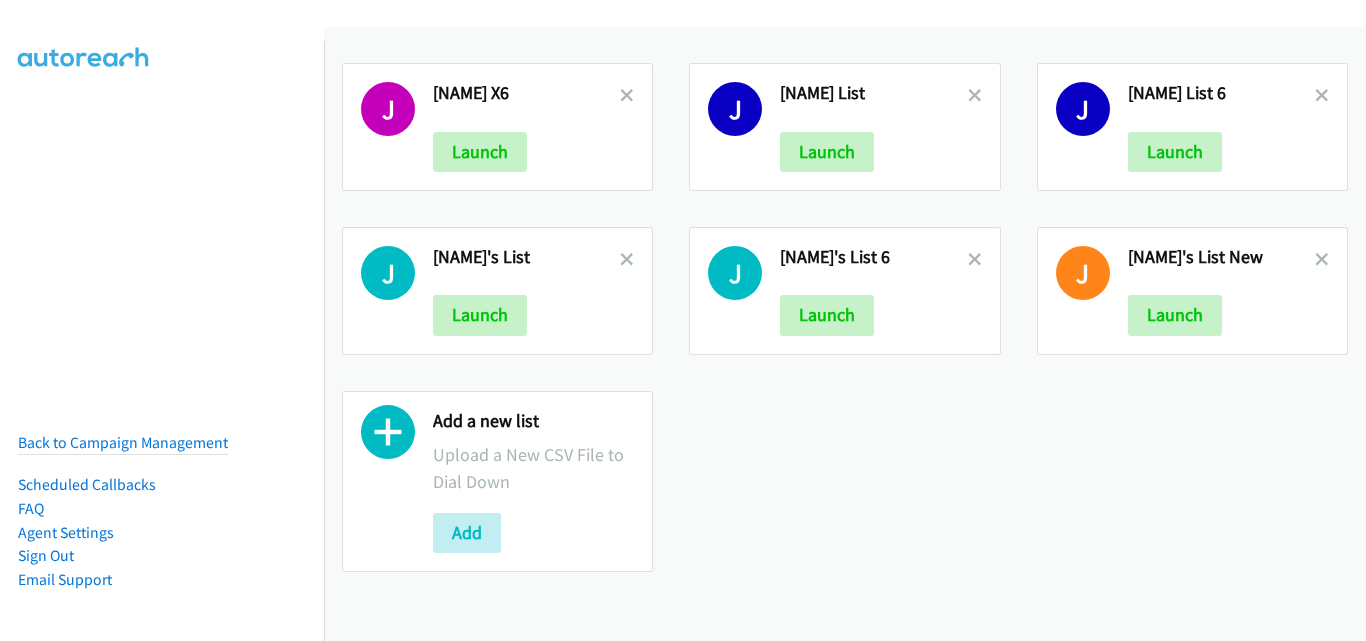click on "[FIRST] [LAST]" at bounding box center [873, 93] 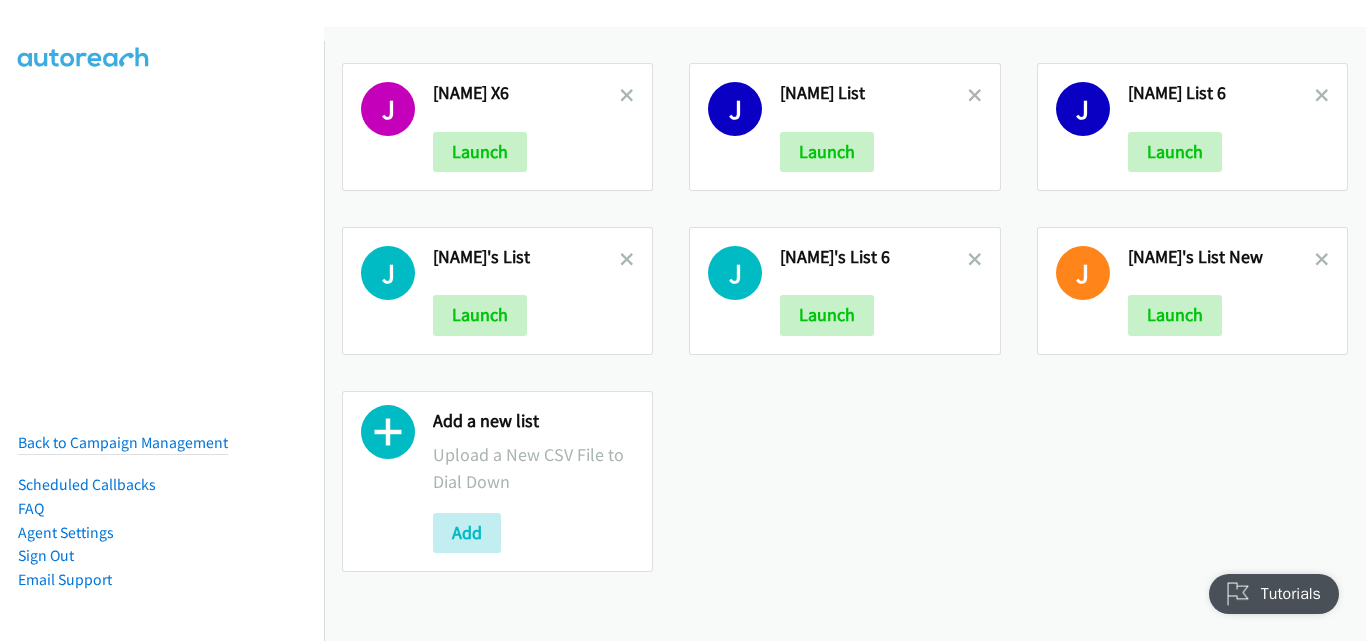 scroll, scrollTop: 0, scrollLeft: 0, axis: both 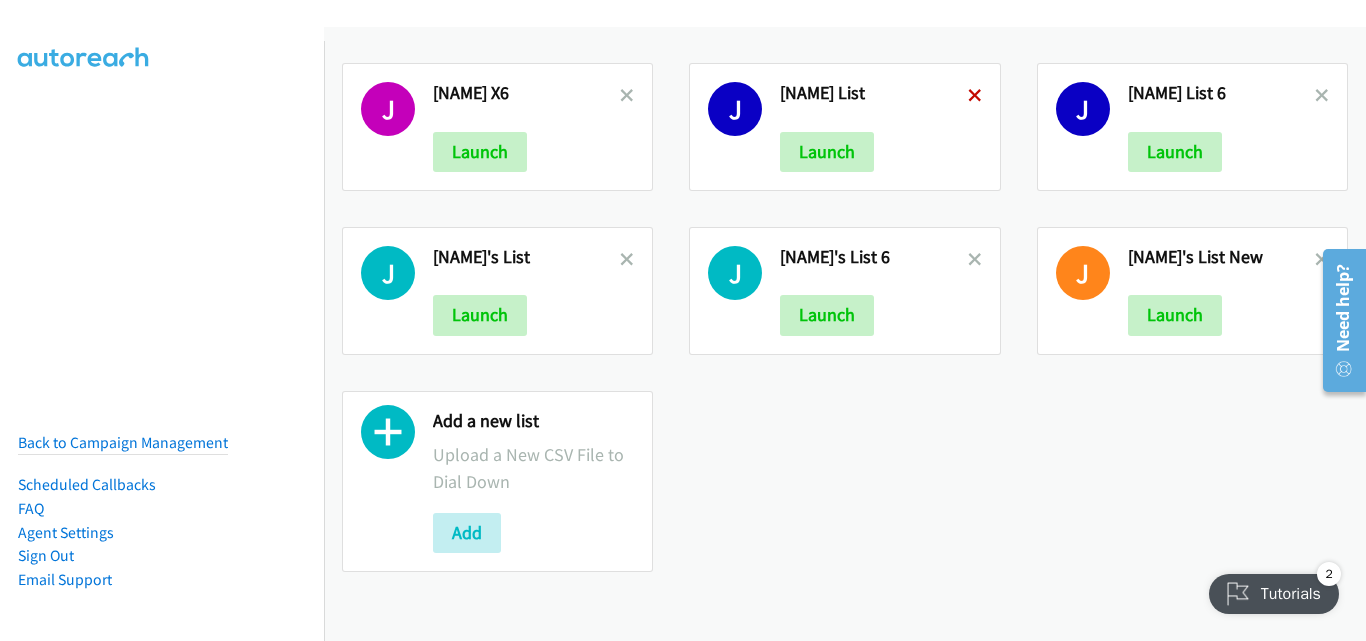 click at bounding box center (975, 97) 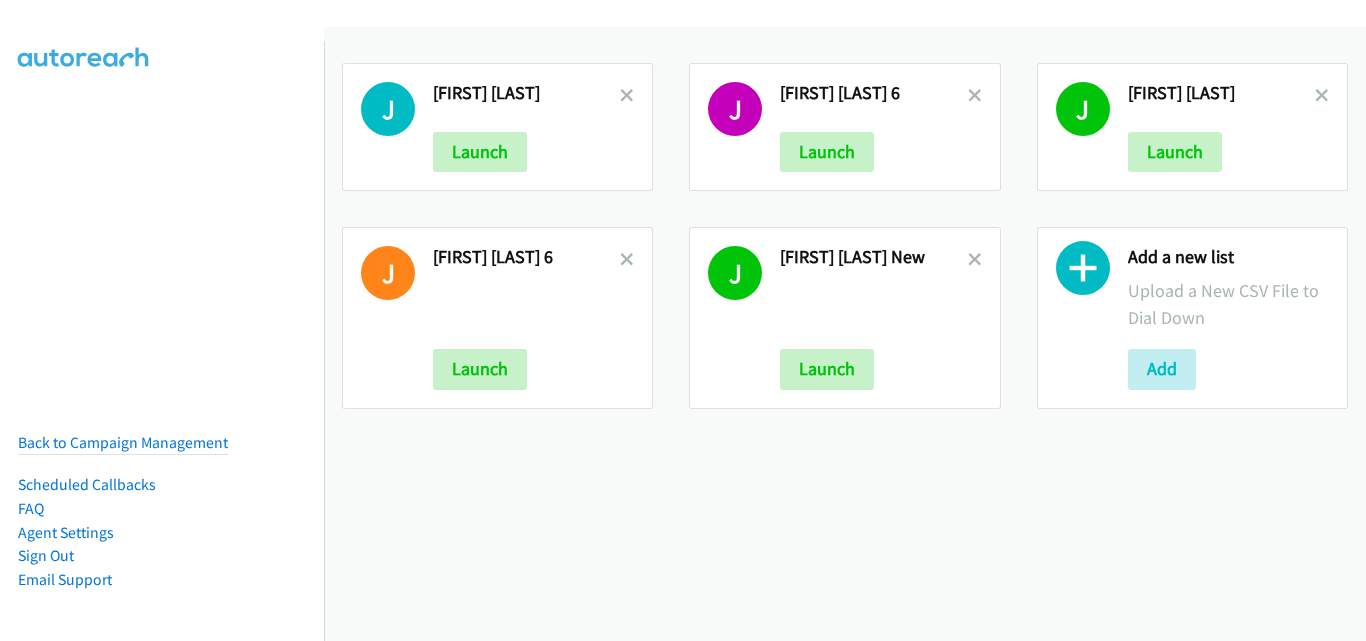 scroll, scrollTop: 0, scrollLeft: 0, axis: both 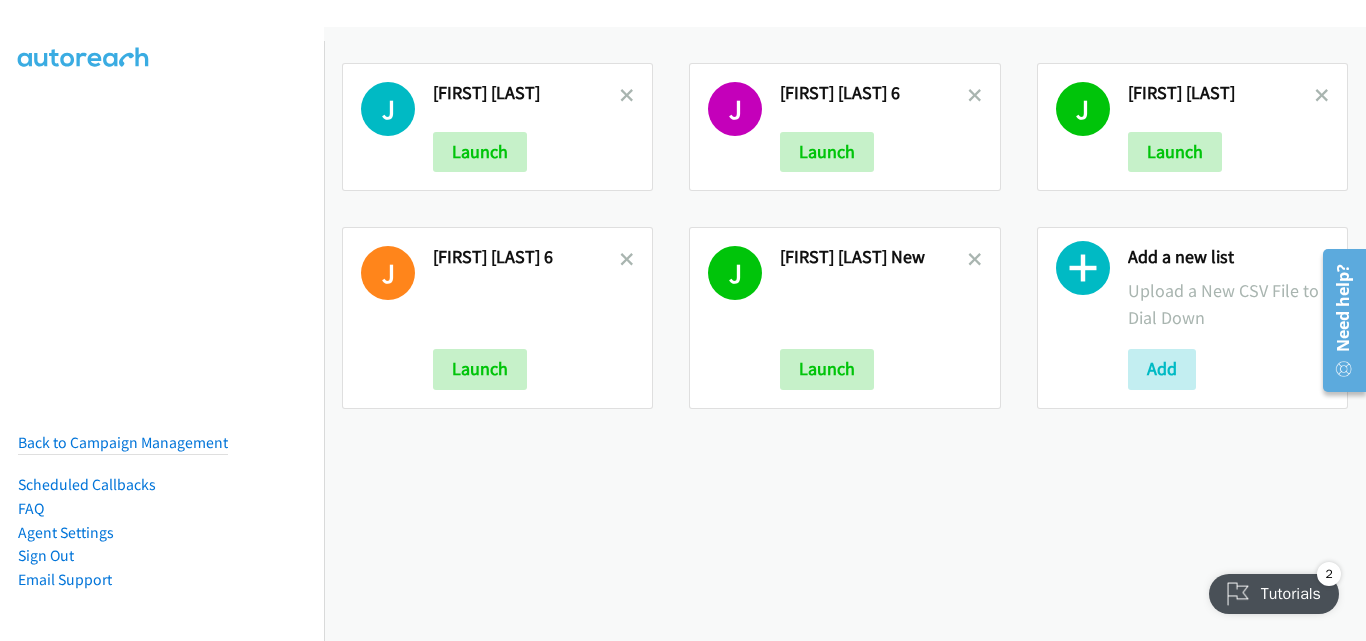 click on "[FIRST] [LAST]" at bounding box center [1221, 93] 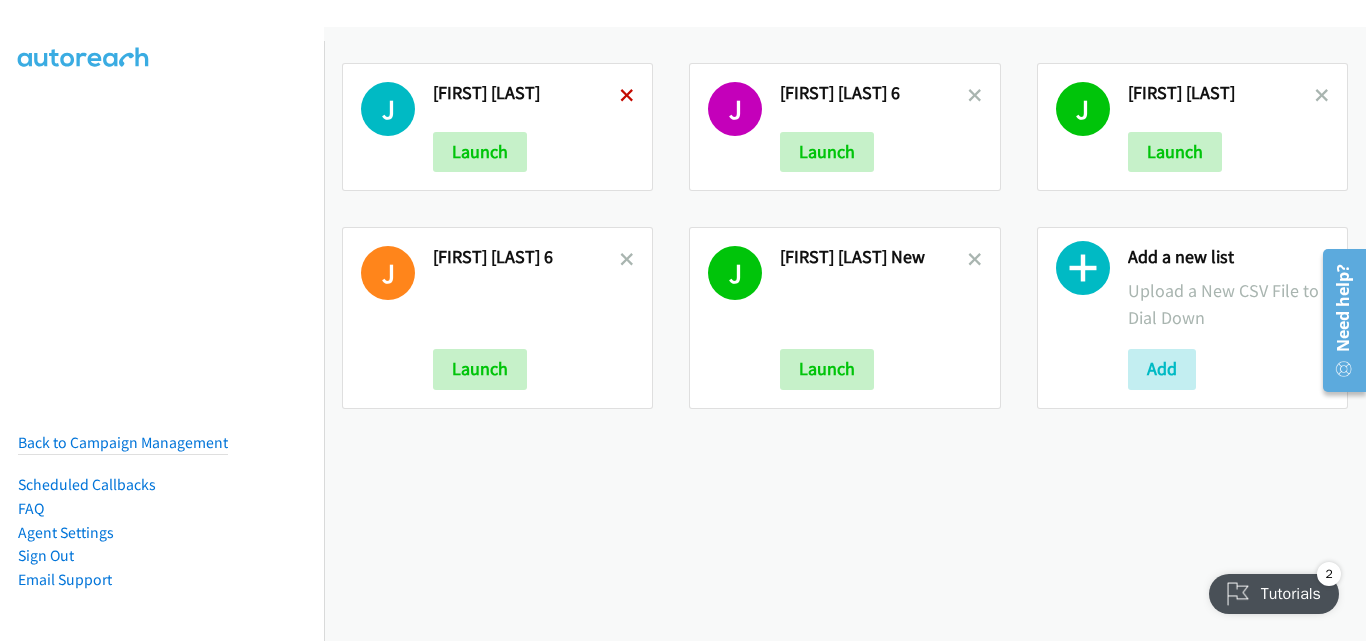 click at bounding box center (627, 97) 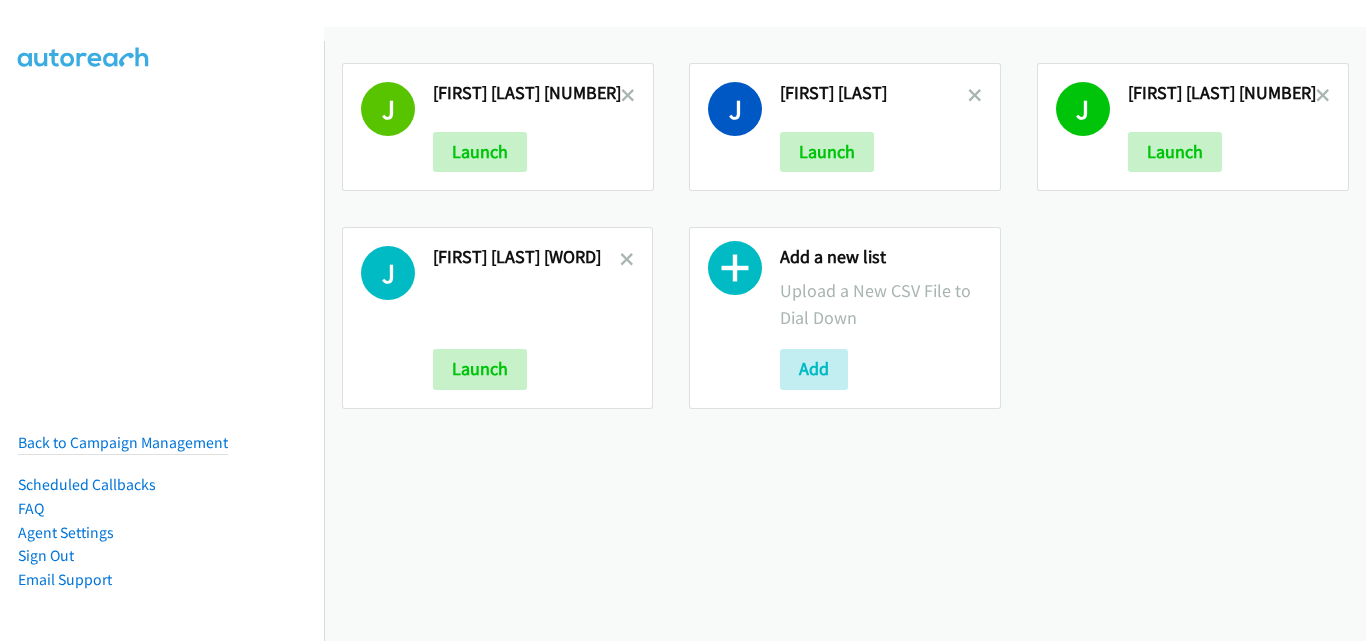 scroll, scrollTop: 0, scrollLeft: 0, axis: both 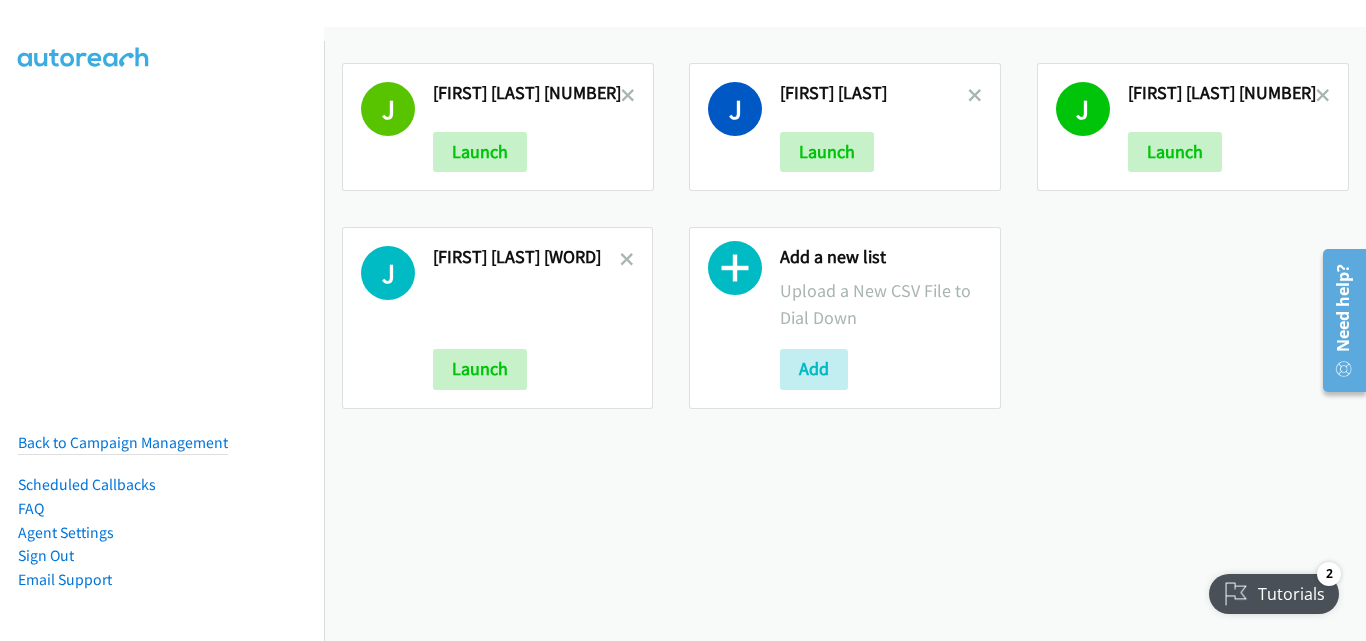 click at bounding box center (735, 273) 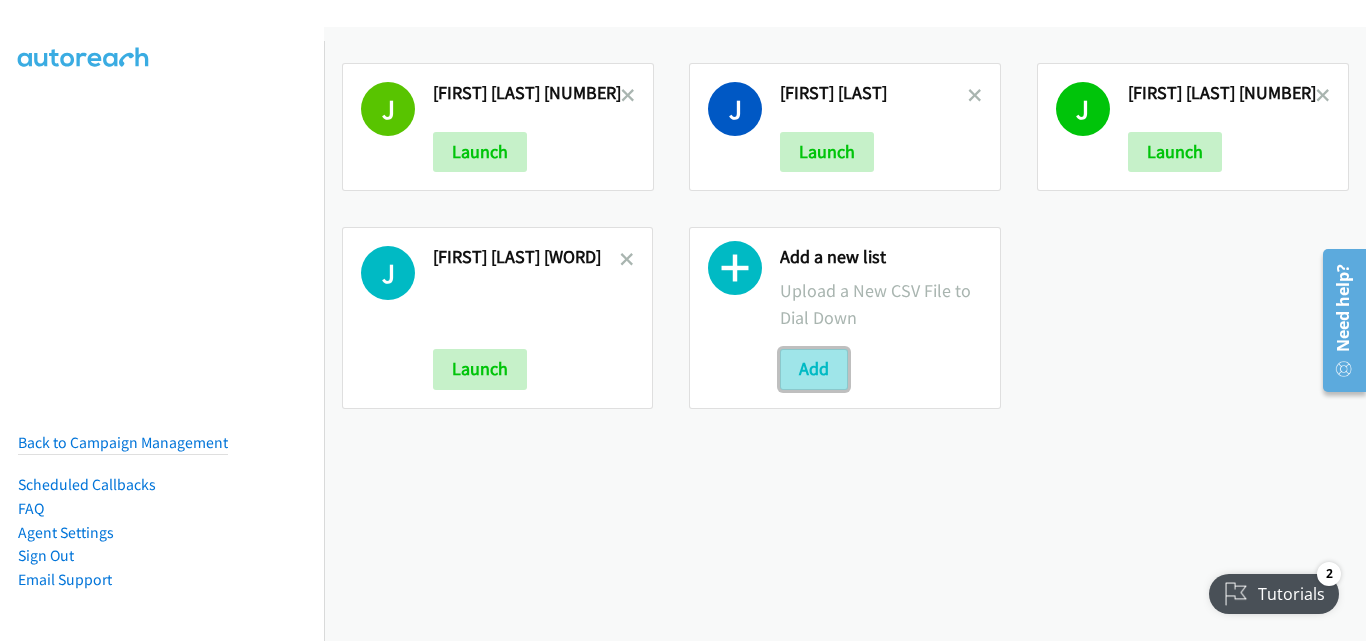 click on "Add" at bounding box center (814, 369) 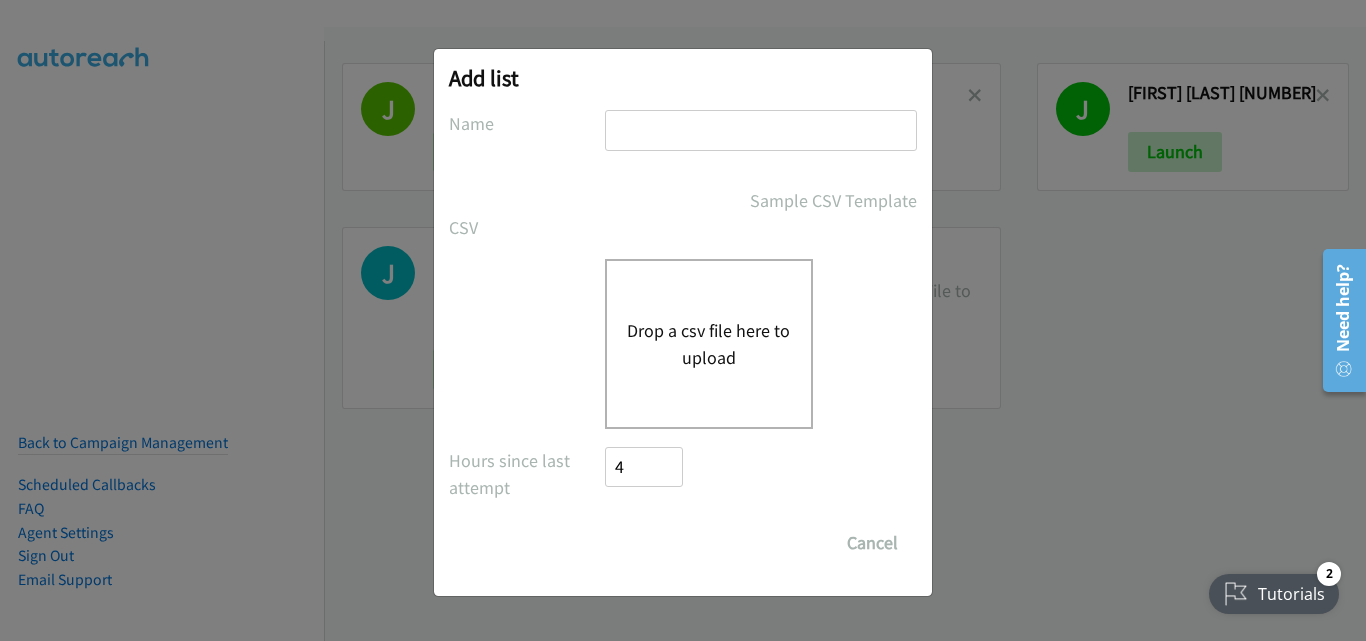 click at bounding box center [761, 130] 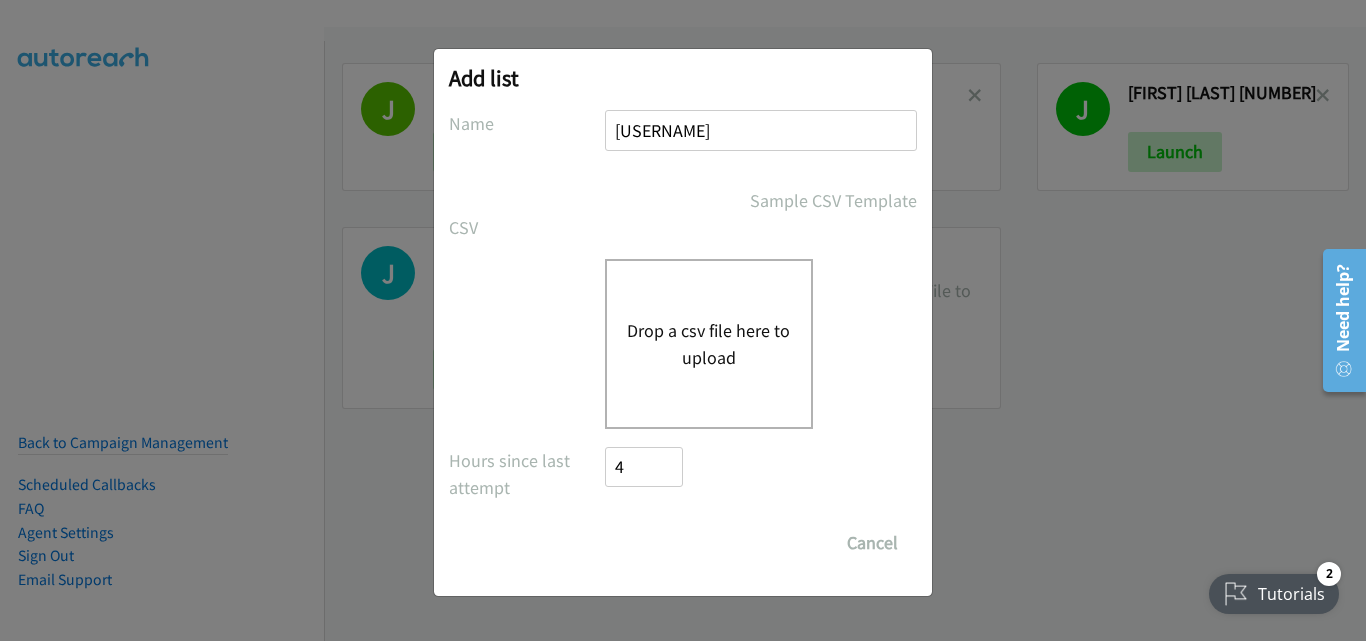 type on "jaimelz" 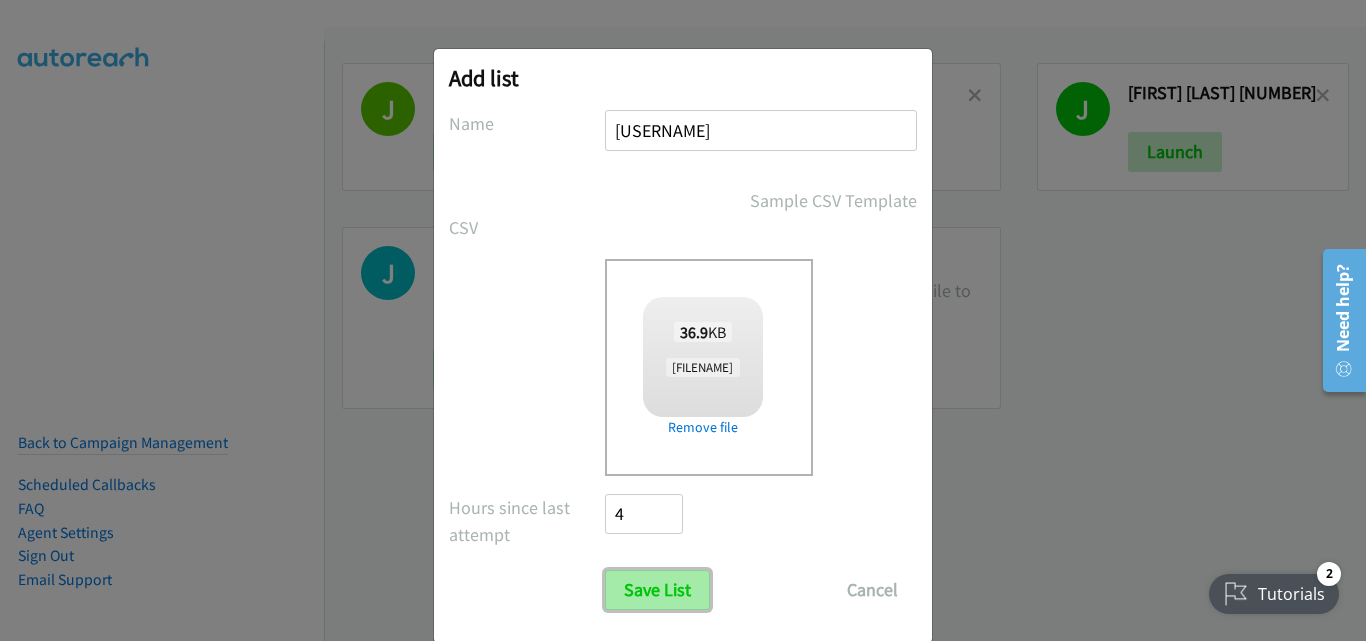 click on "Save List" at bounding box center (657, 590) 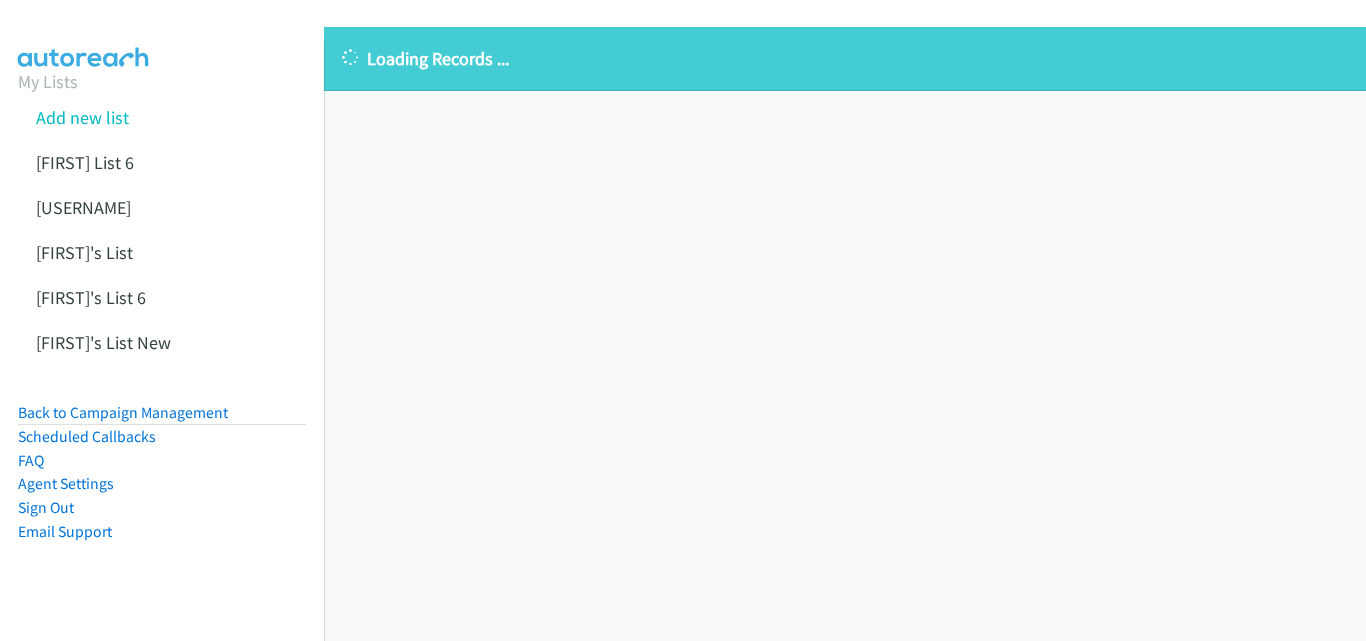 scroll, scrollTop: 0, scrollLeft: 0, axis: both 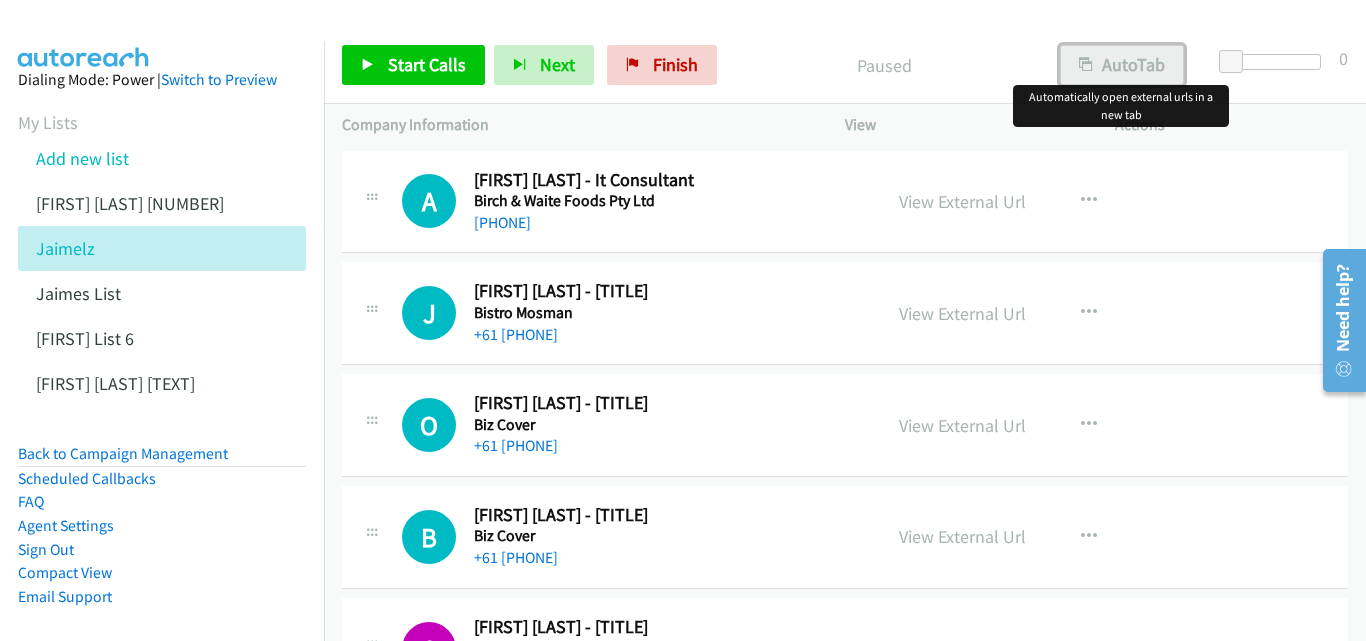 click on "AutoTab" at bounding box center (1122, 65) 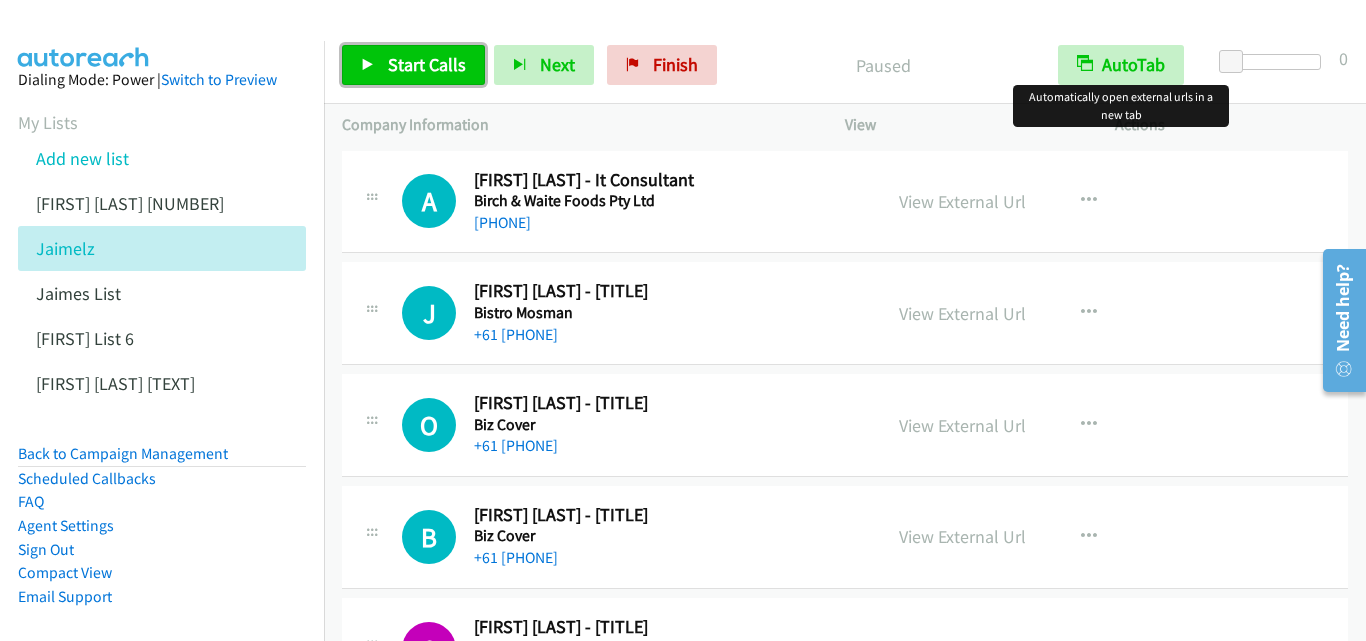click on "Start Calls" at bounding box center (427, 64) 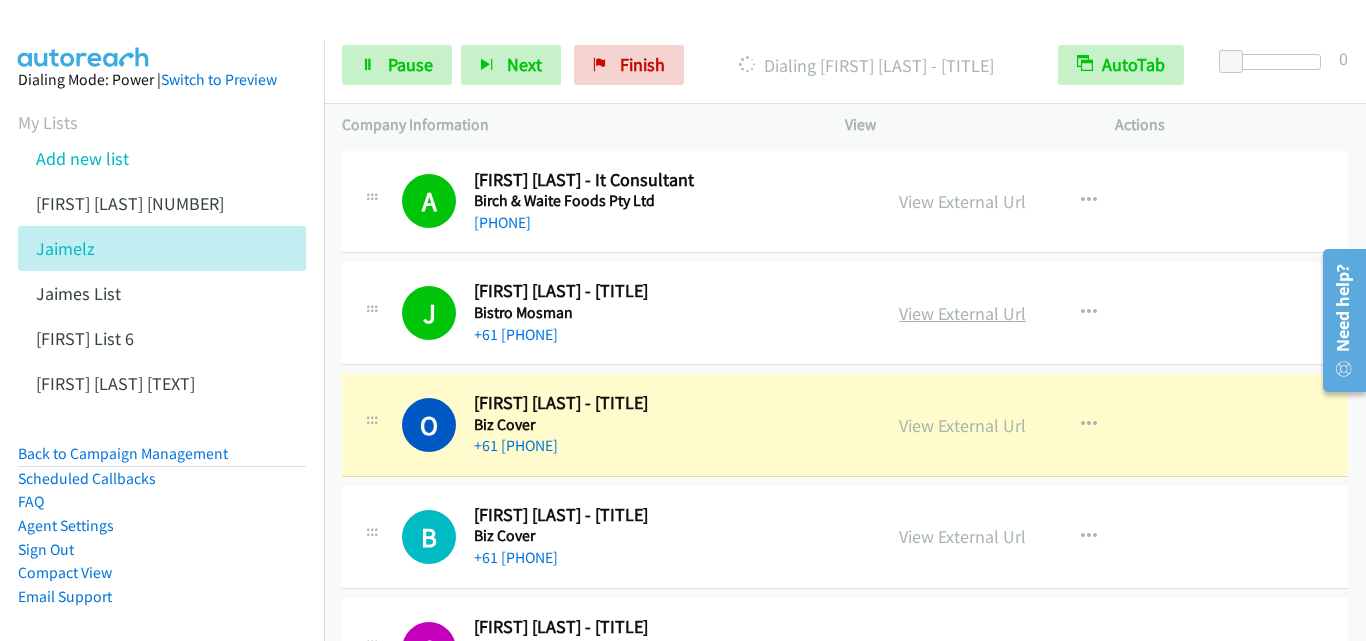 click on "View External Url" at bounding box center [962, 313] 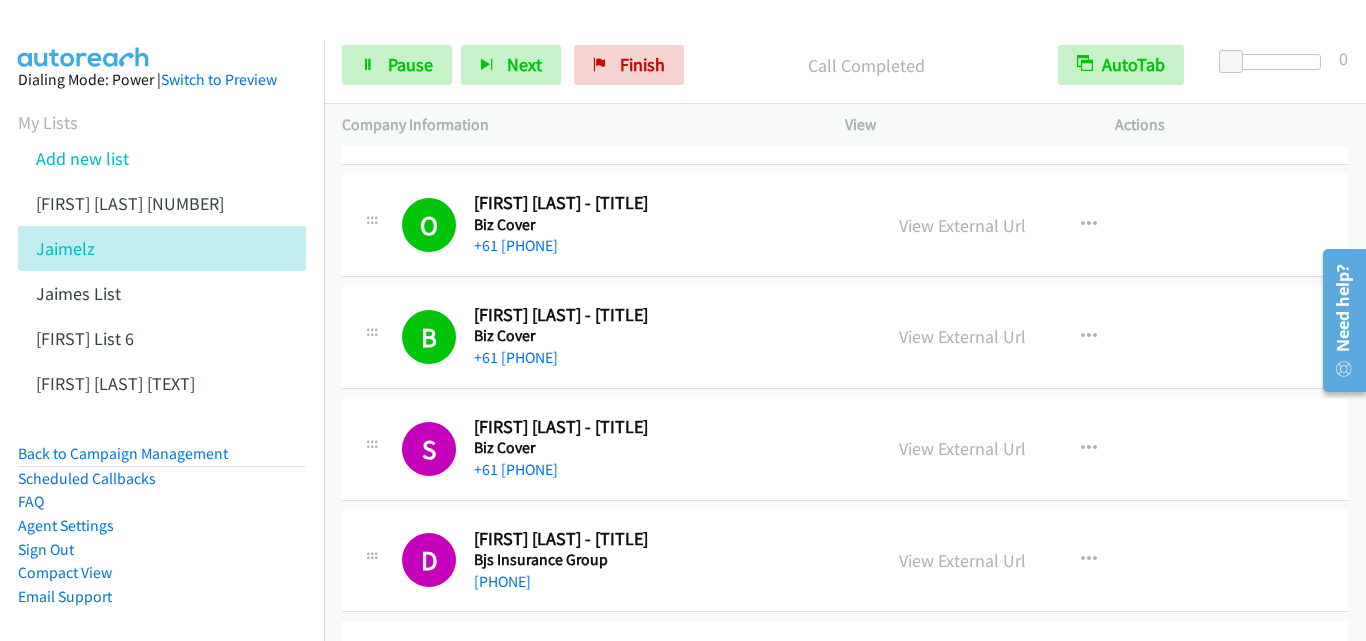 scroll, scrollTop: 300, scrollLeft: 0, axis: vertical 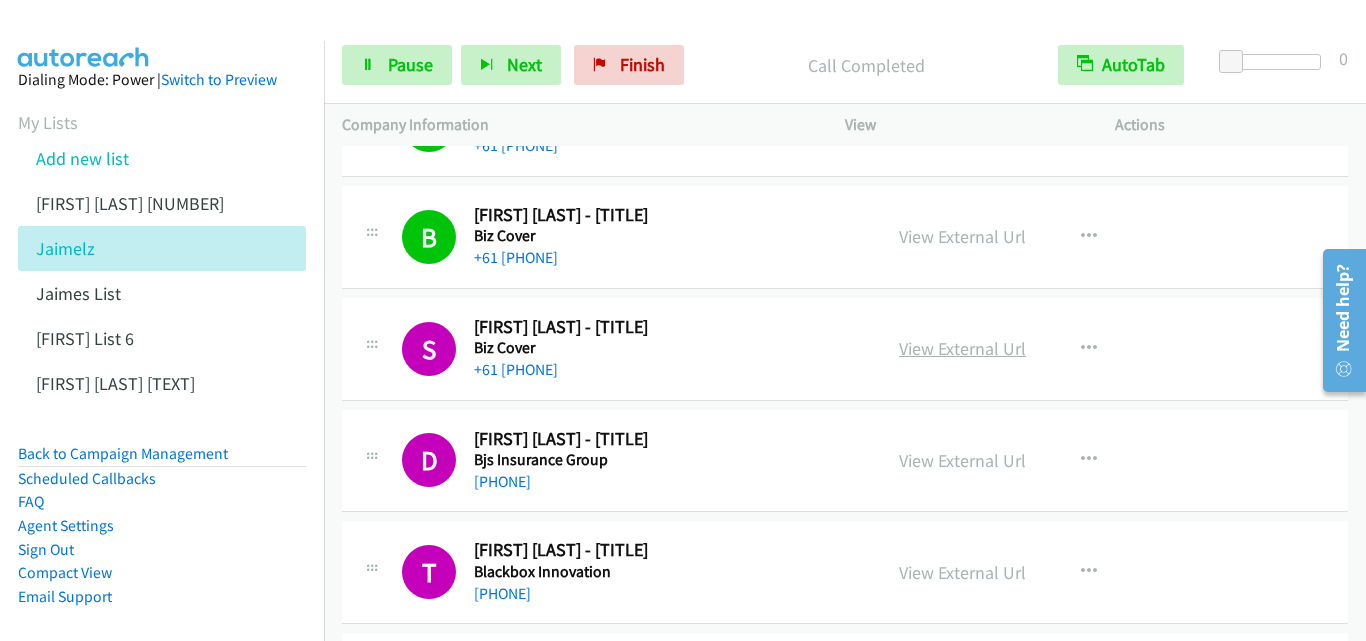 click on "View External Url" at bounding box center (962, 348) 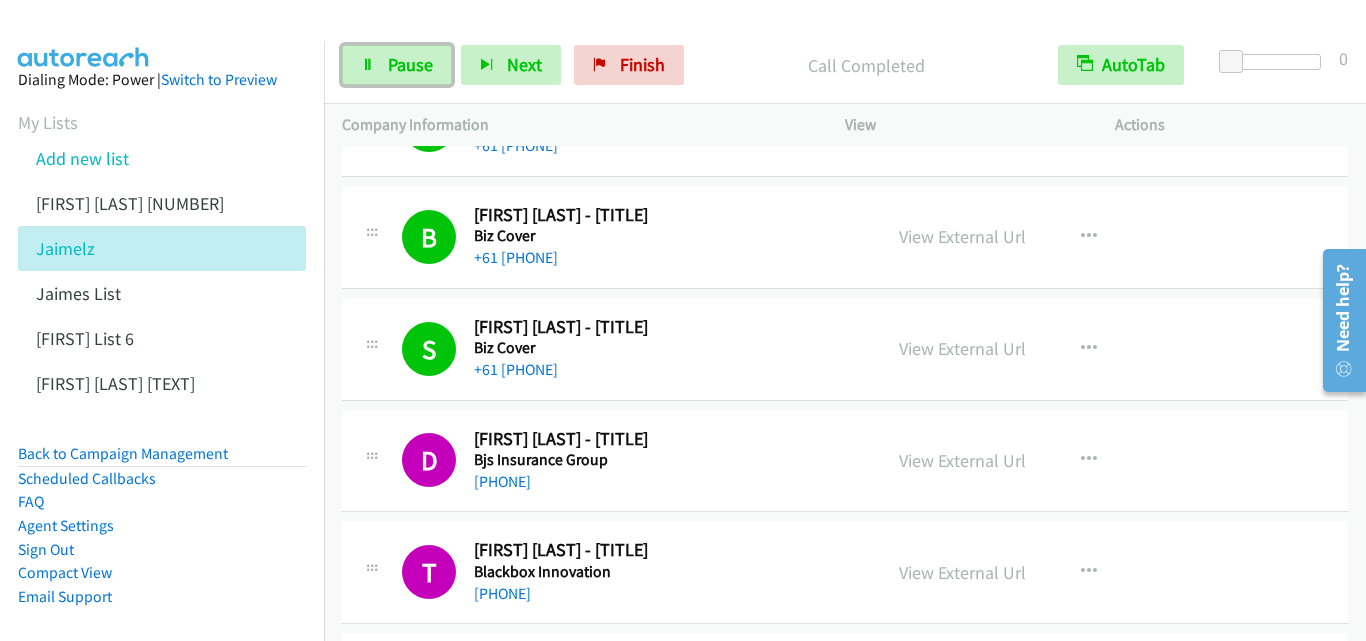 click on "Pause" at bounding box center (397, 65) 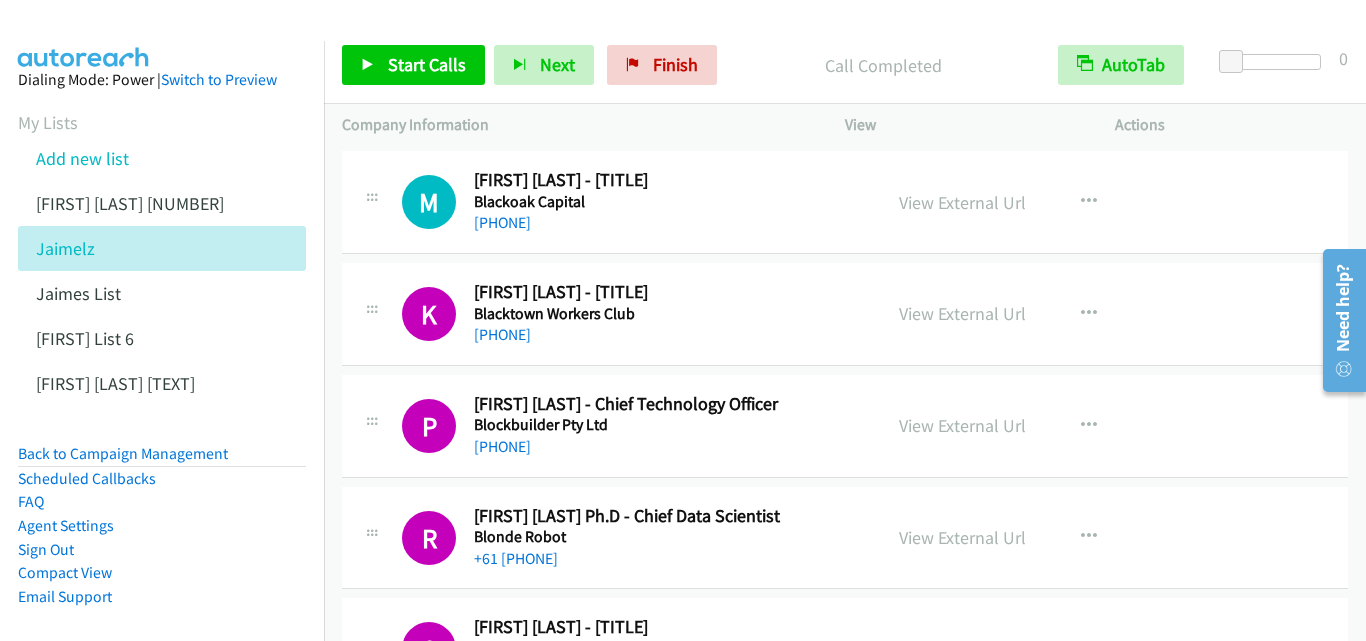 scroll, scrollTop: 800, scrollLeft: 0, axis: vertical 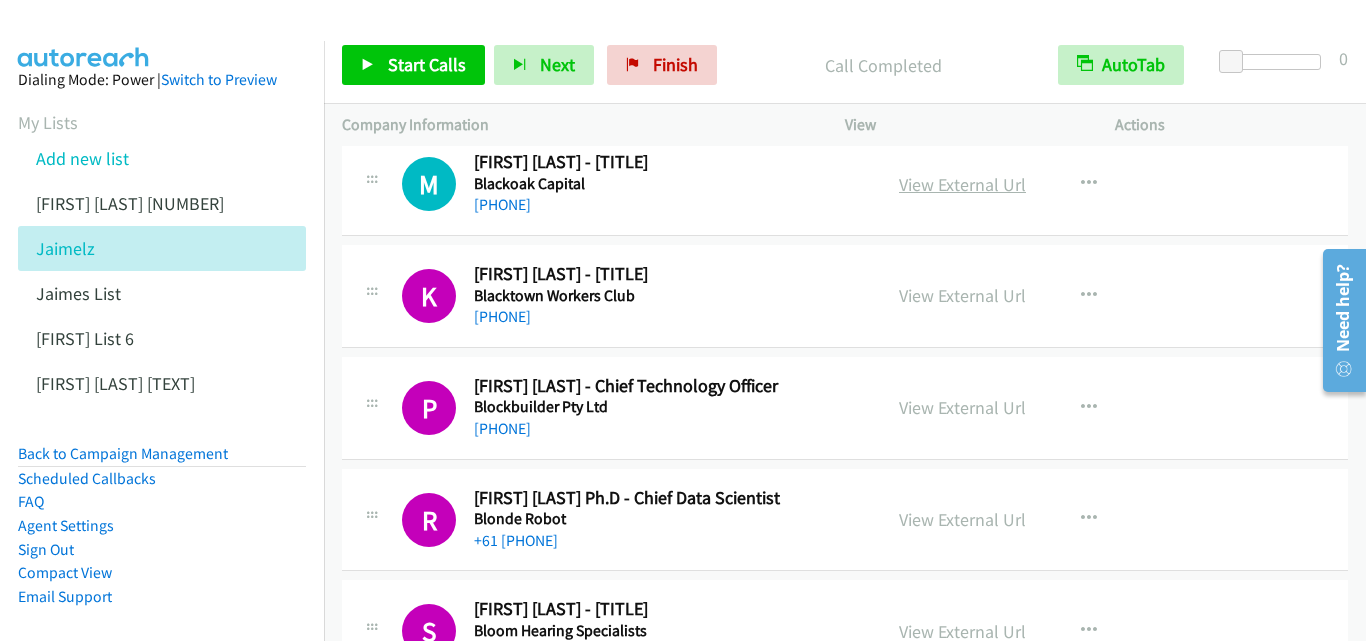 click on "View External Url" at bounding box center (962, 184) 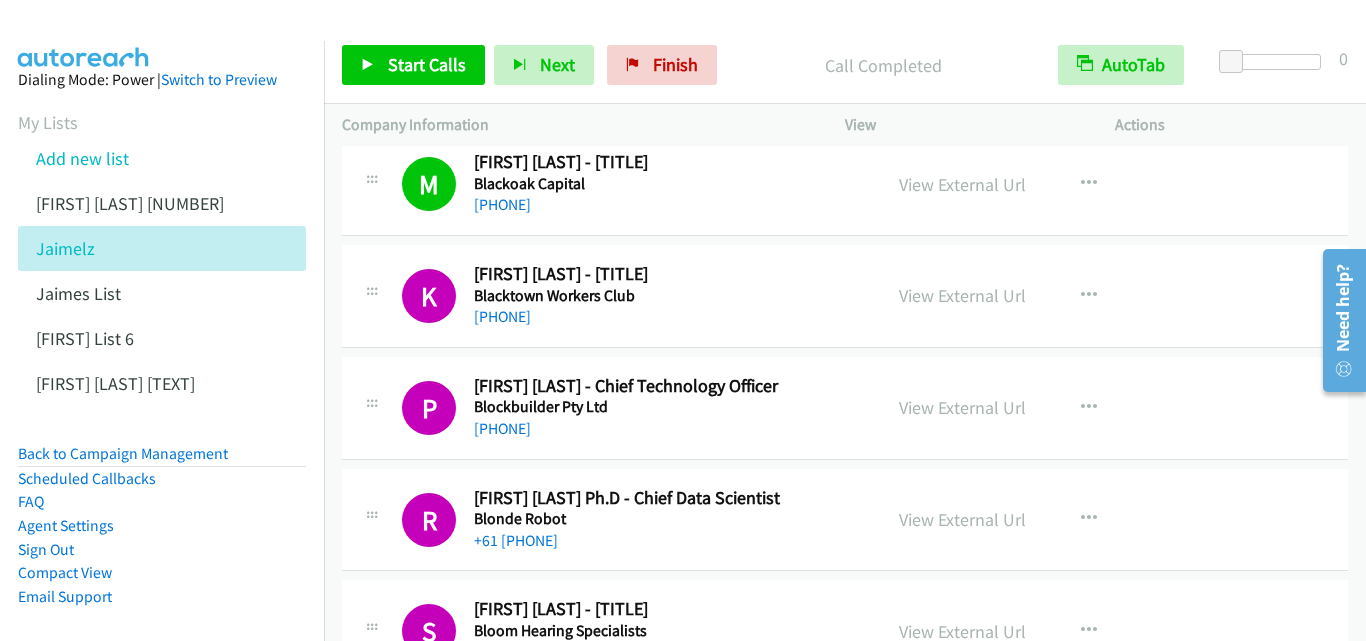 scroll, scrollTop: 900, scrollLeft: 0, axis: vertical 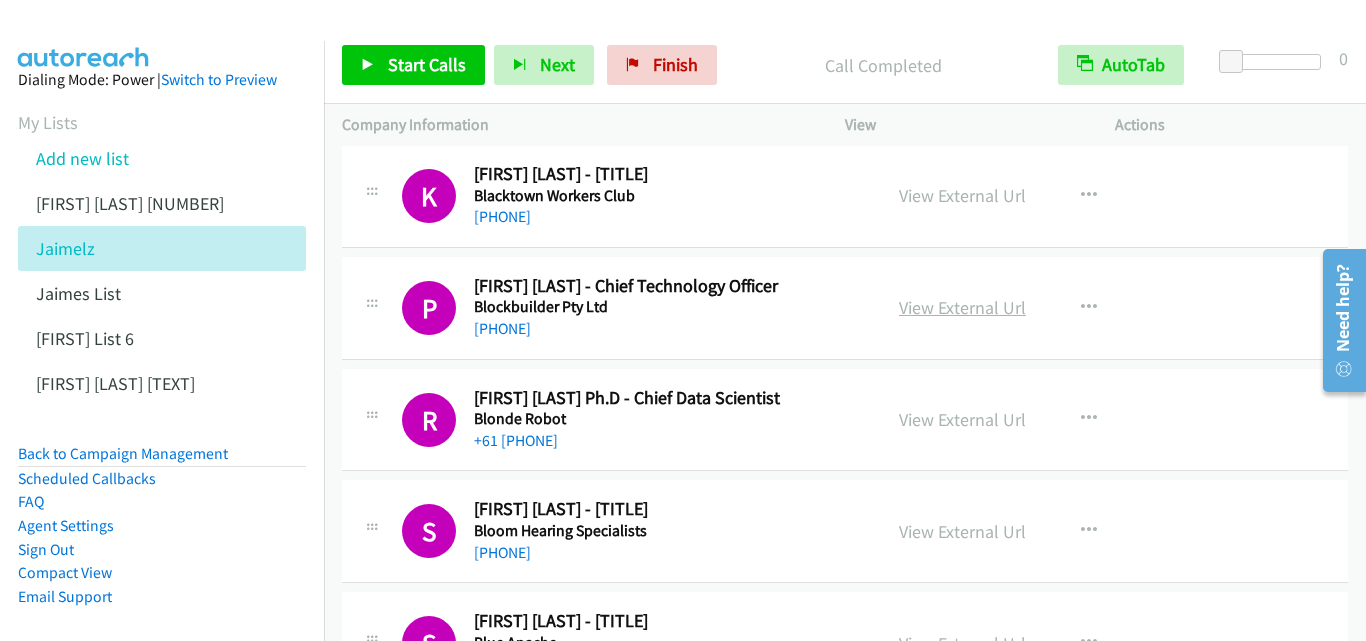 click on "View External Url" at bounding box center [962, 307] 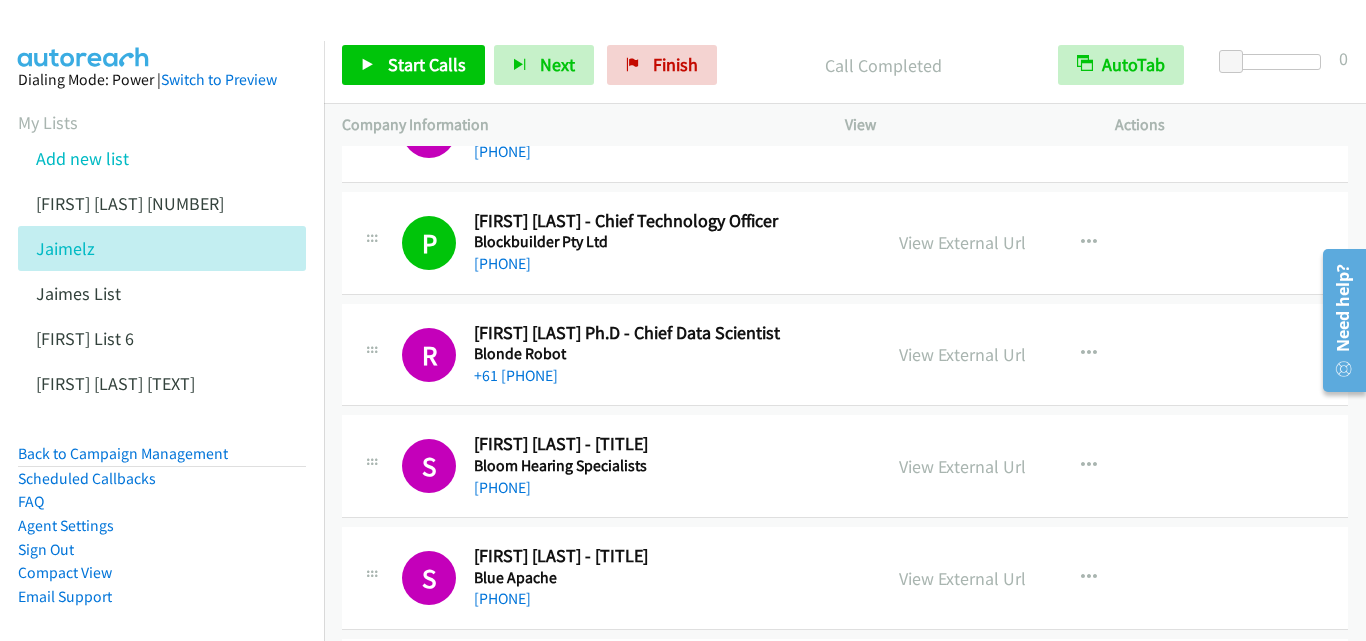 scroll, scrollTop: 1000, scrollLeft: 0, axis: vertical 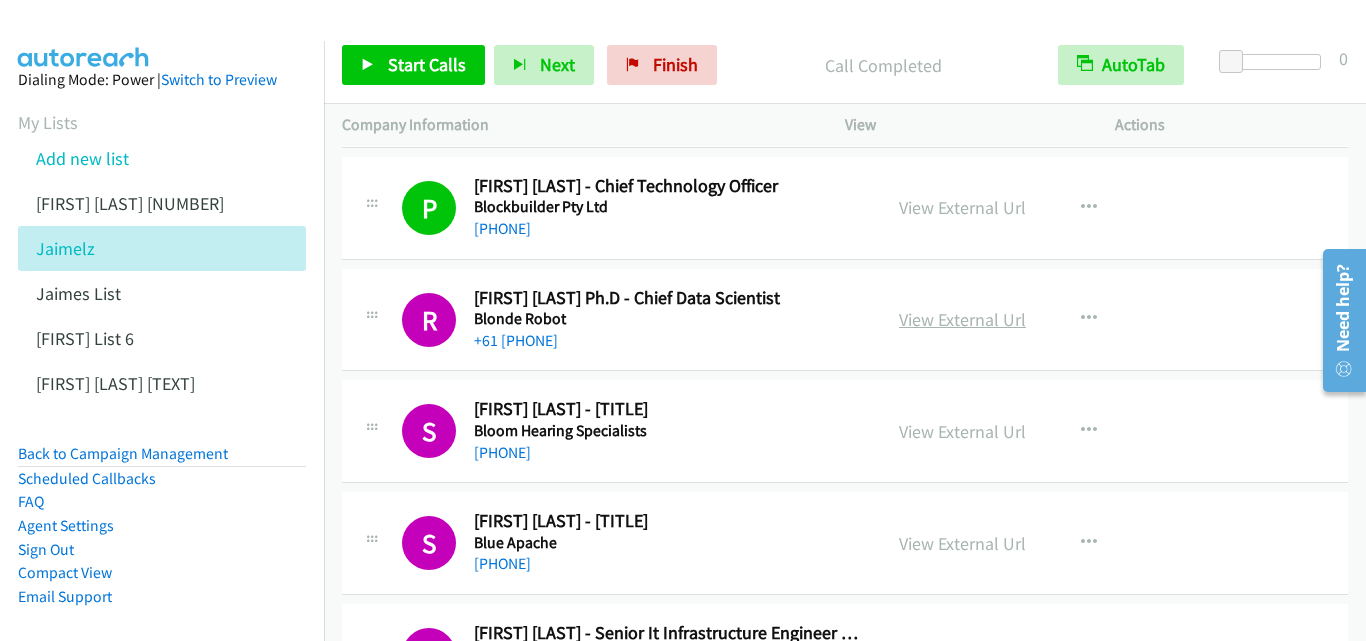 click on "View External Url" at bounding box center [962, 319] 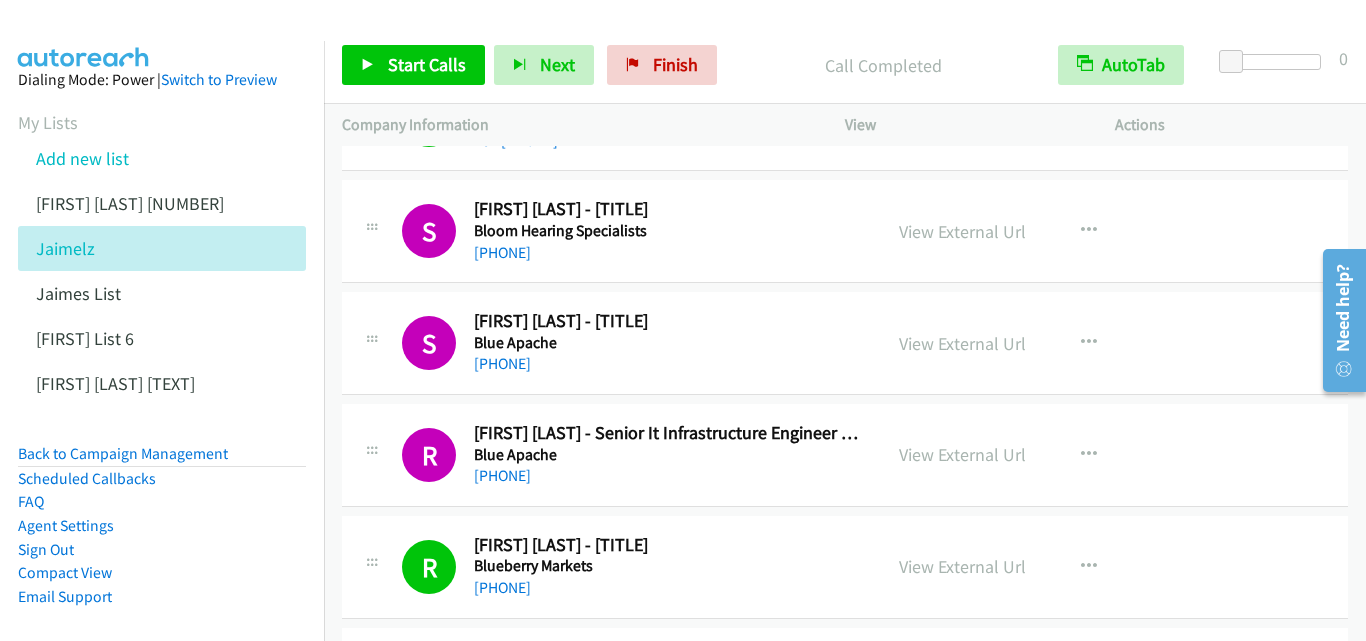 scroll, scrollTop: 1300, scrollLeft: 0, axis: vertical 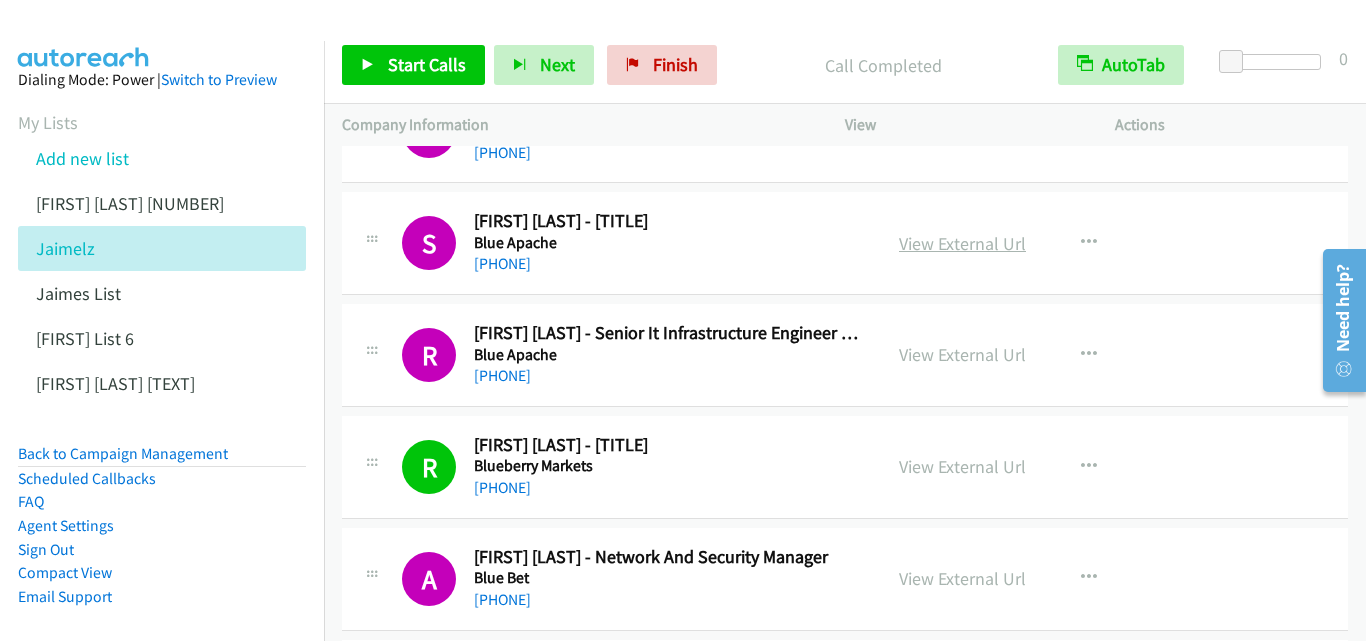 click on "View External Url" at bounding box center (962, 243) 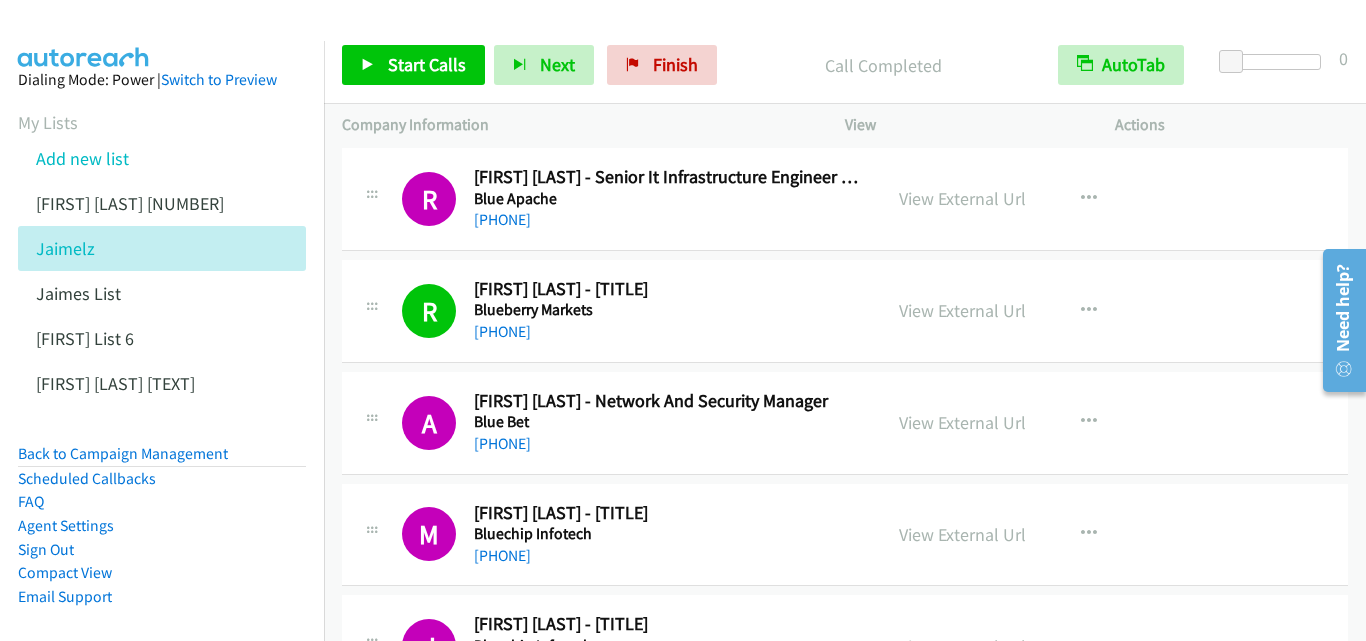 scroll, scrollTop: 1500, scrollLeft: 0, axis: vertical 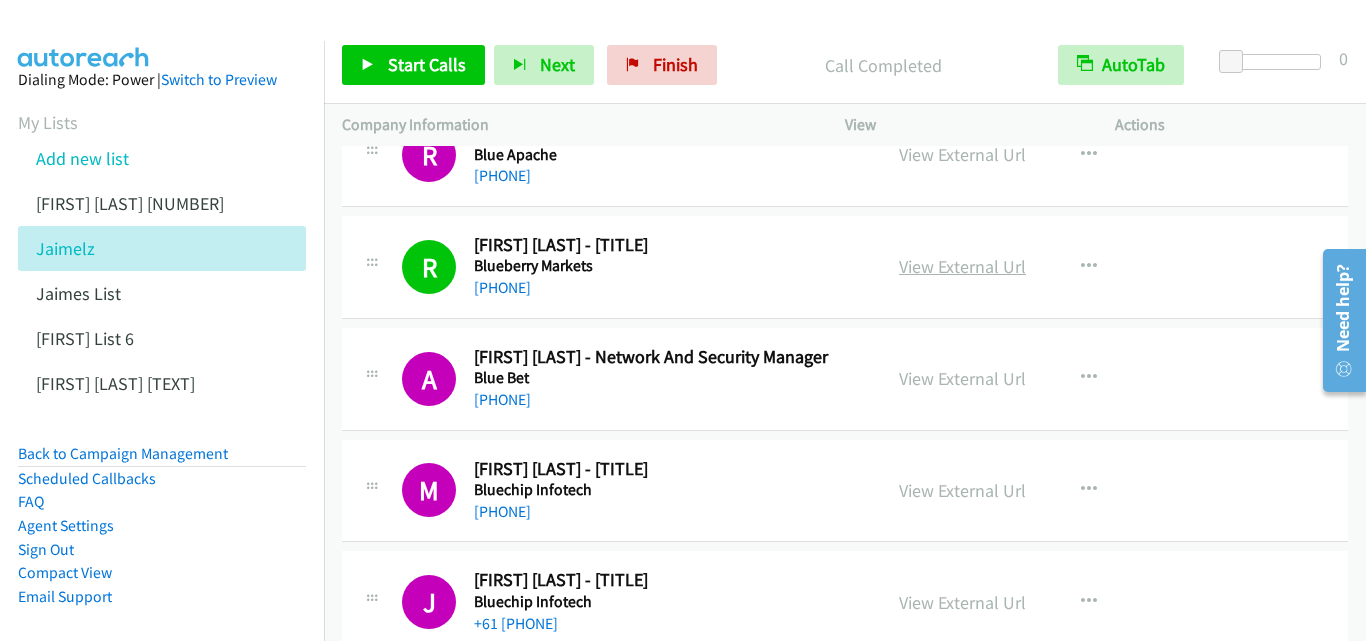 click on "View External Url" at bounding box center (962, 266) 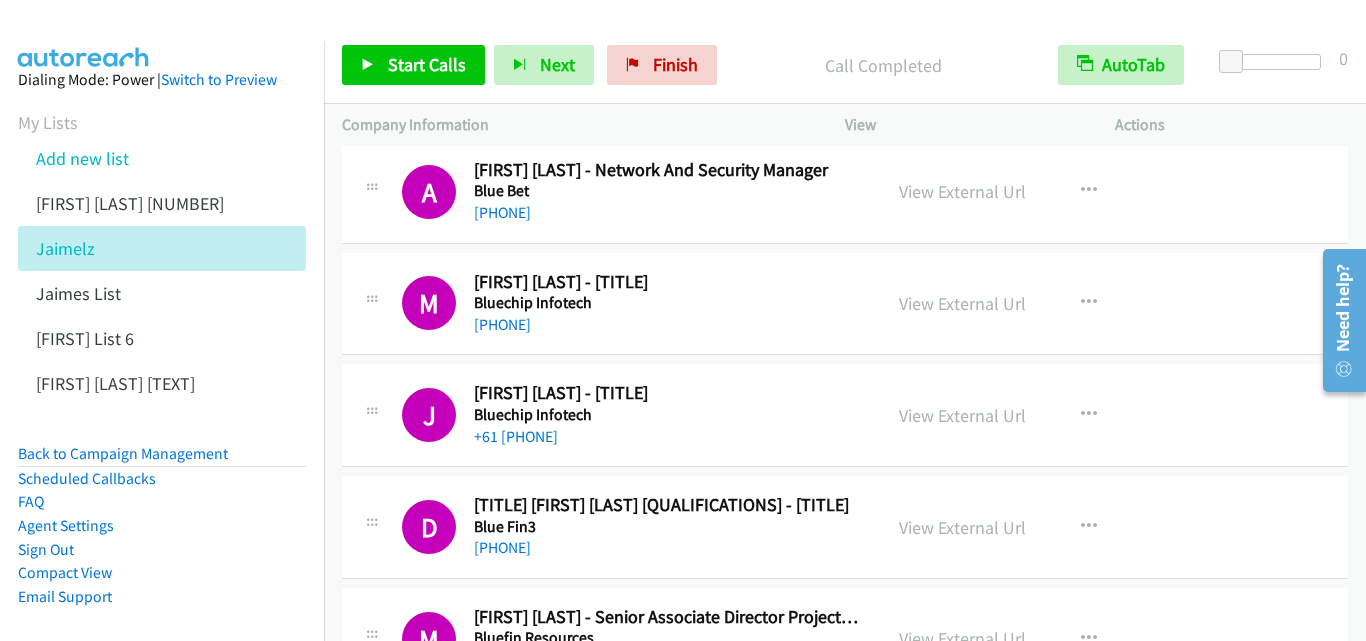 scroll, scrollTop: 1700, scrollLeft: 0, axis: vertical 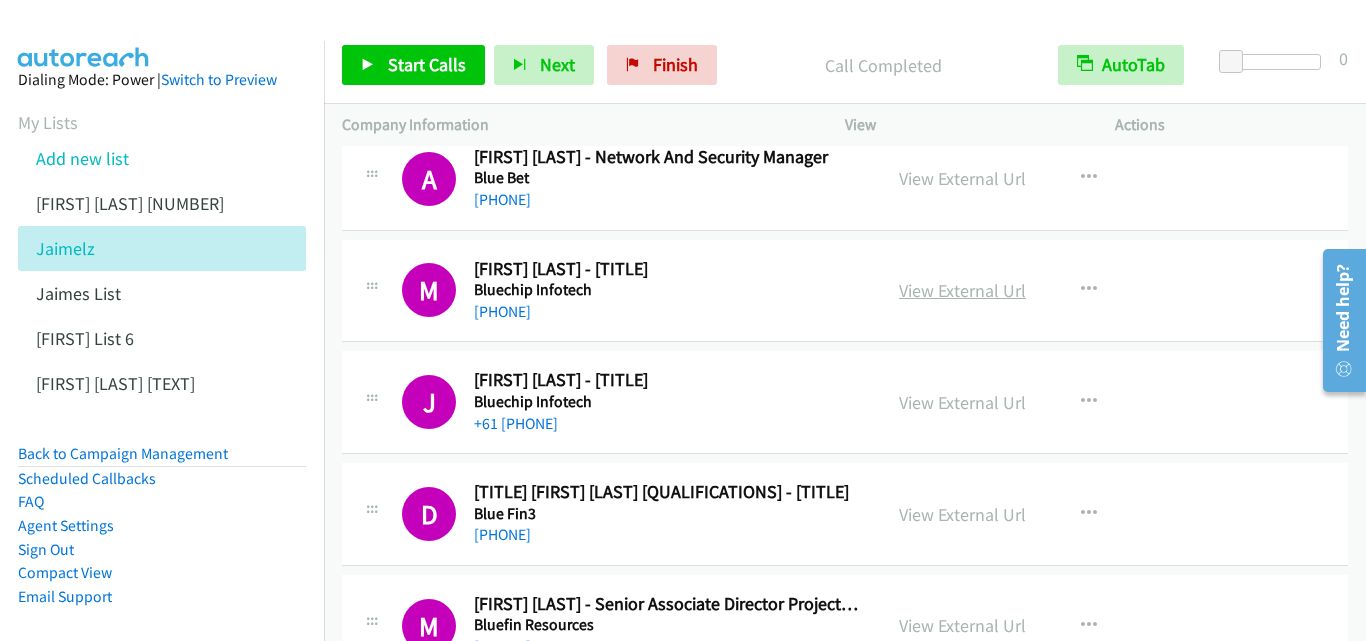 click on "View External Url" at bounding box center [962, 290] 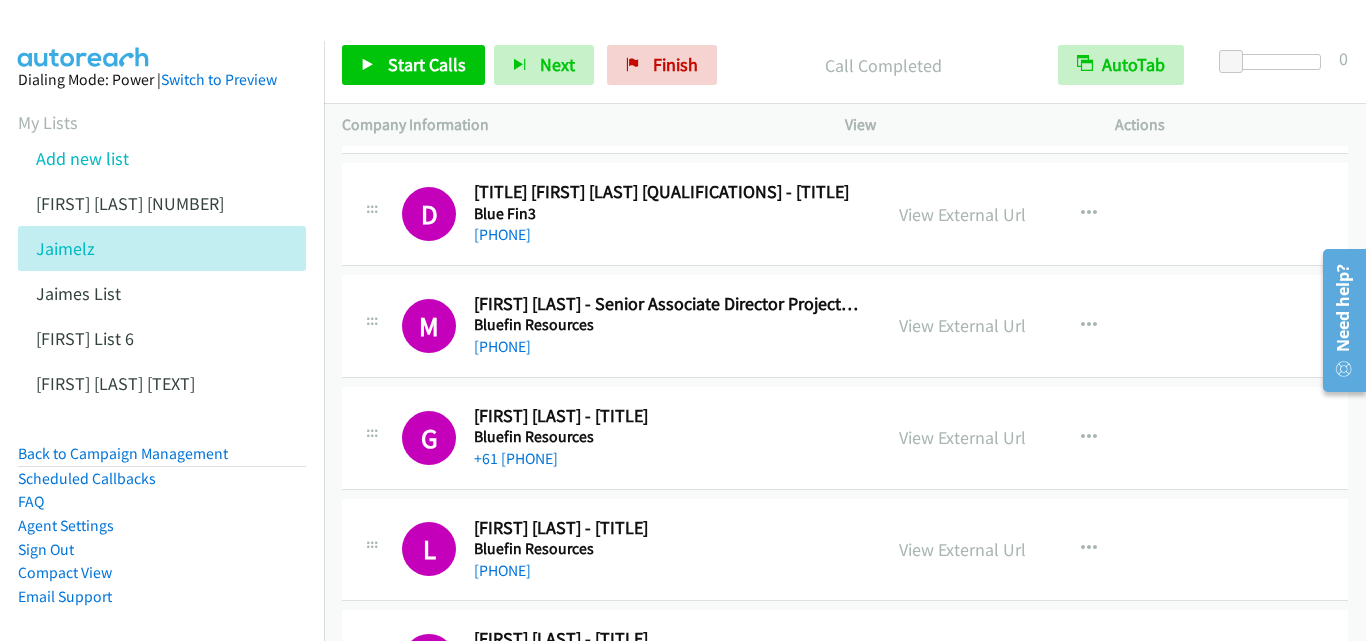 scroll, scrollTop: 2100, scrollLeft: 0, axis: vertical 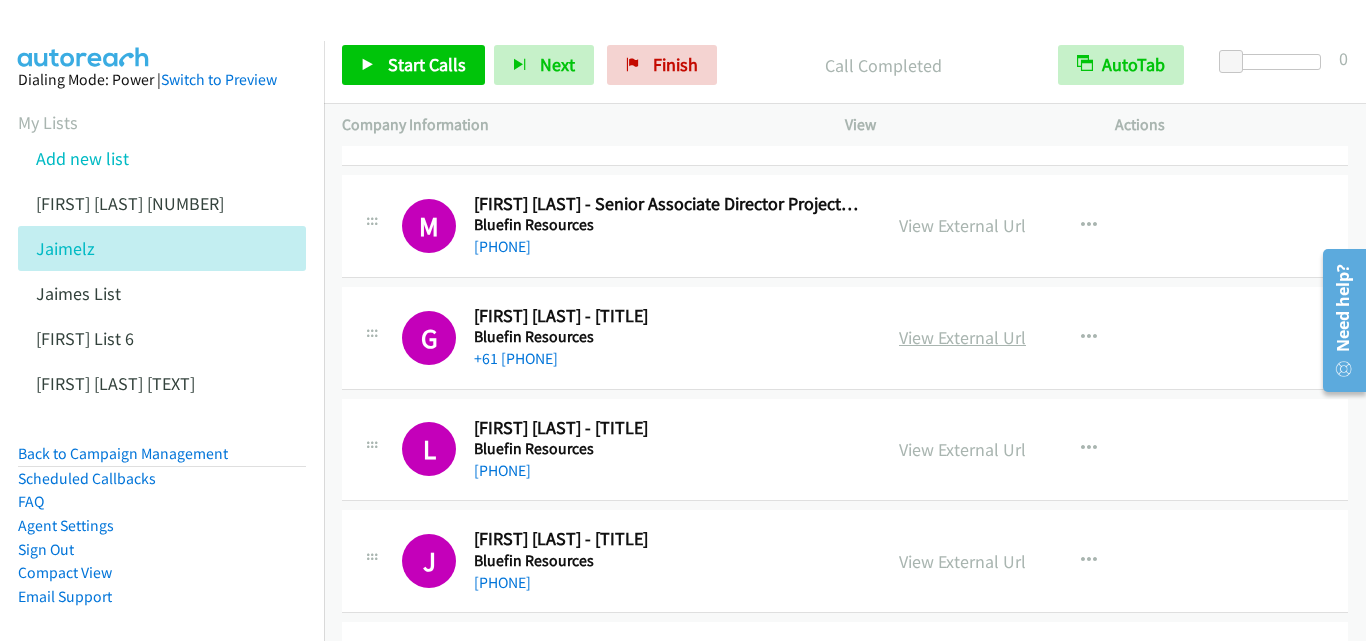 click on "View External Url" at bounding box center (962, 337) 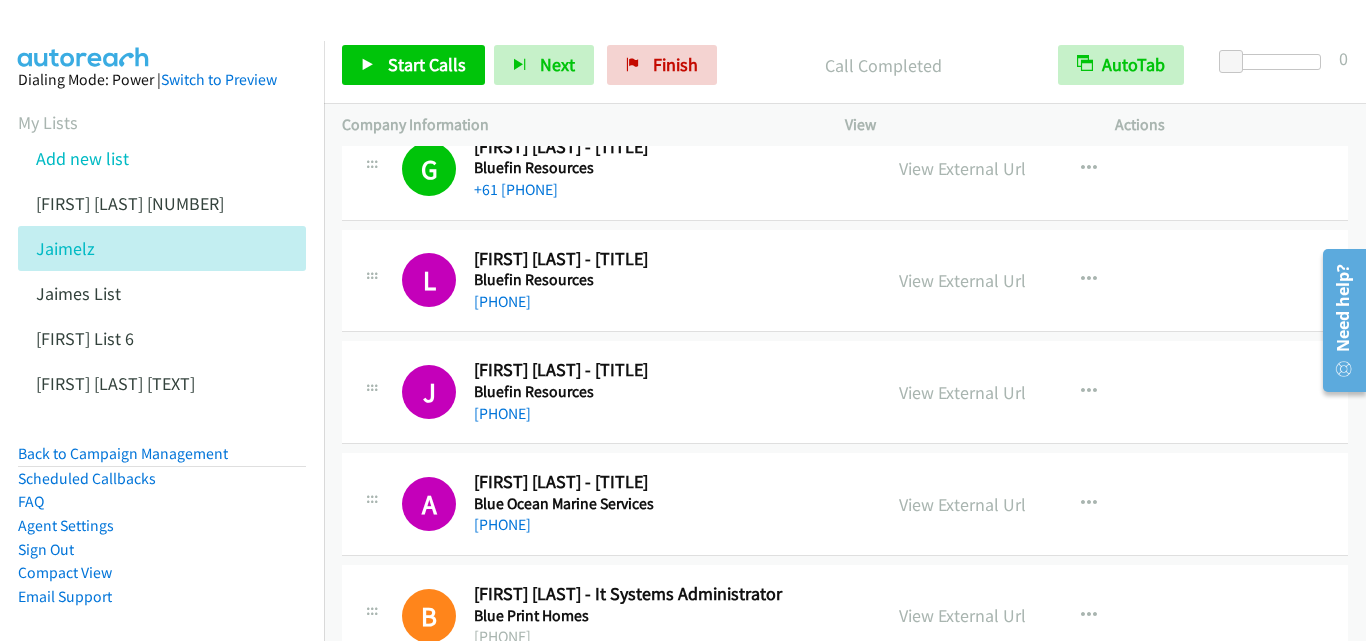 scroll, scrollTop: 2300, scrollLeft: 0, axis: vertical 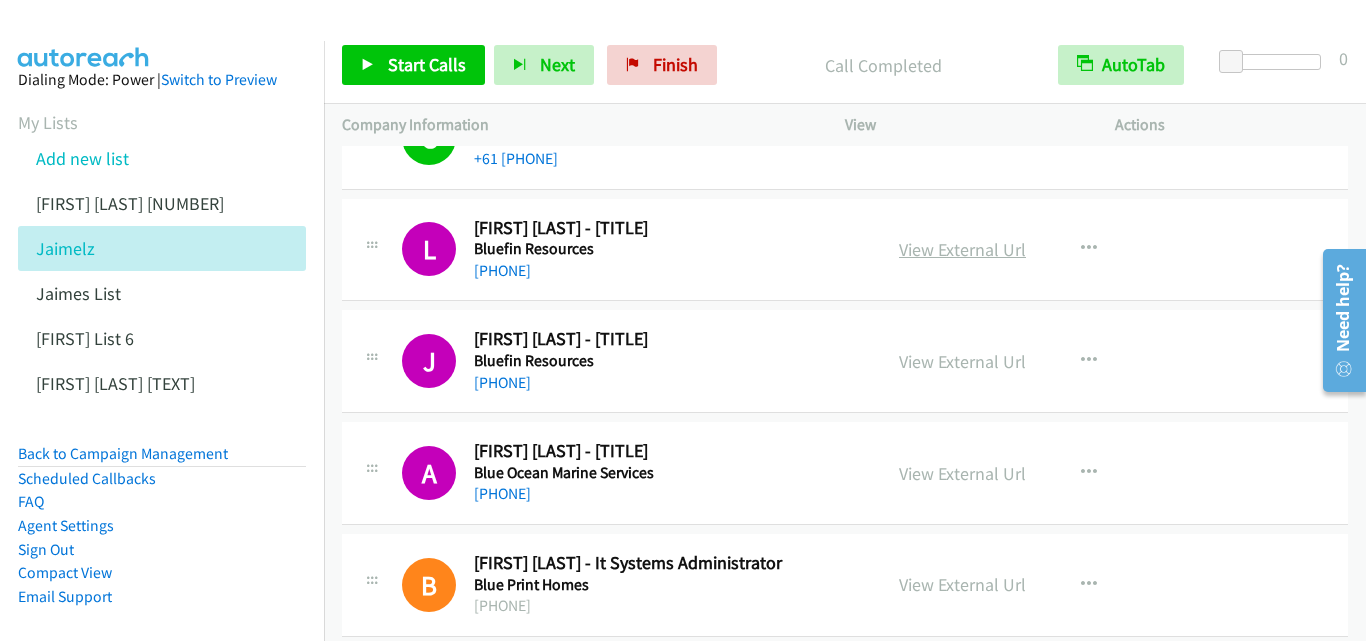 click on "View External Url" at bounding box center [962, 249] 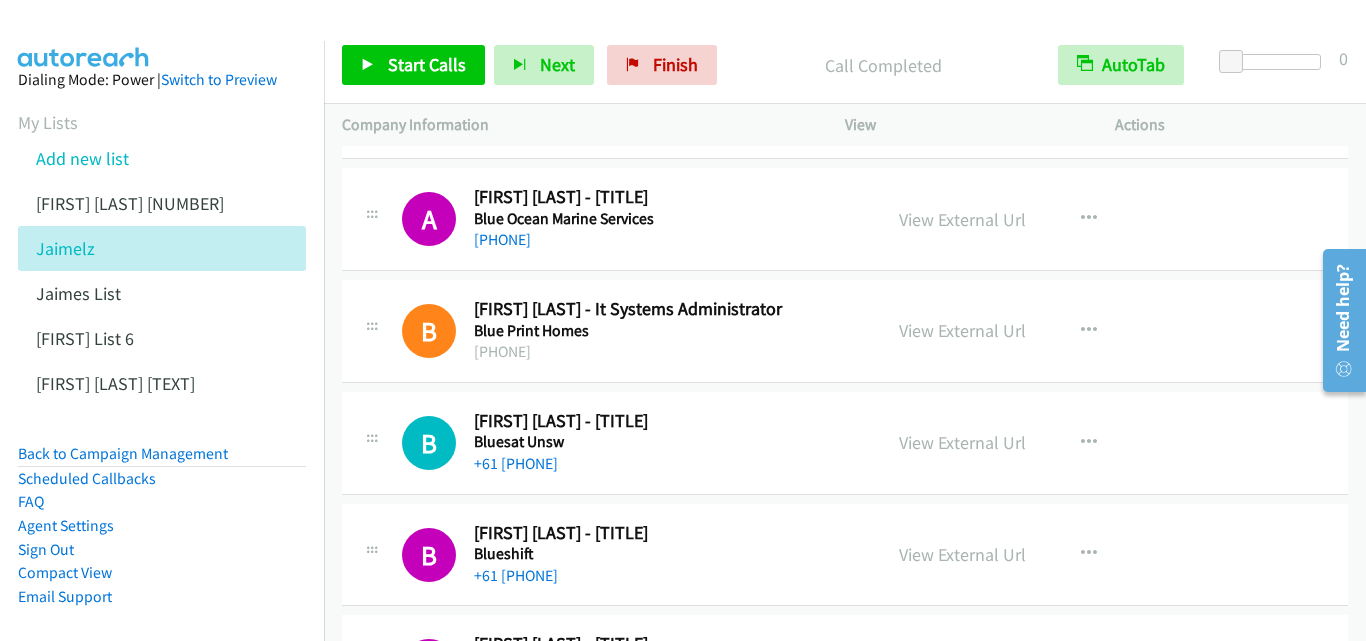 scroll, scrollTop: 2600, scrollLeft: 0, axis: vertical 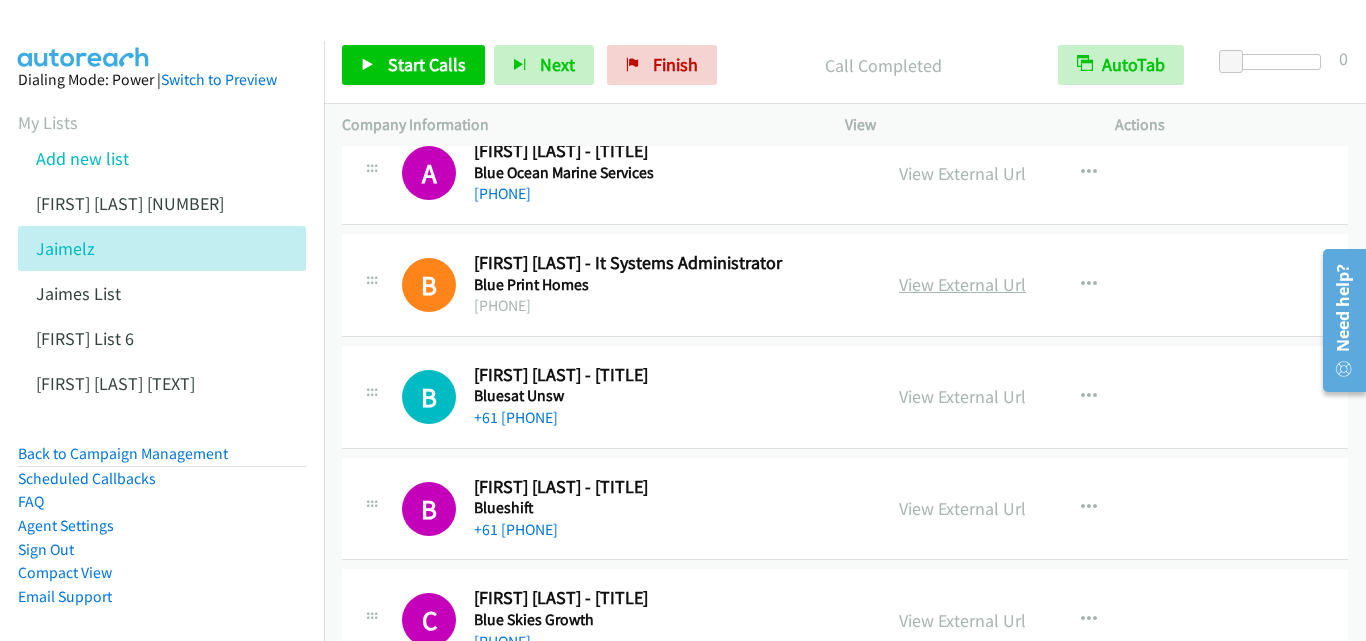 click on "View External Url" at bounding box center [962, 284] 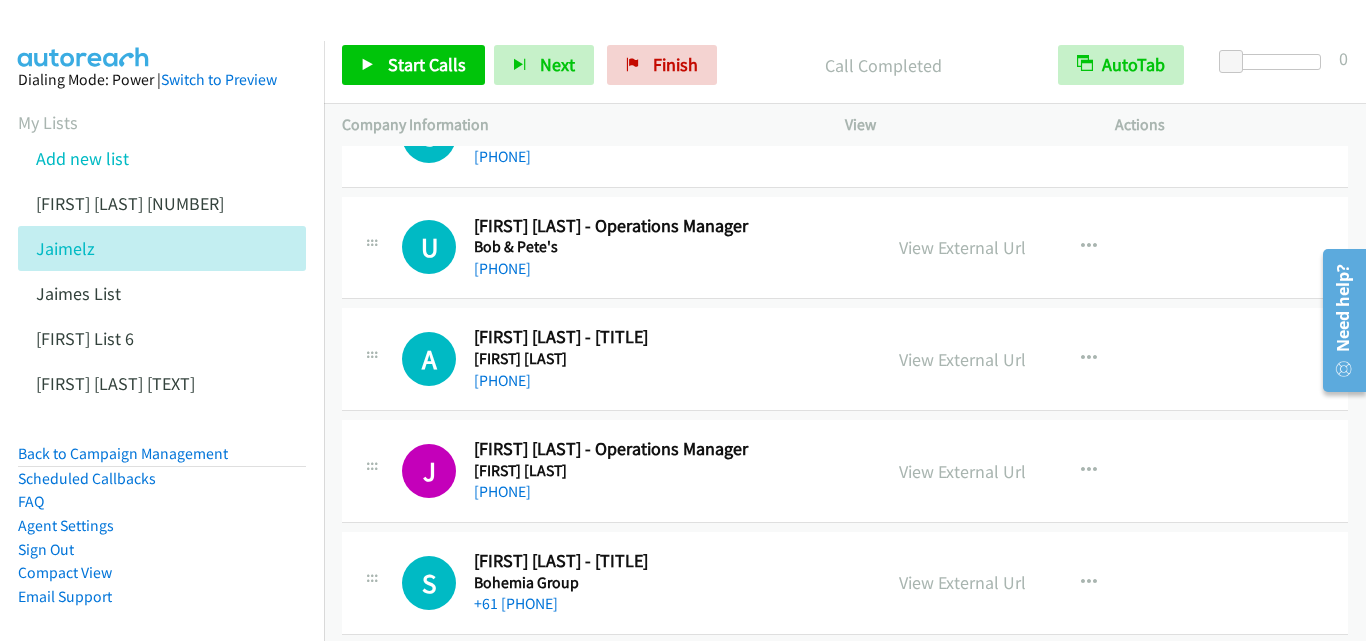 scroll, scrollTop: 4100, scrollLeft: 0, axis: vertical 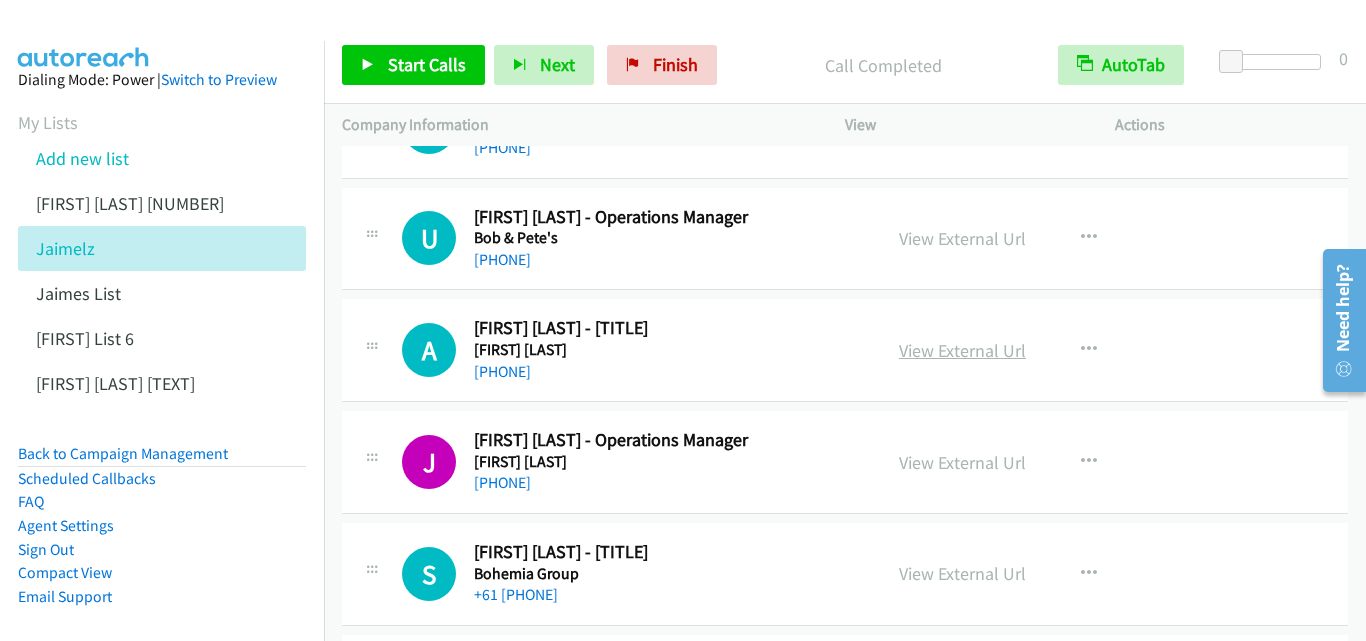 click on "View External Url" at bounding box center [962, 350] 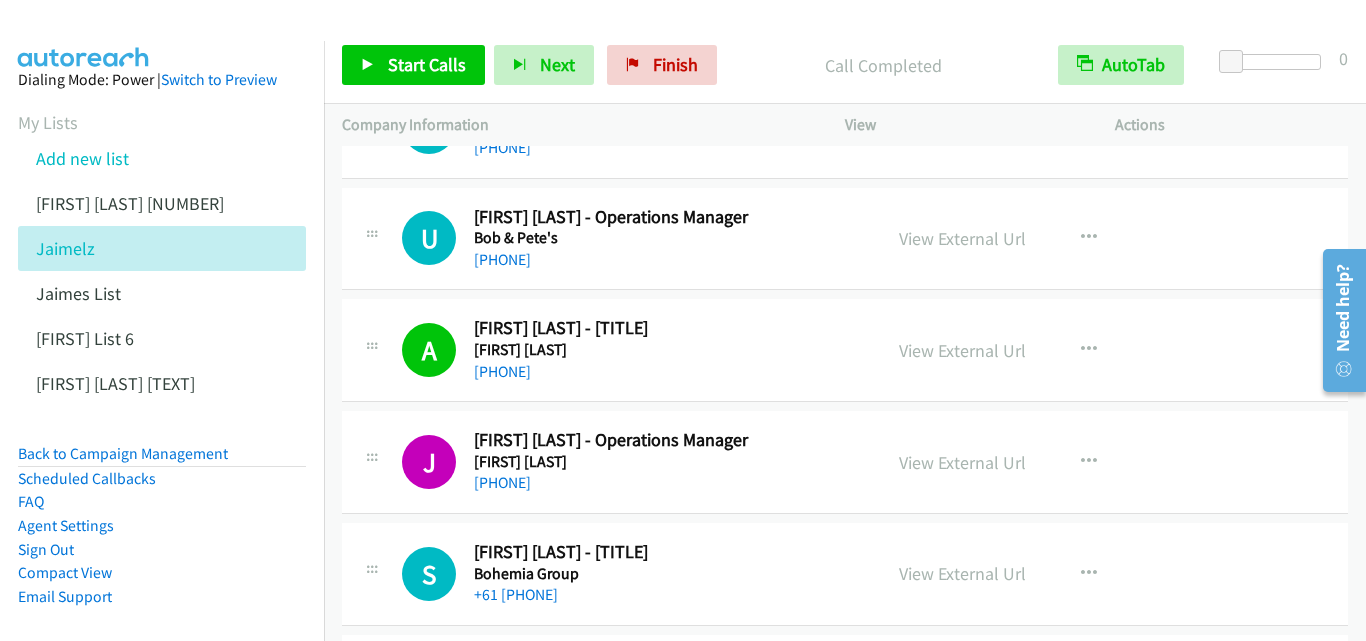 scroll, scrollTop: 4200, scrollLeft: 0, axis: vertical 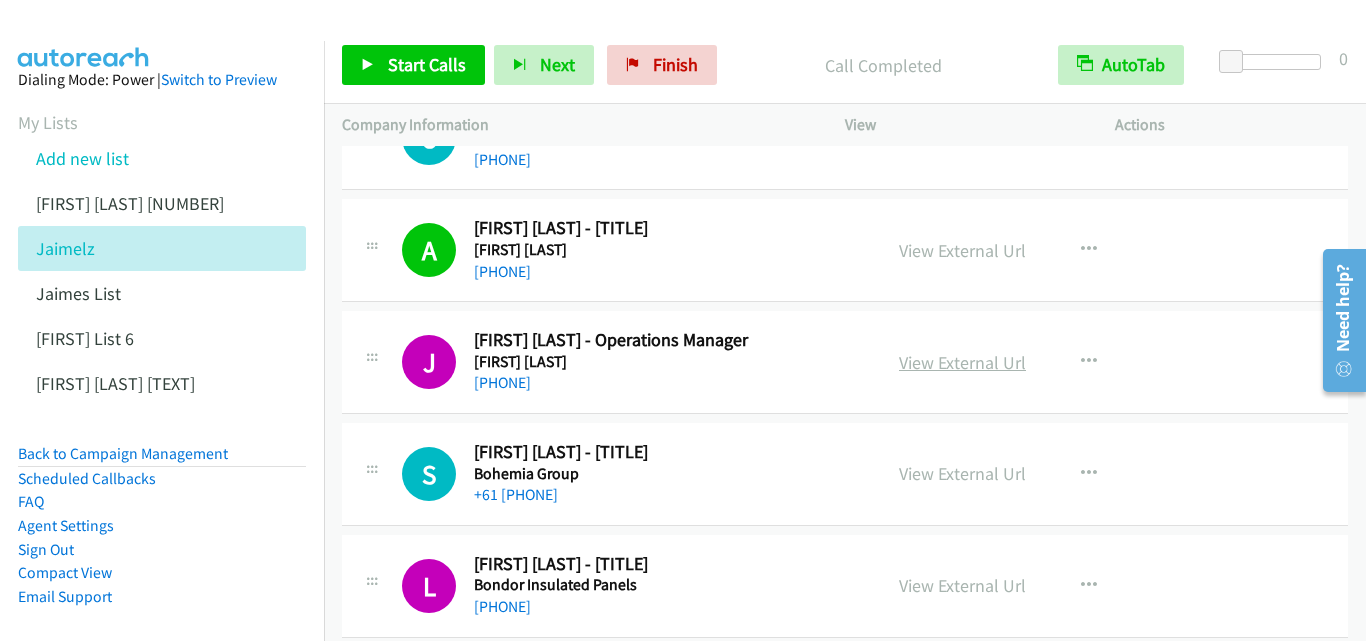 click on "View External Url" at bounding box center (962, 362) 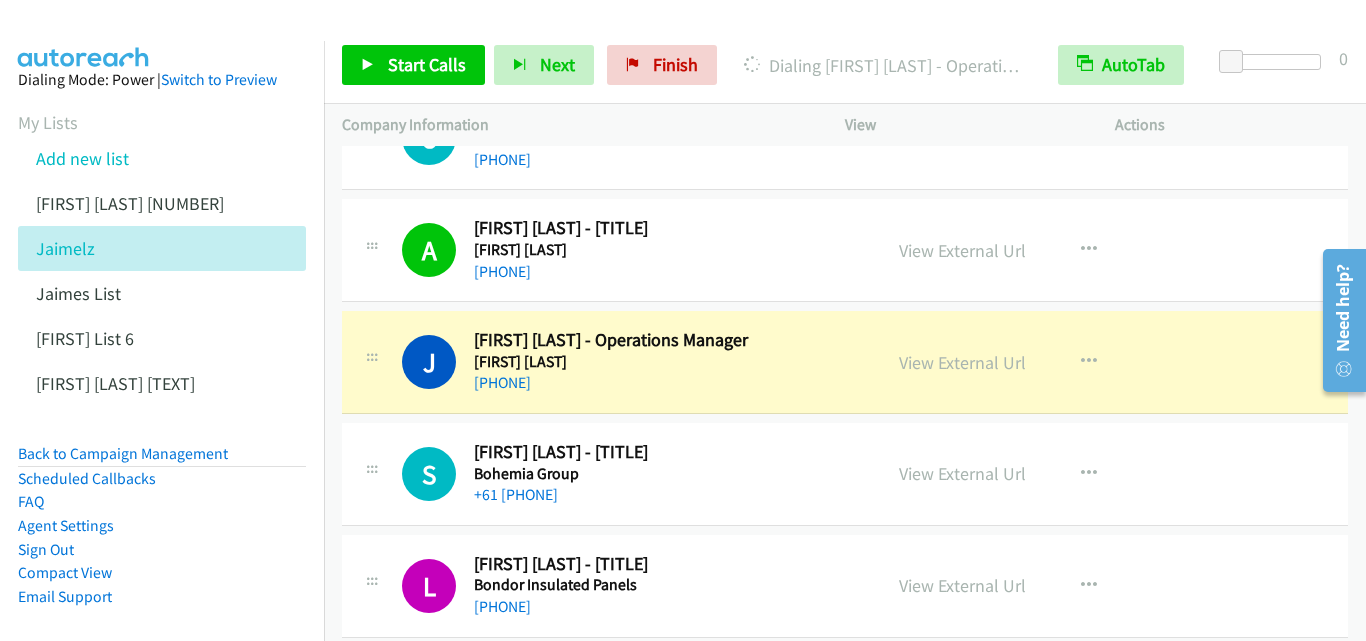 scroll, scrollTop: 4300, scrollLeft: 0, axis: vertical 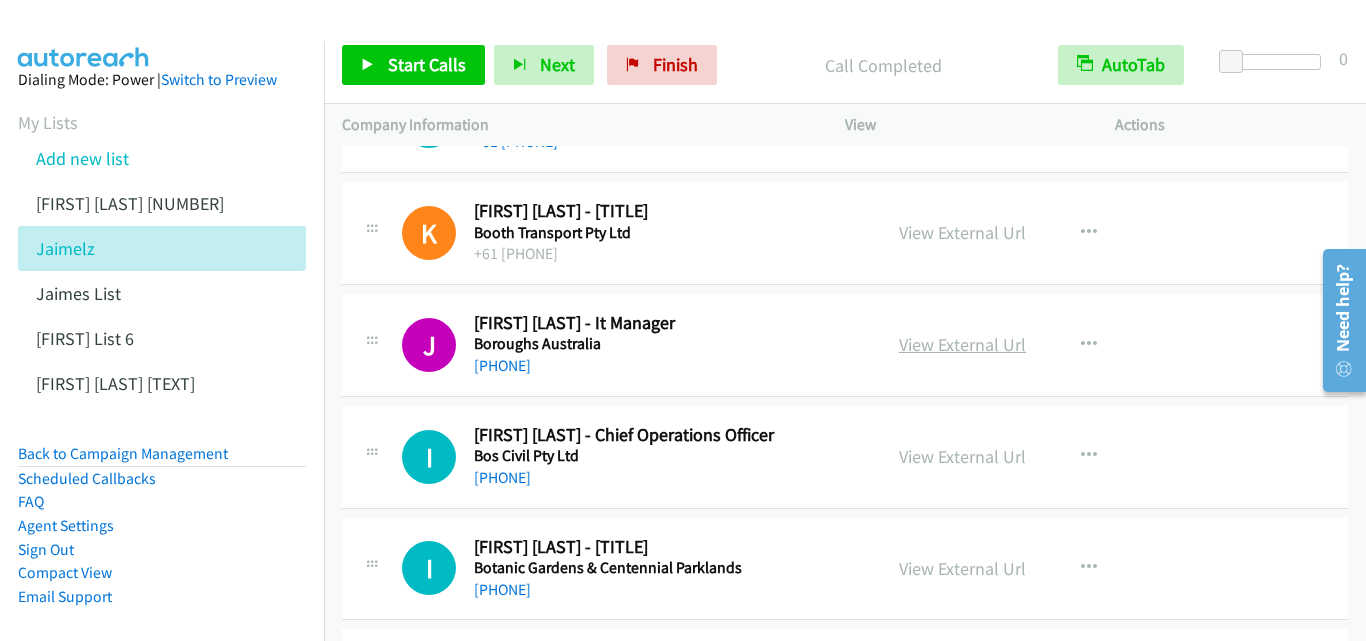 click on "View External Url" at bounding box center (962, 344) 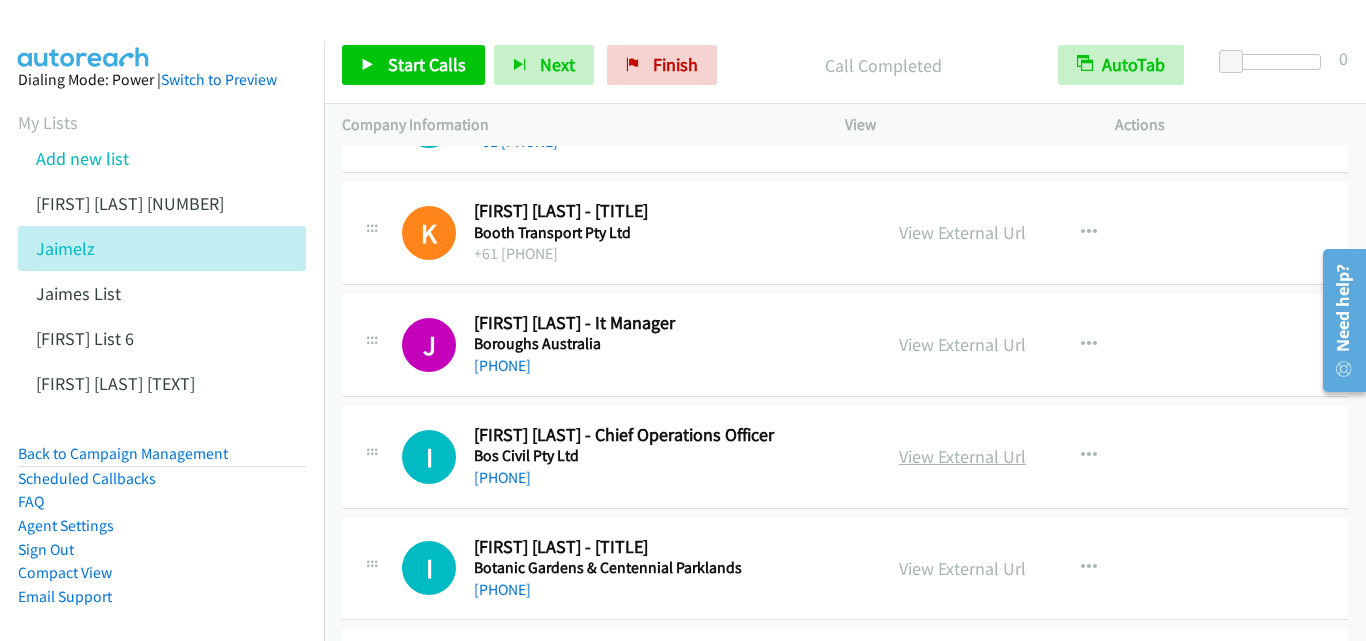 click on "View External Url" at bounding box center [962, 456] 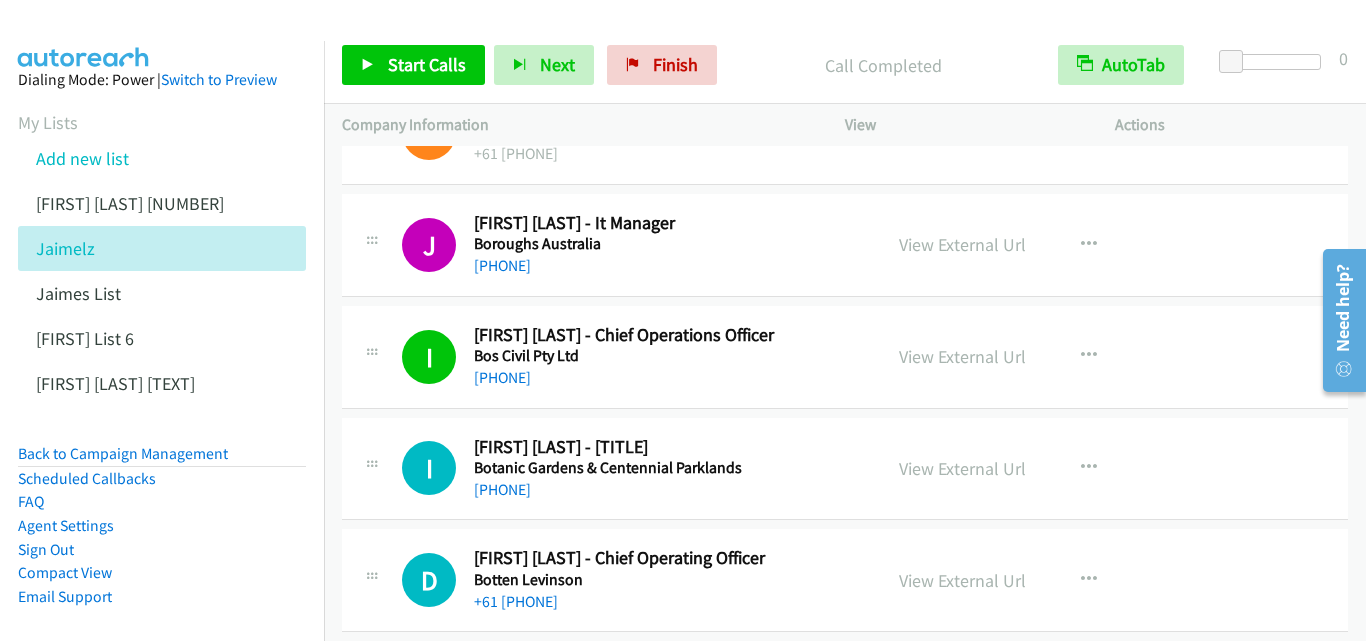 scroll, scrollTop: 5200, scrollLeft: 0, axis: vertical 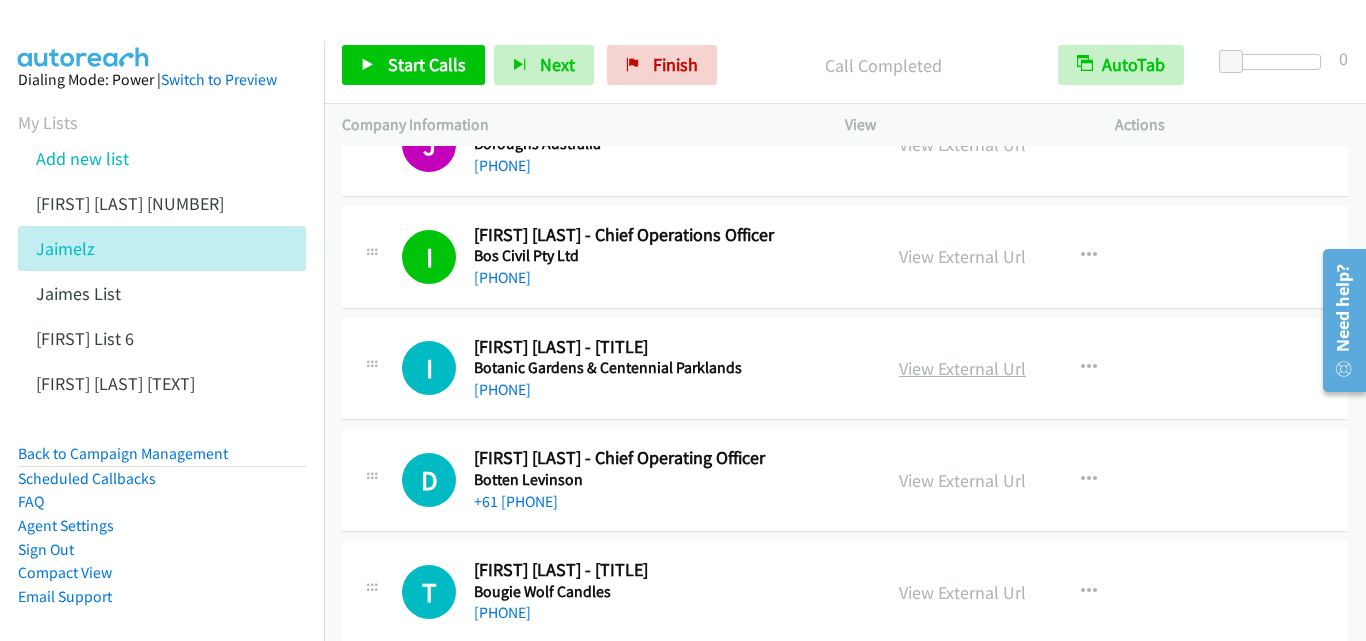 click on "View External Url" at bounding box center [962, 368] 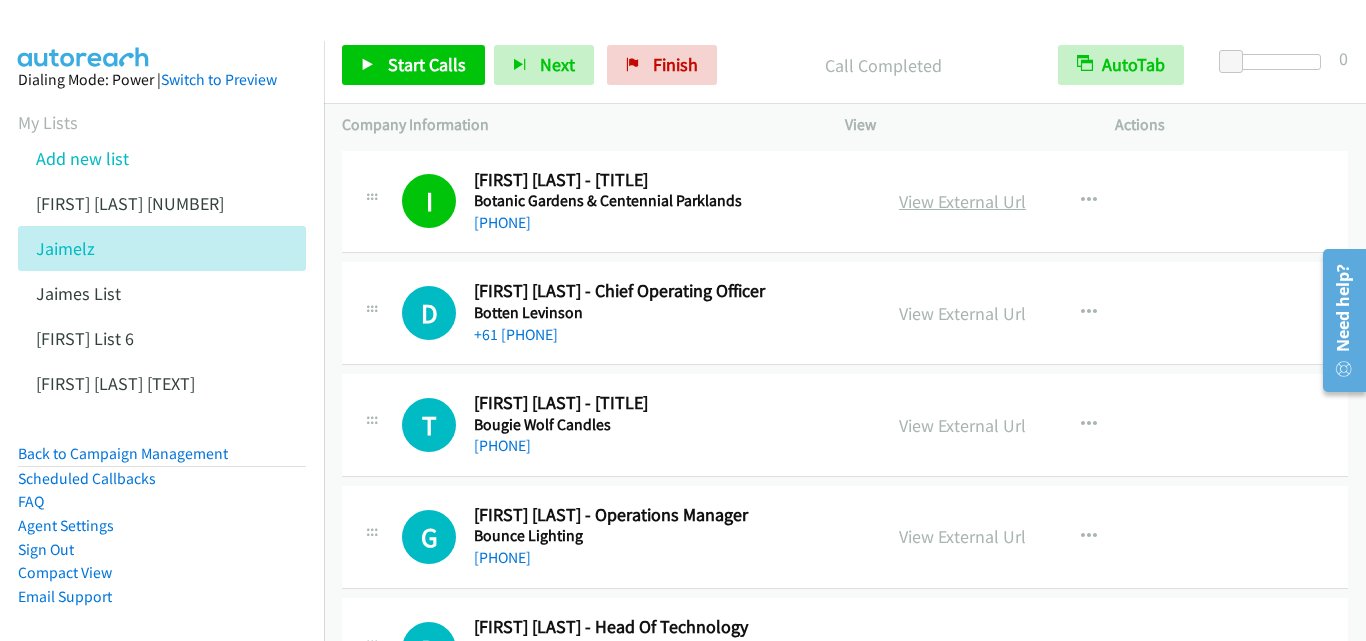 scroll, scrollTop: 5400, scrollLeft: 0, axis: vertical 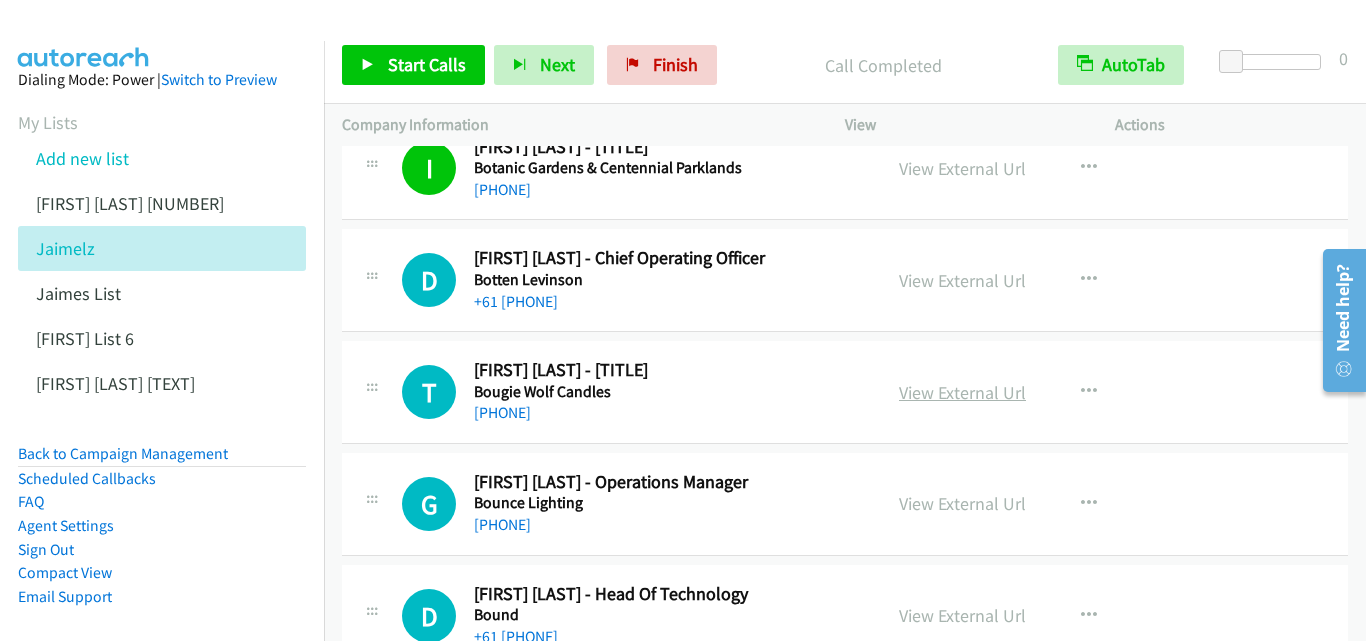 click on "View External Url" at bounding box center (962, 392) 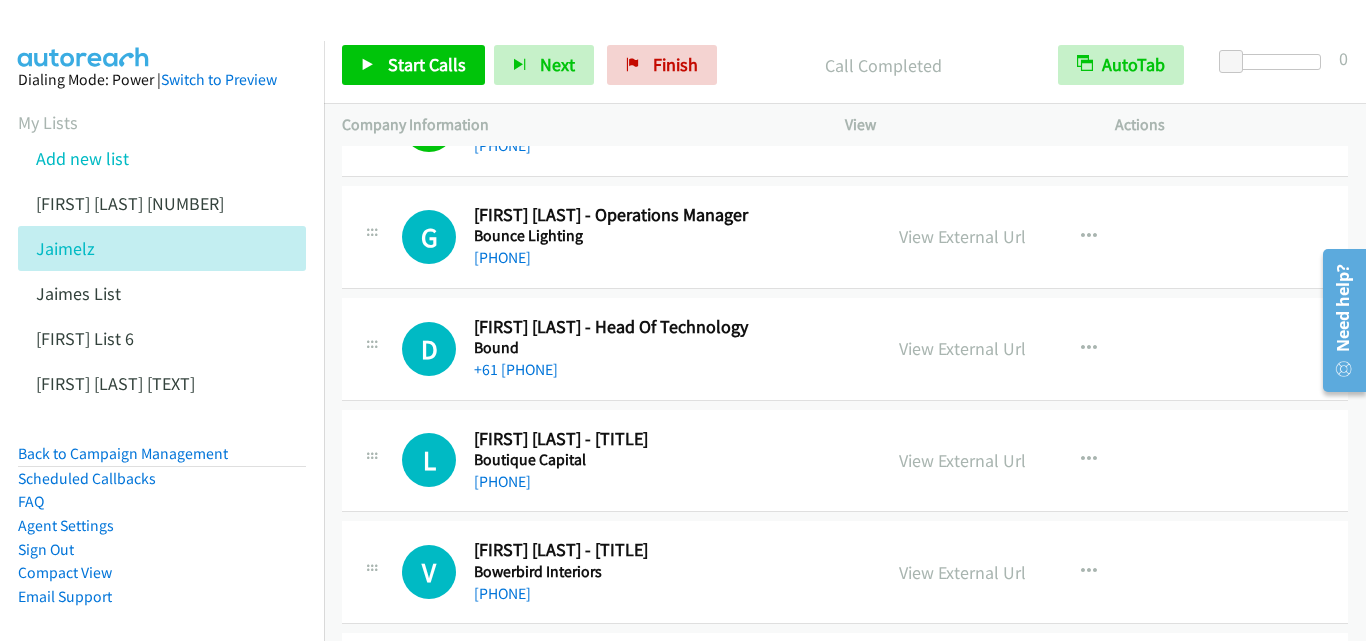 scroll, scrollTop: 5700, scrollLeft: 0, axis: vertical 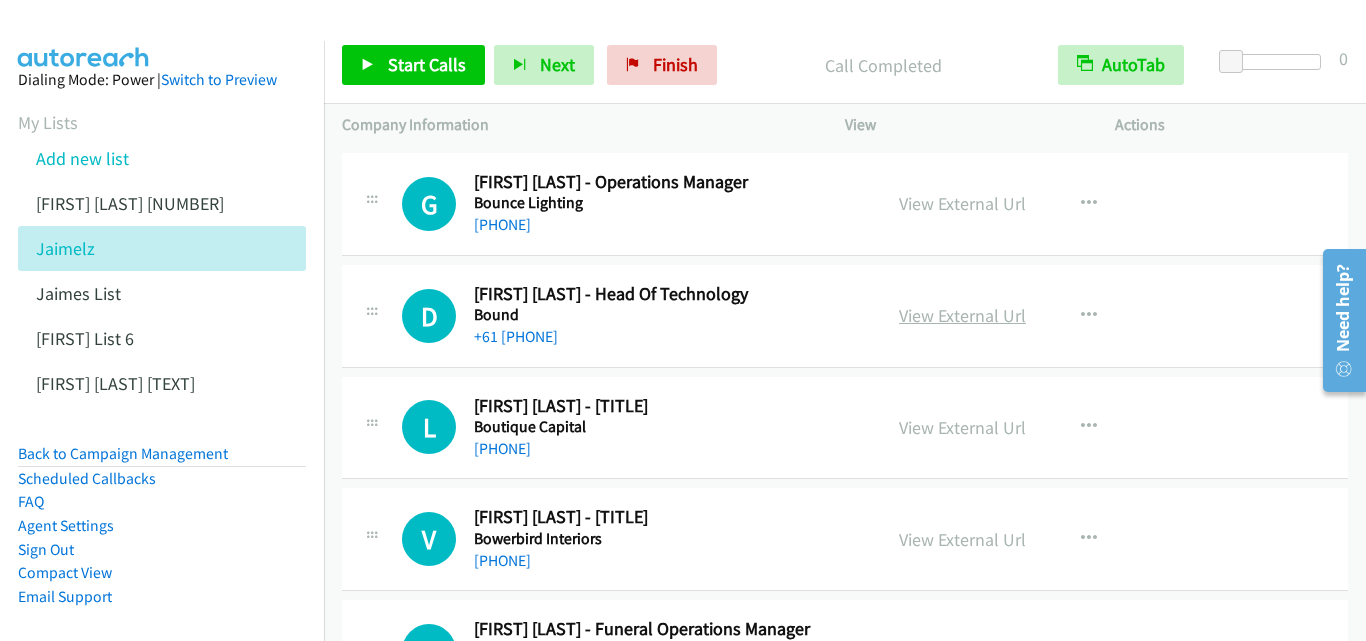 click on "View External Url" at bounding box center [962, 315] 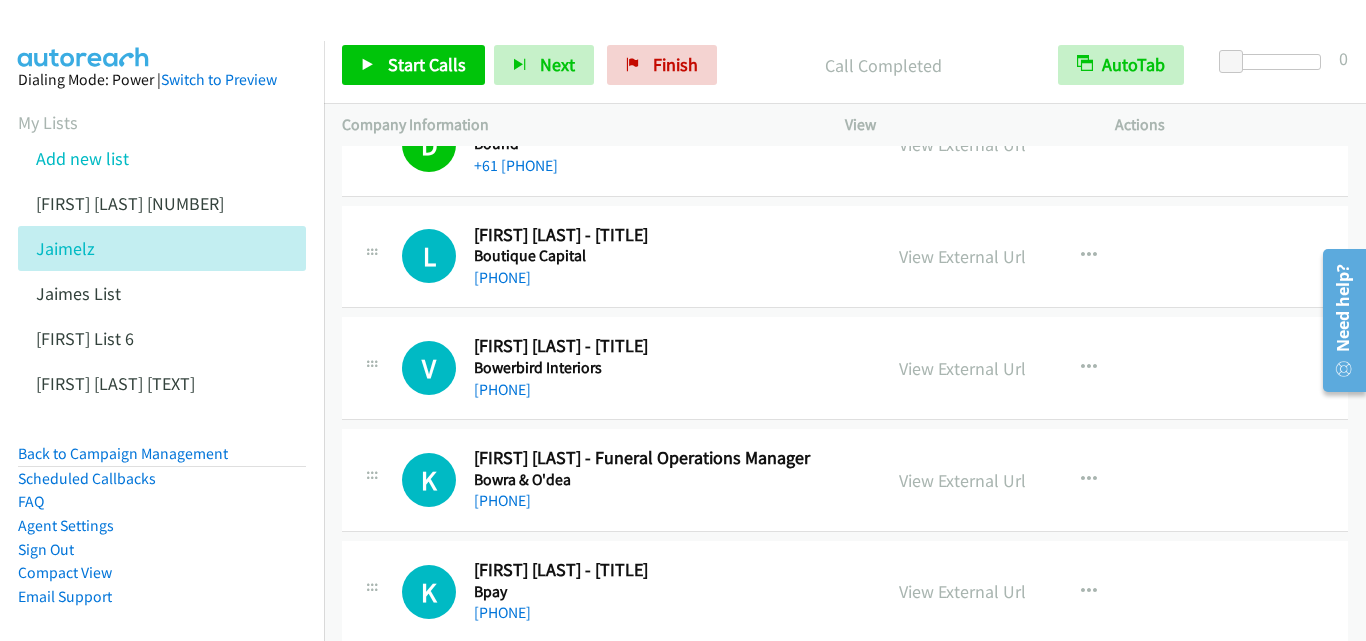 scroll, scrollTop: 5900, scrollLeft: 0, axis: vertical 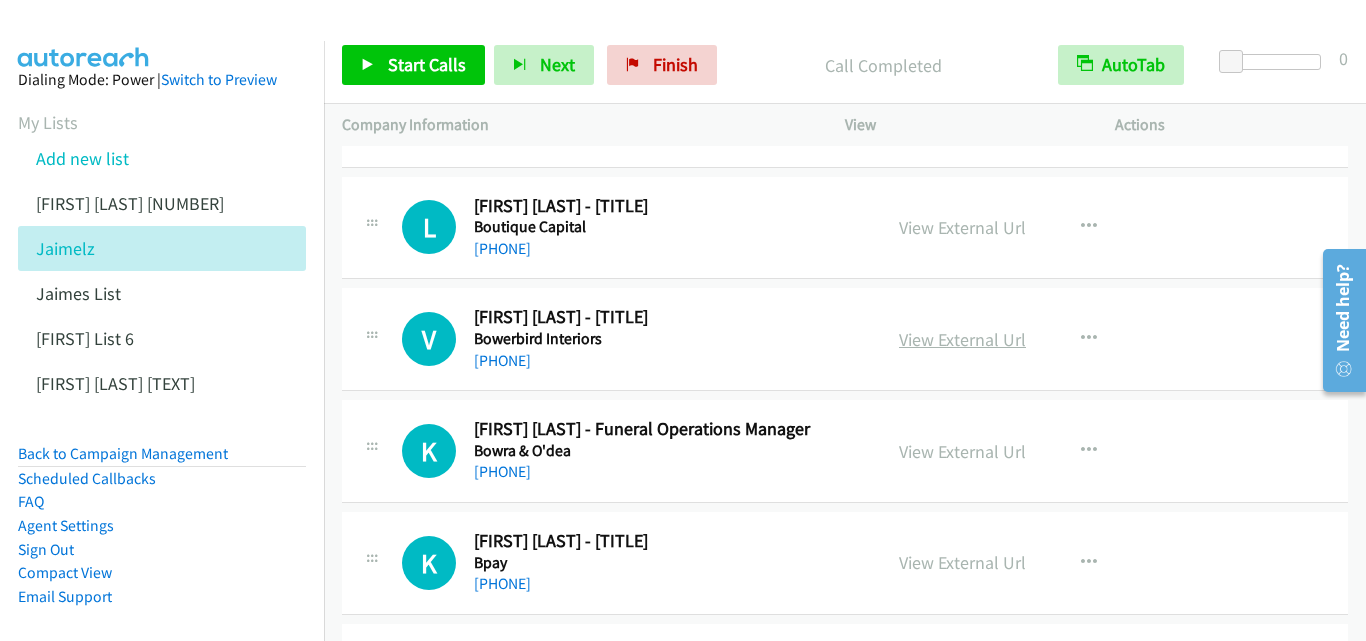 click on "View External Url" at bounding box center [962, 339] 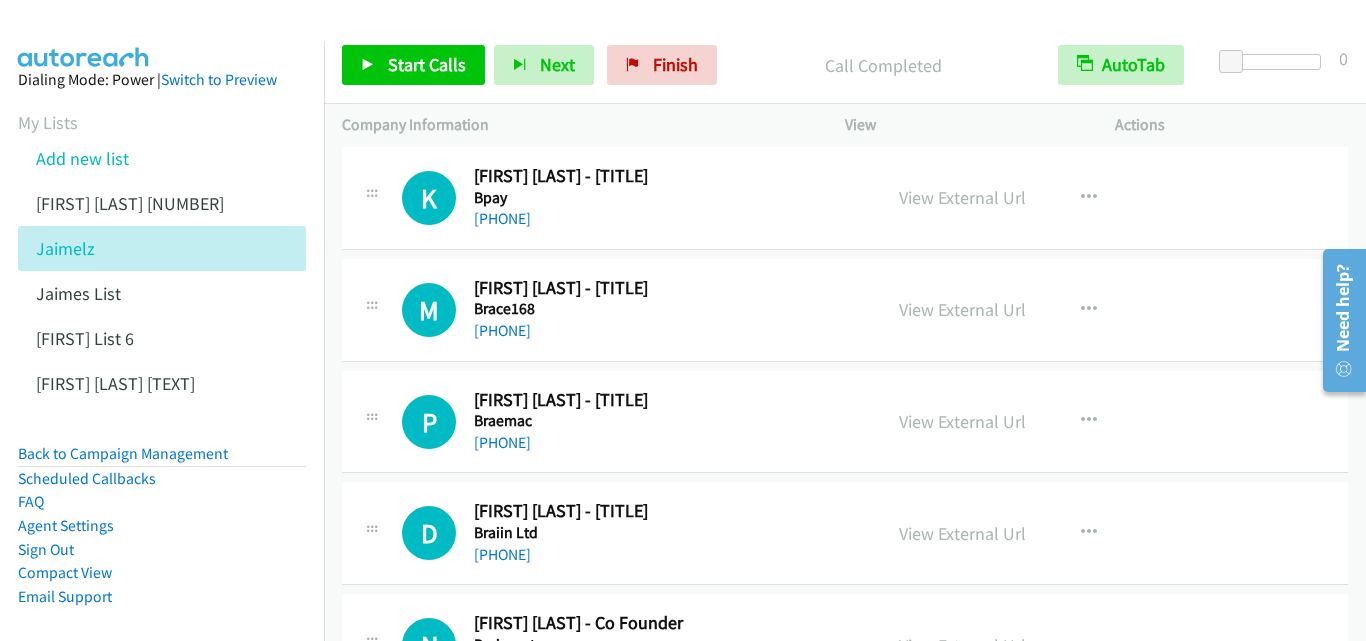 scroll, scrollTop: 6300, scrollLeft: 0, axis: vertical 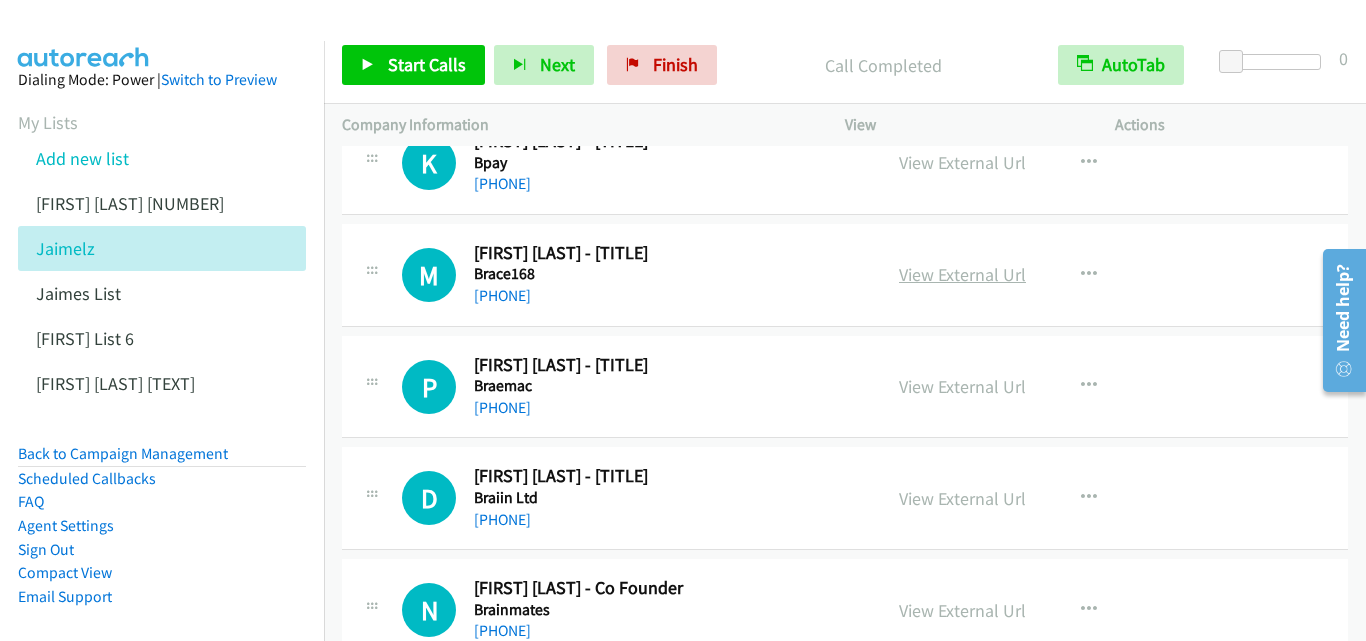 click on "View External Url" at bounding box center [962, 274] 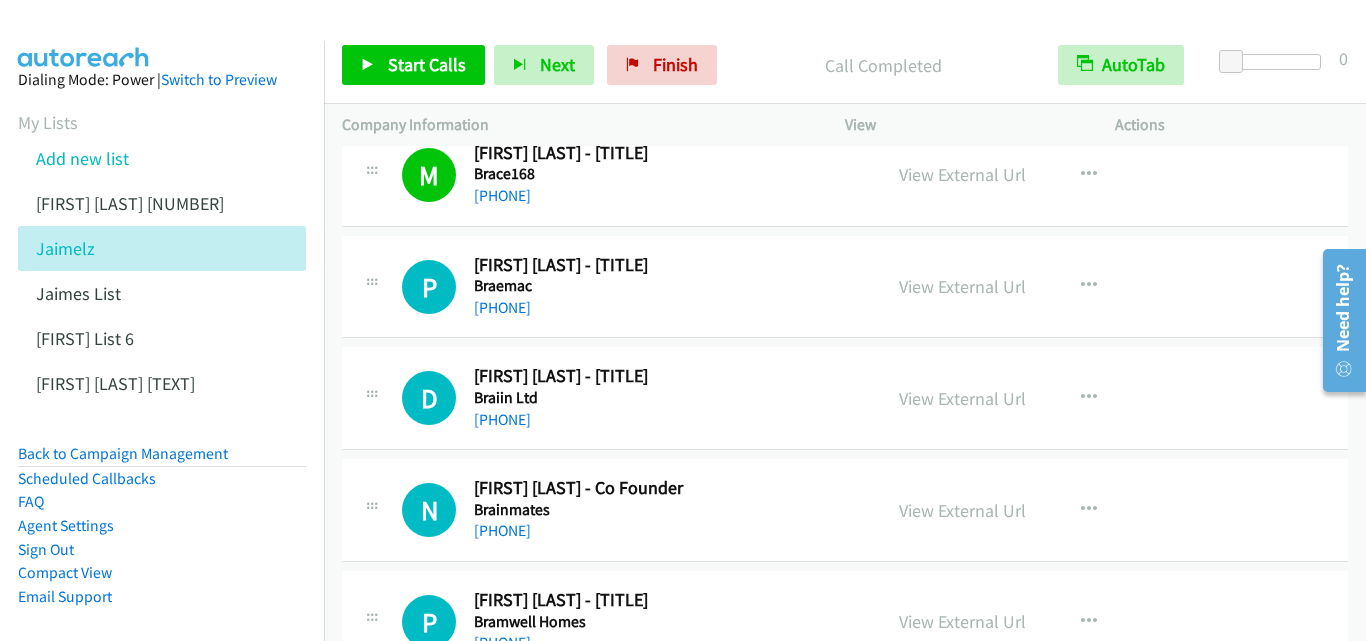 scroll, scrollTop: 6500, scrollLeft: 0, axis: vertical 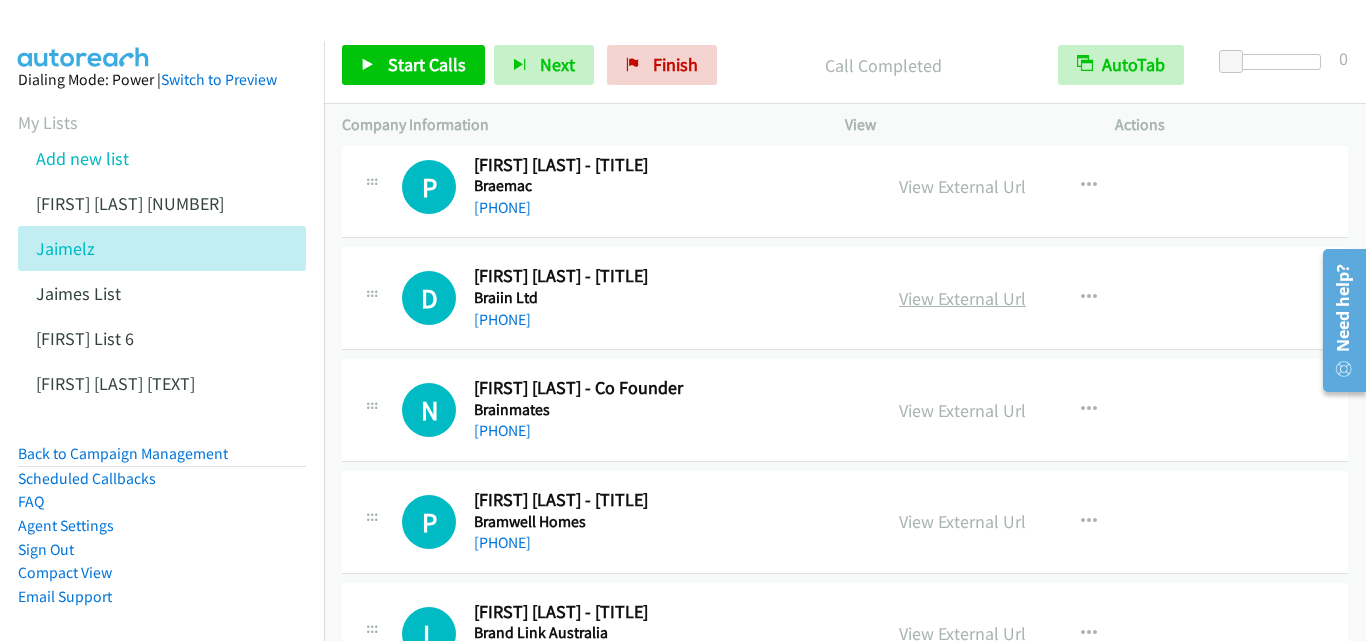 click on "View External Url" at bounding box center [962, 298] 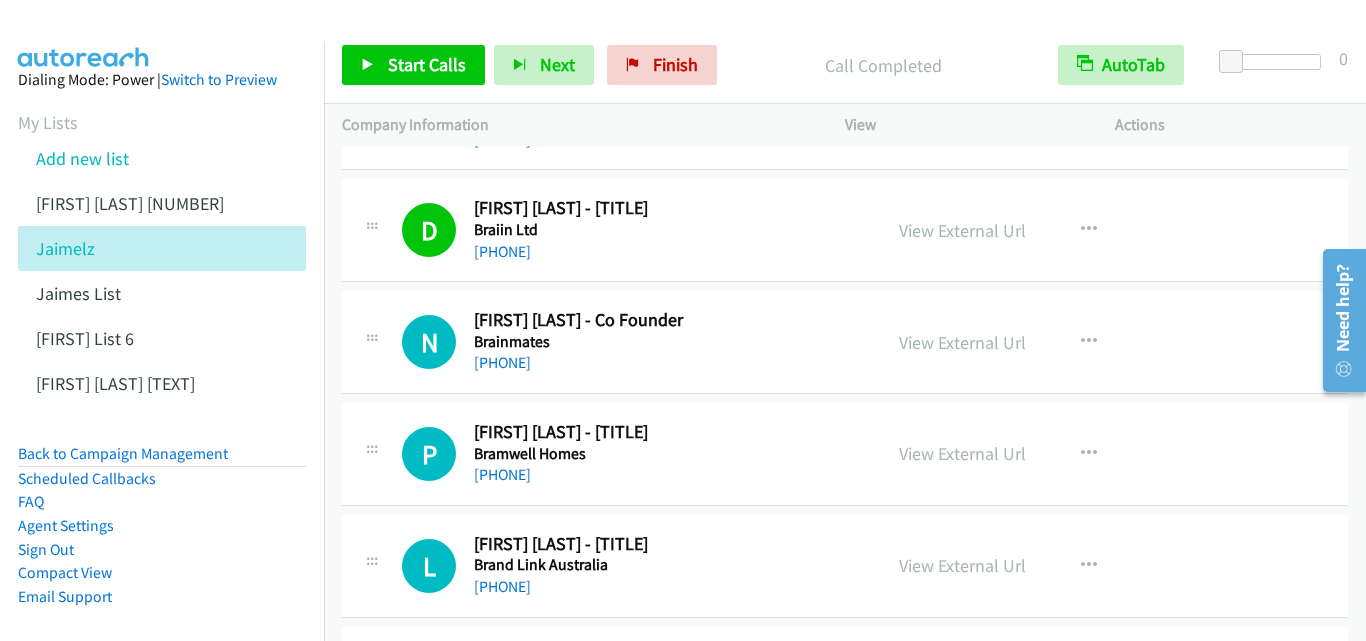 scroll, scrollTop: 6700, scrollLeft: 0, axis: vertical 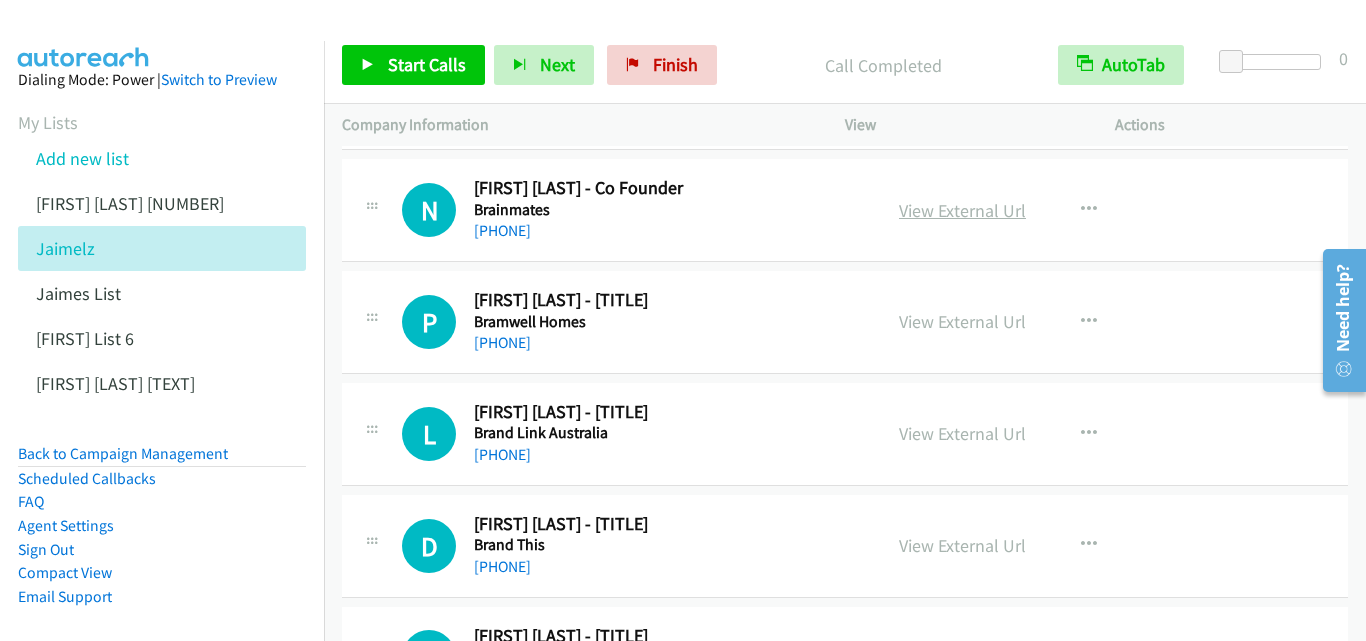 click on "View External Url" at bounding box center [962, 210] 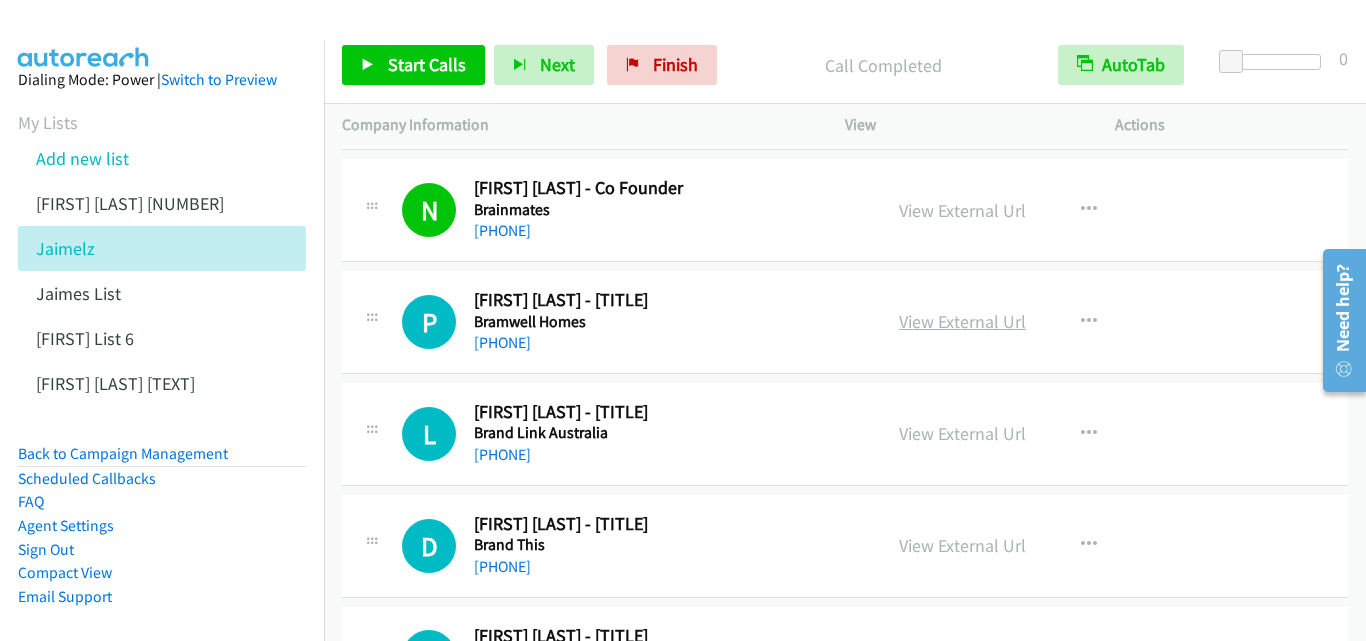 click on "View External Url" at bounding box center [962, 321] 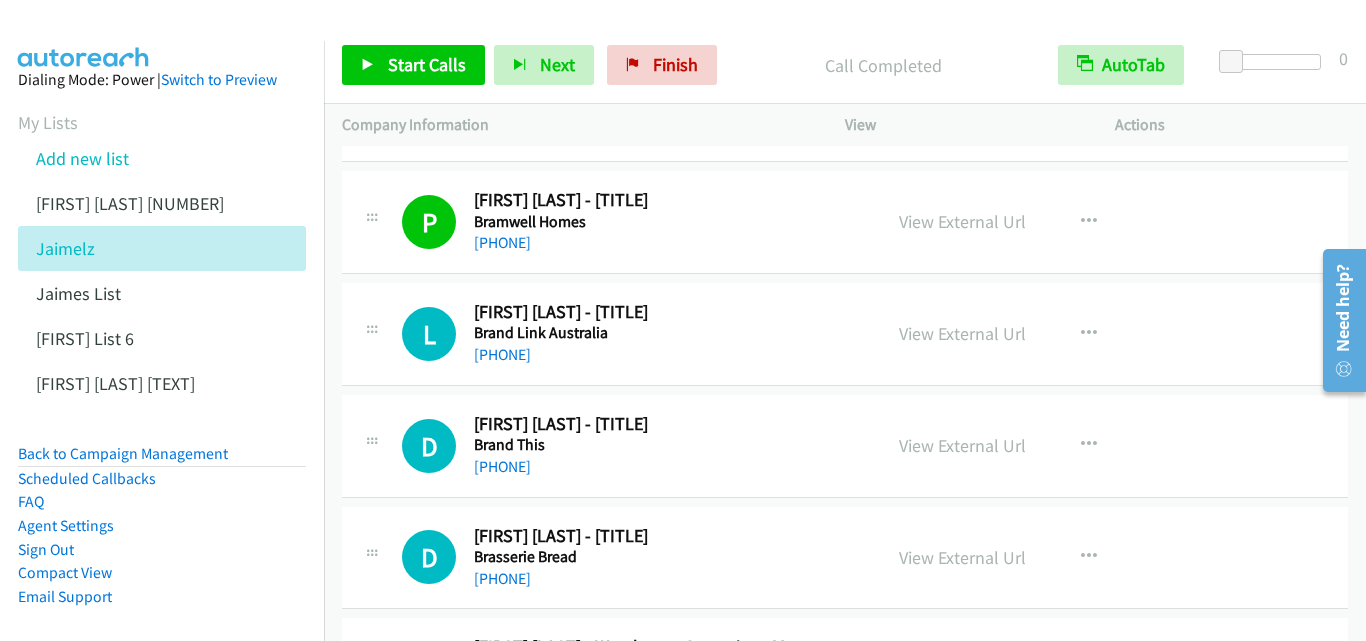 scroll, scrollTop: 6900, scrollLeft: 0, axis: vertical 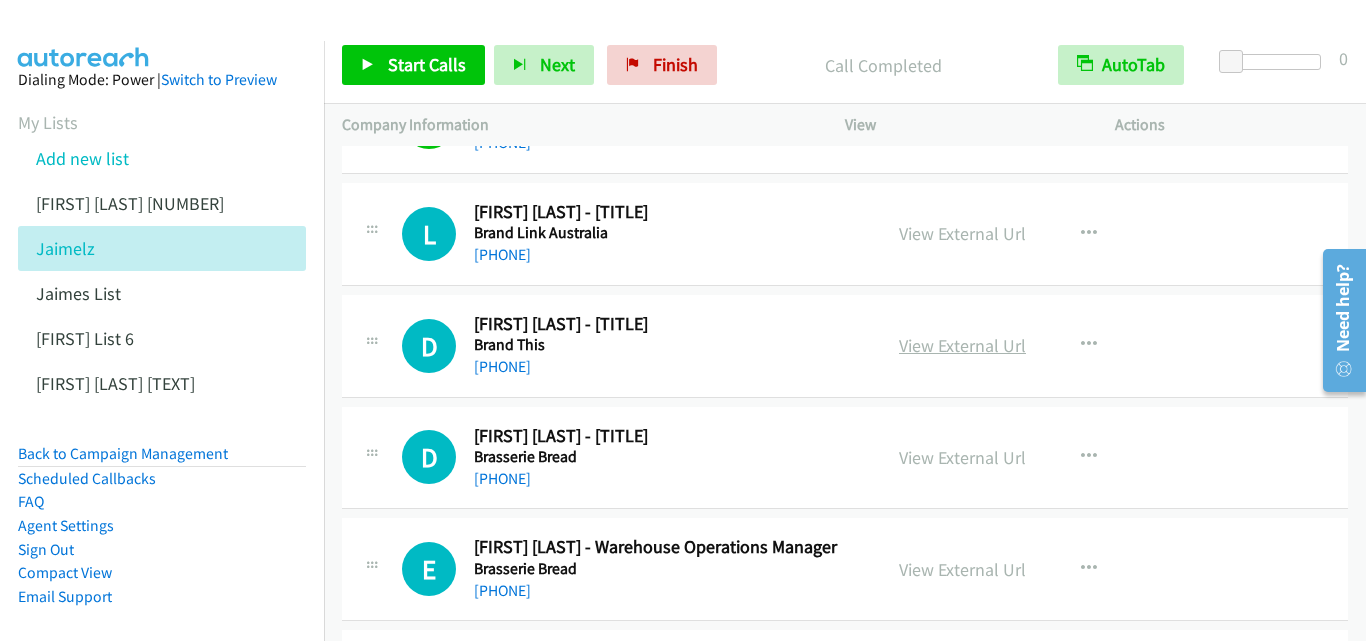 click on "View External Url" at bounding box center [962, 345] 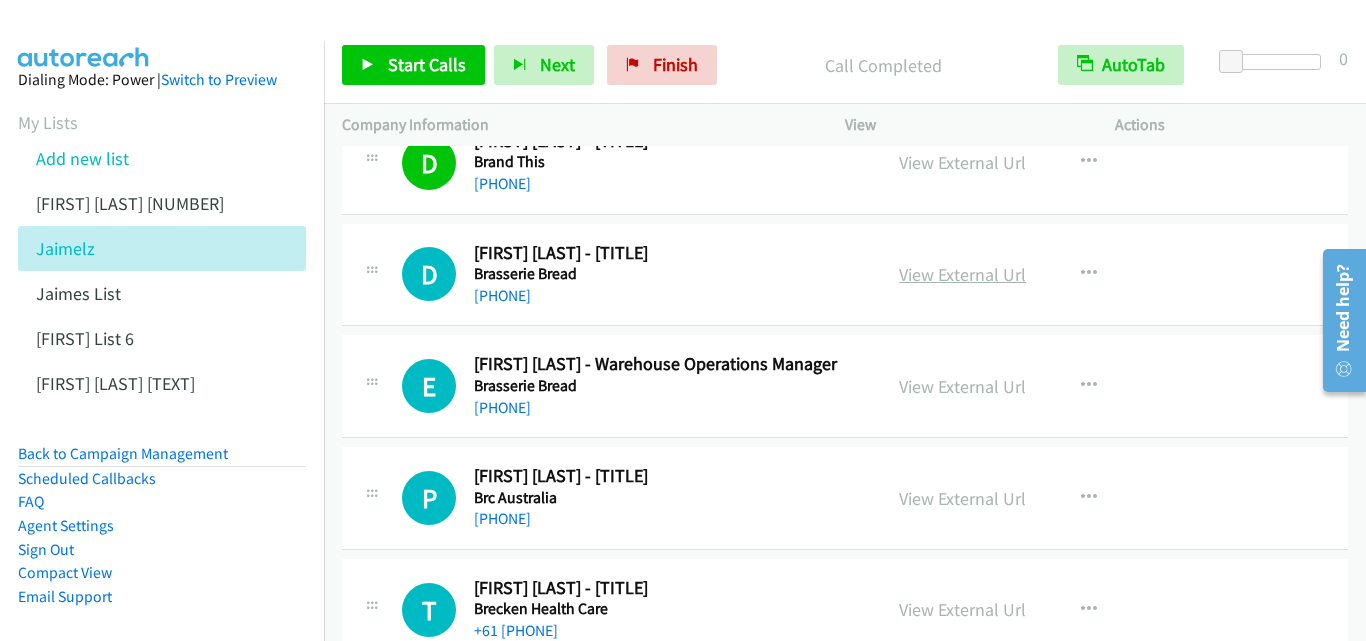 scroll, scrollTop: 7100, scrollLeft: 0, axis: vertical 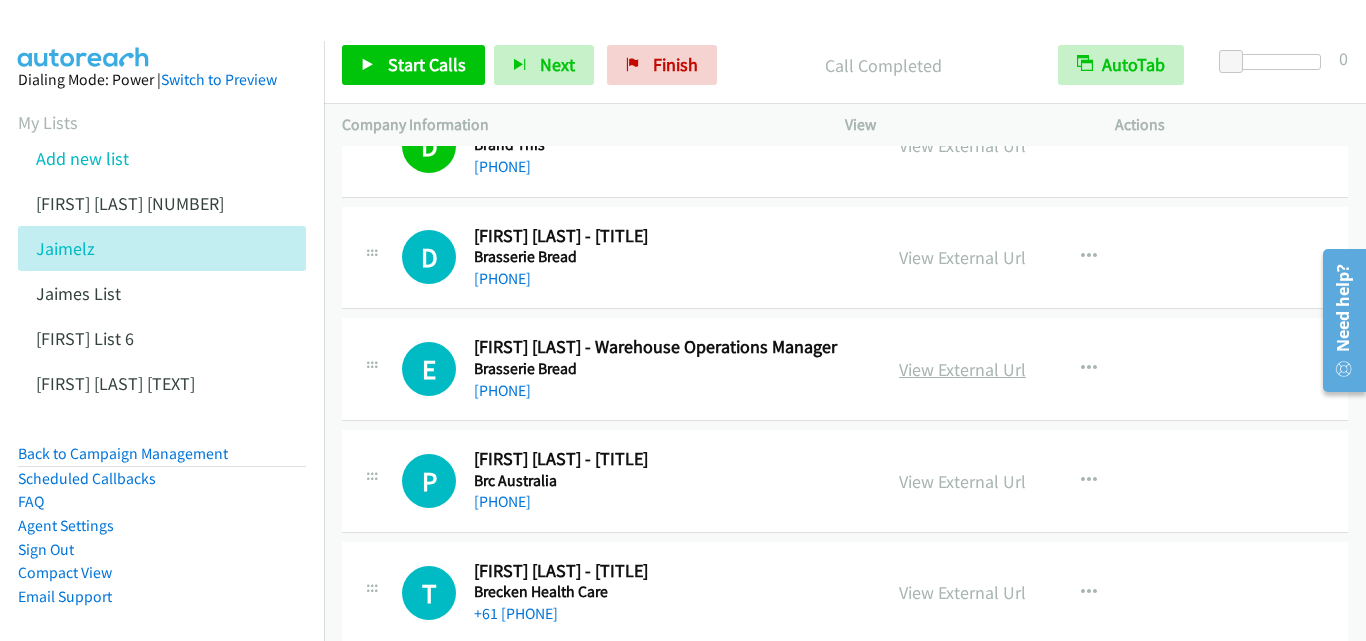 click on "View External Url" at bounding box center (962, 369) 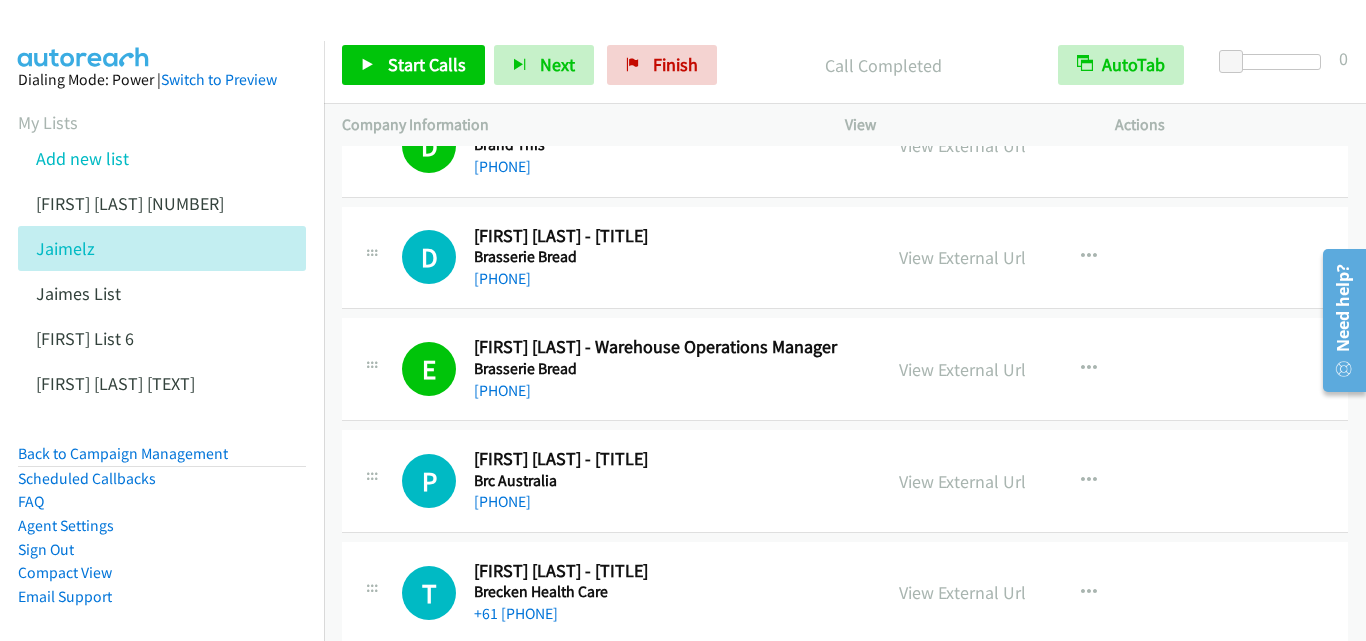 scroll, scrollTop: 7200, scrollLeft: 0, axis: vertical 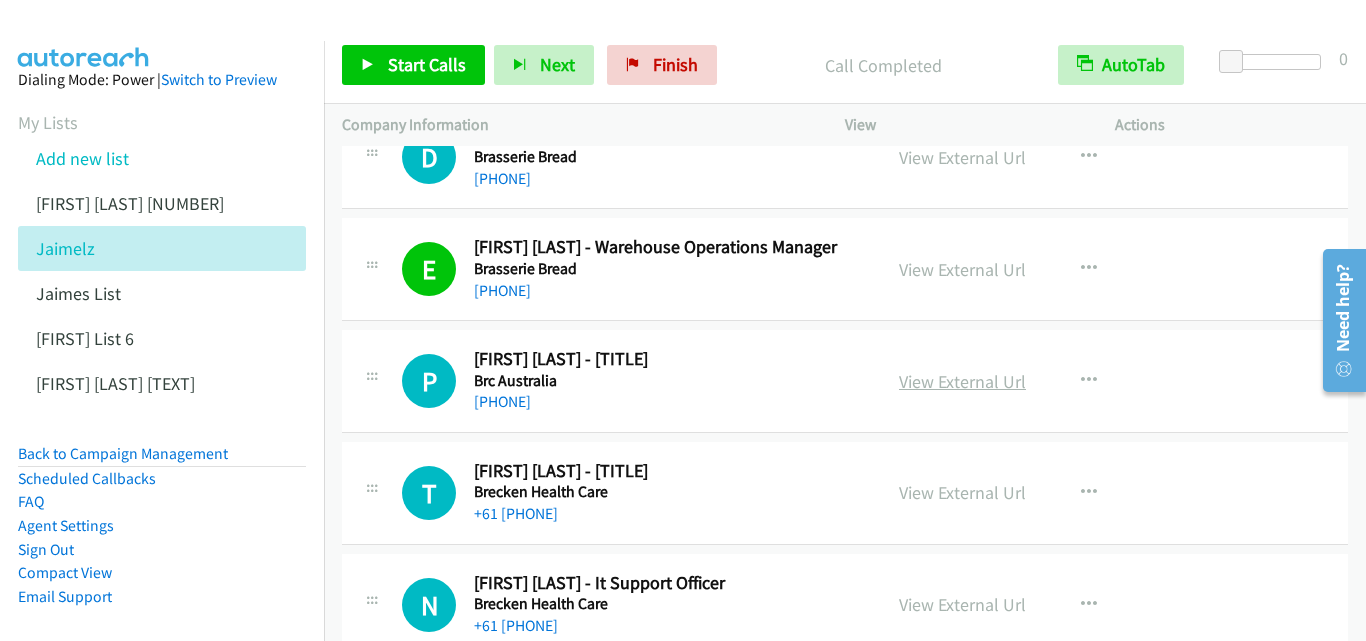 click on "View External Url" at bounding box center [962, 381] 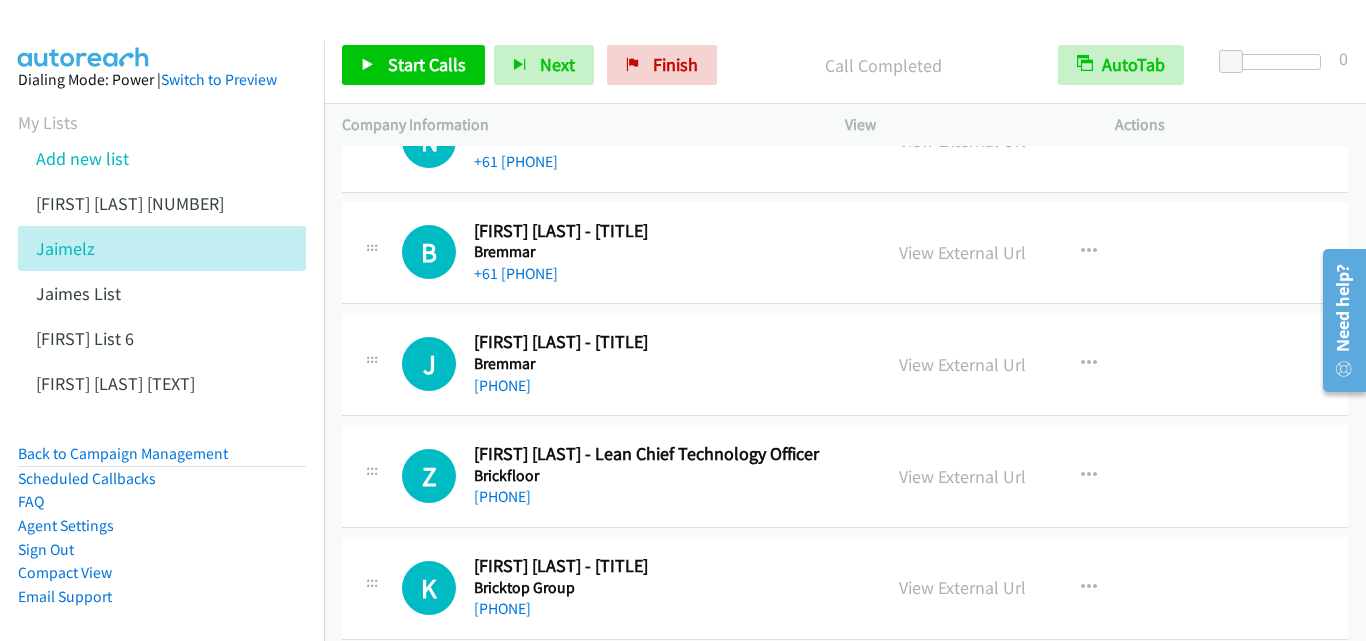 scroll, scrollTop: 7700, scrollLeft: 0, axis: vertical 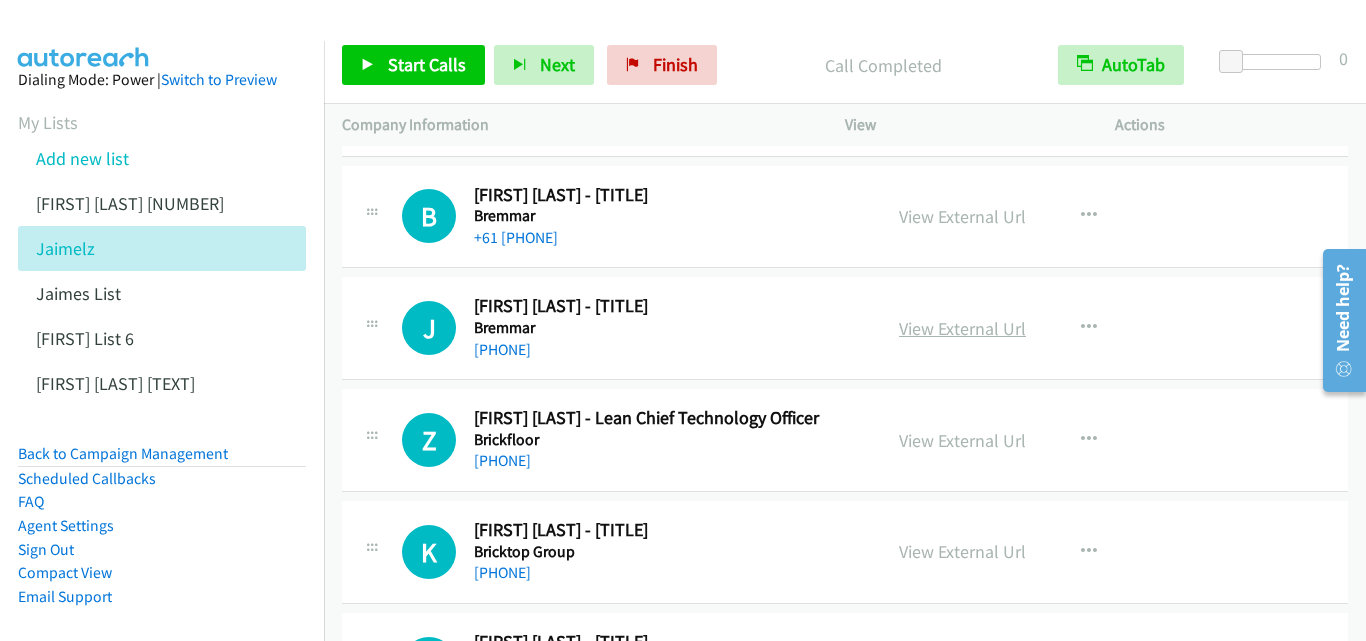 click on "View External Url" at bounding box center (962, 328) 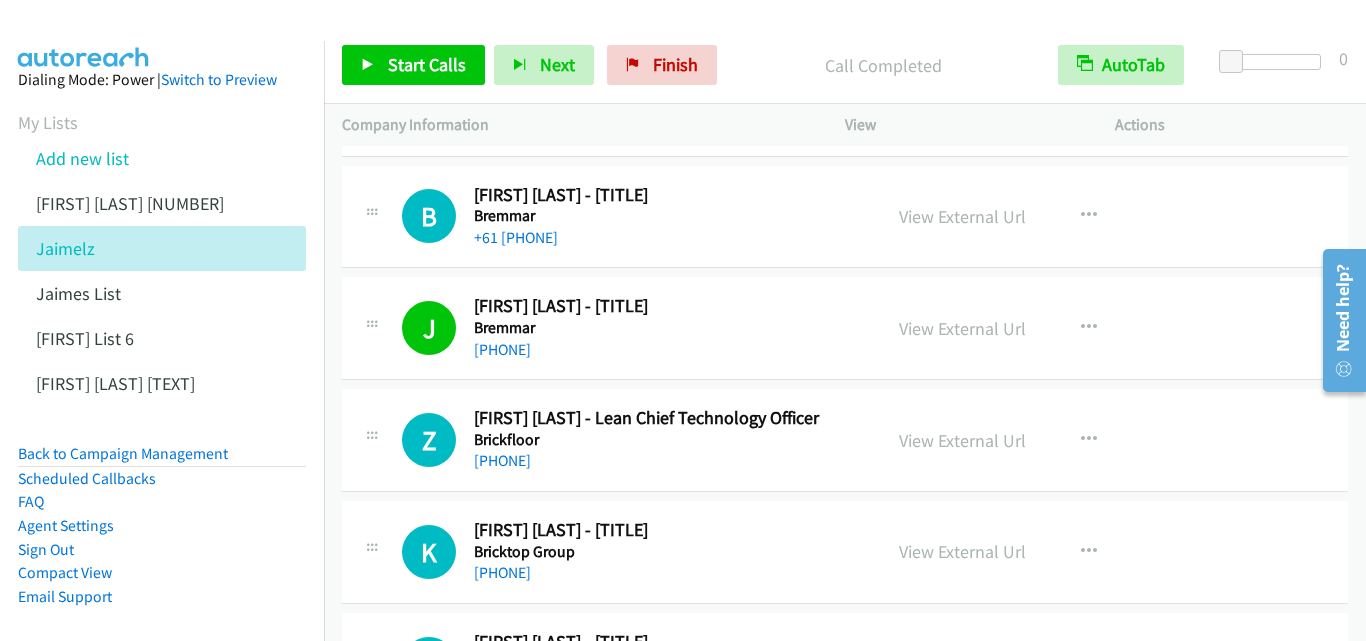 scroll, scrollTop: 7800, scrollLeft: 0, axis: vertical 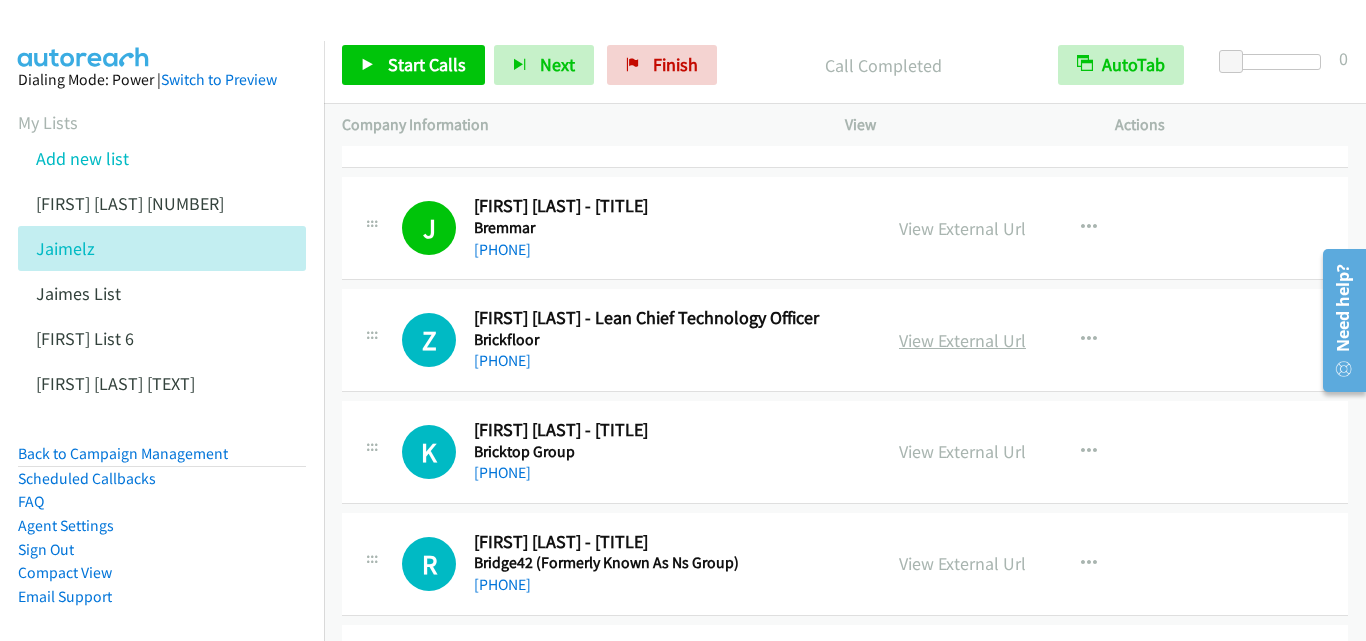 click on "View External Url" at bounding box center (962, 340) 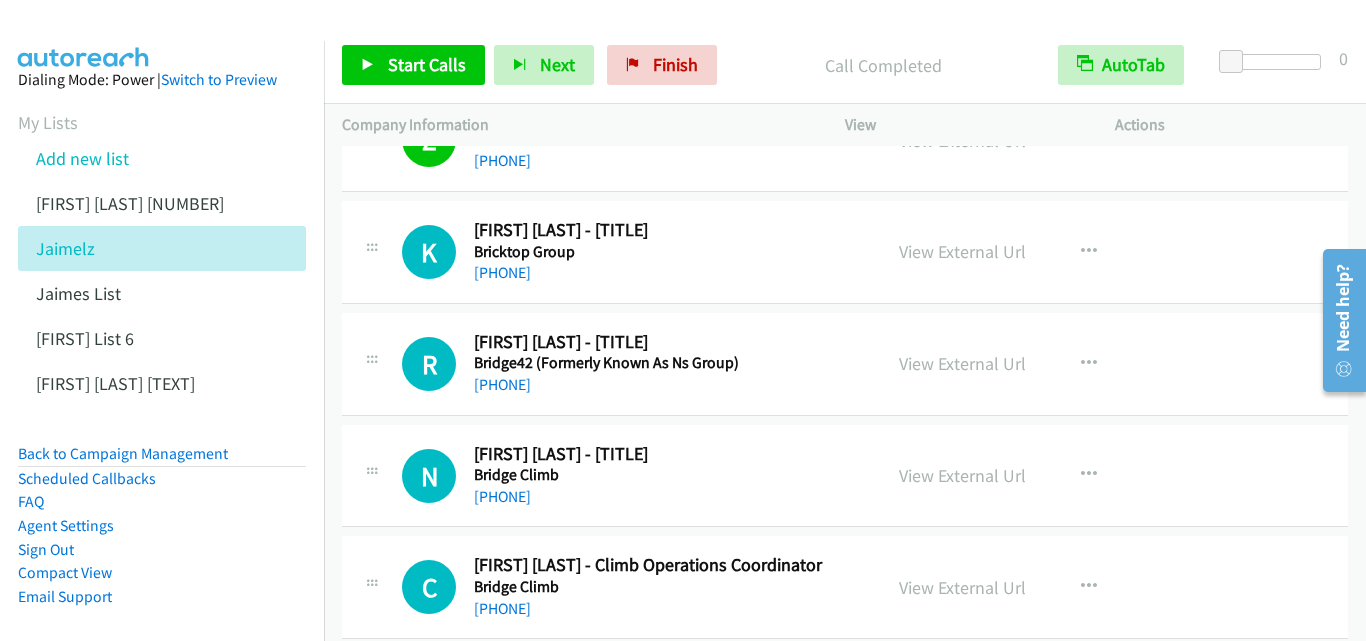 scroll, scrollTop: 8100, scrollLeft: 0, axis: vertical 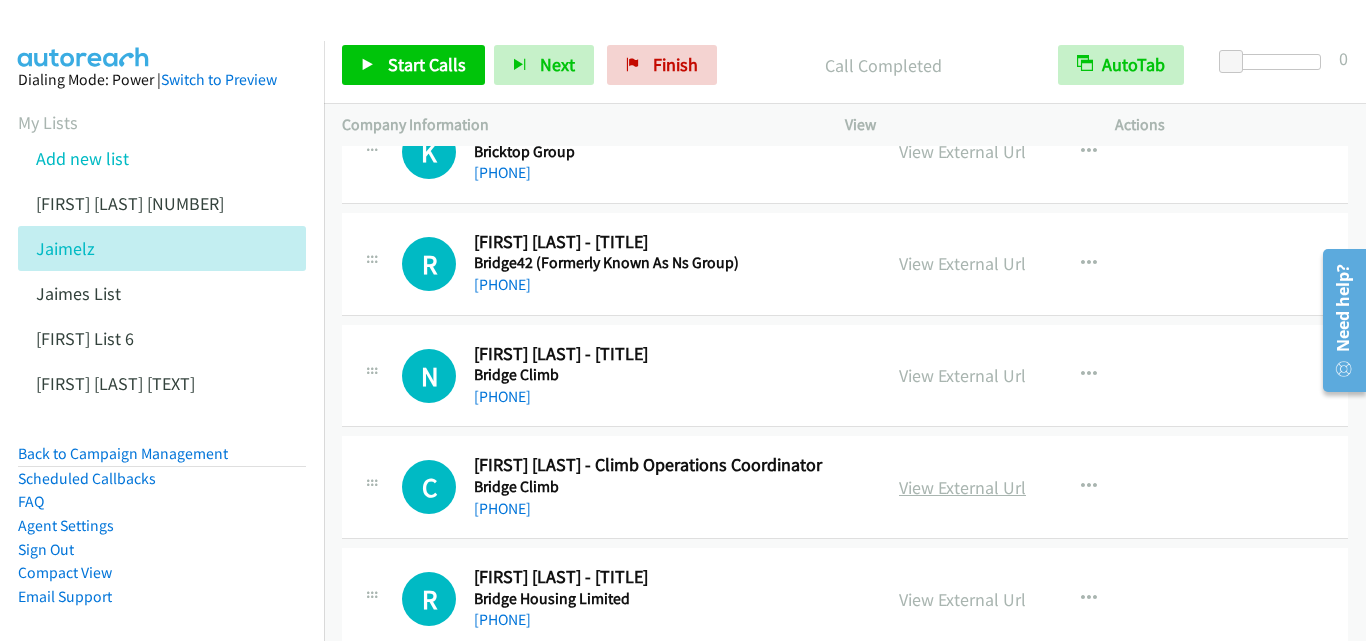click on "View External Url" at bounding box center [962, 487] 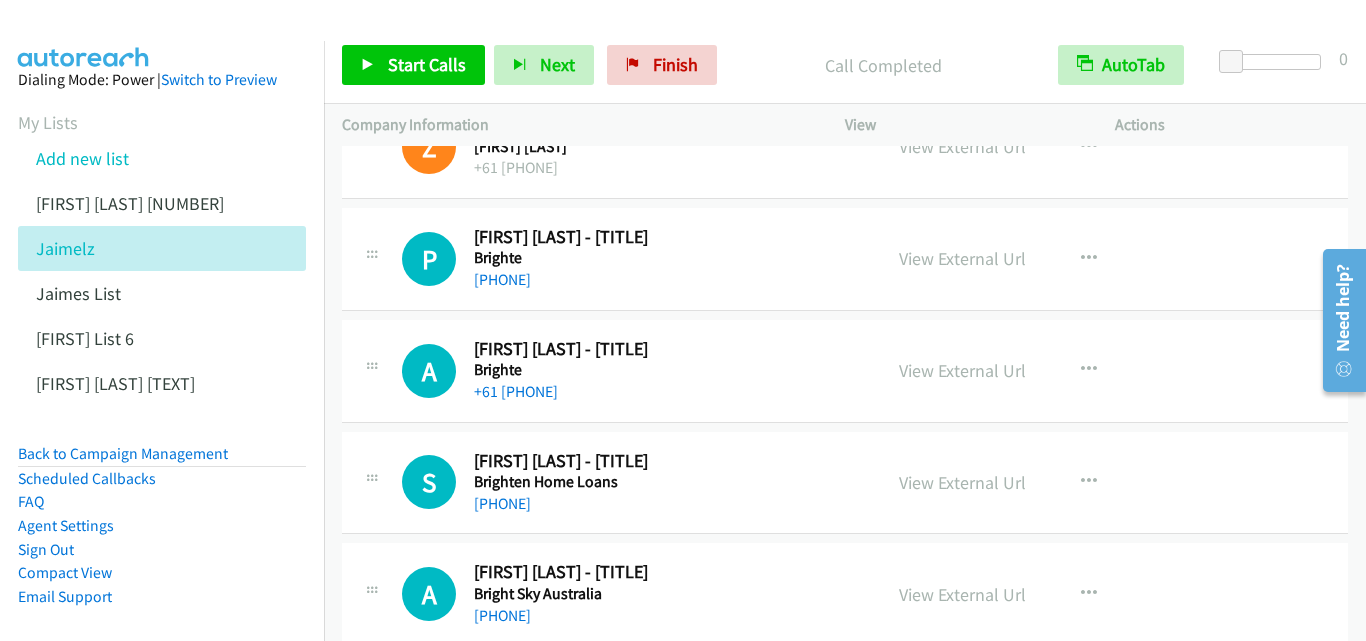 scroll, scrollTop: 8700, scrollLeft: 0, axis: vertical 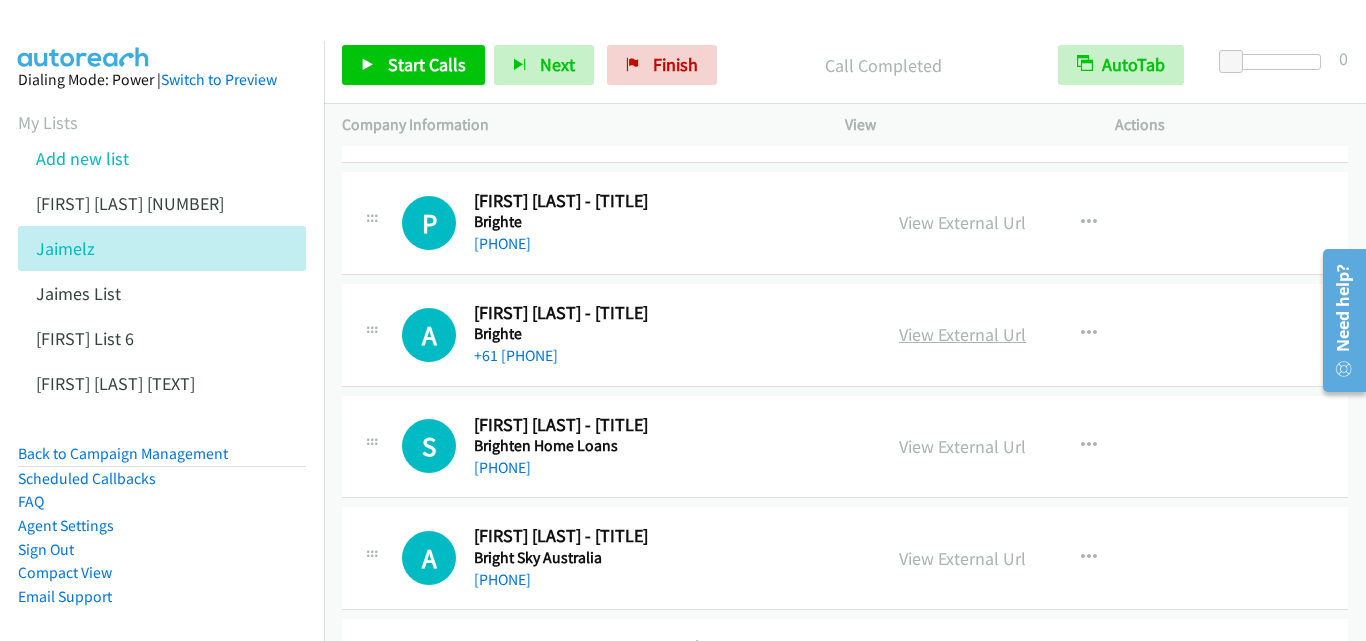 click on "View External Url" at bounding box center (962, 334) 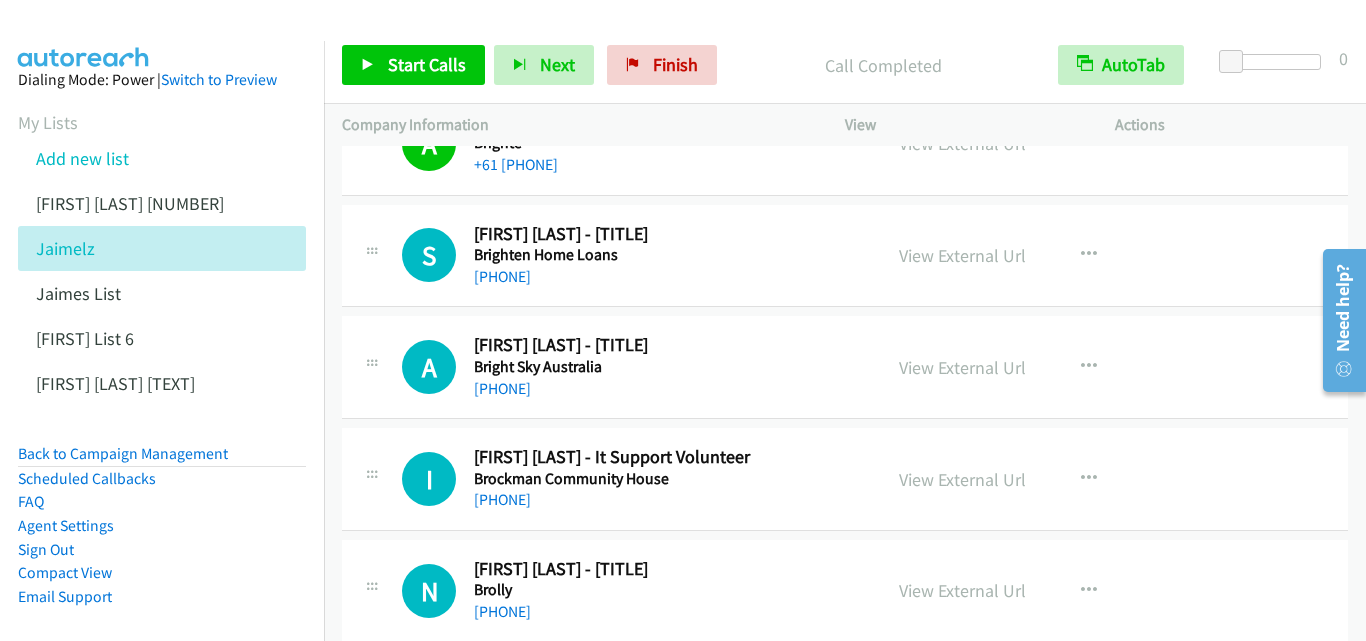 scroll, scrollTop: 8900, scrollLeft: 0, axis: vertical 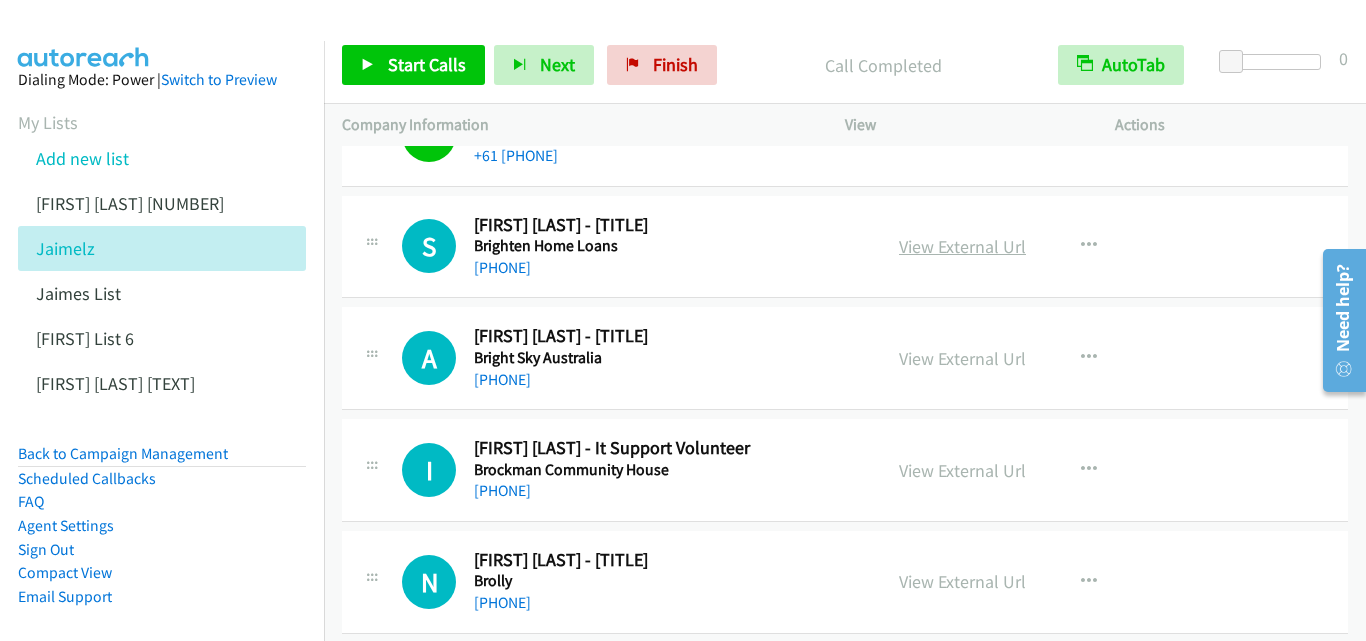click on "View External Url" at bounding box center [962, 246] 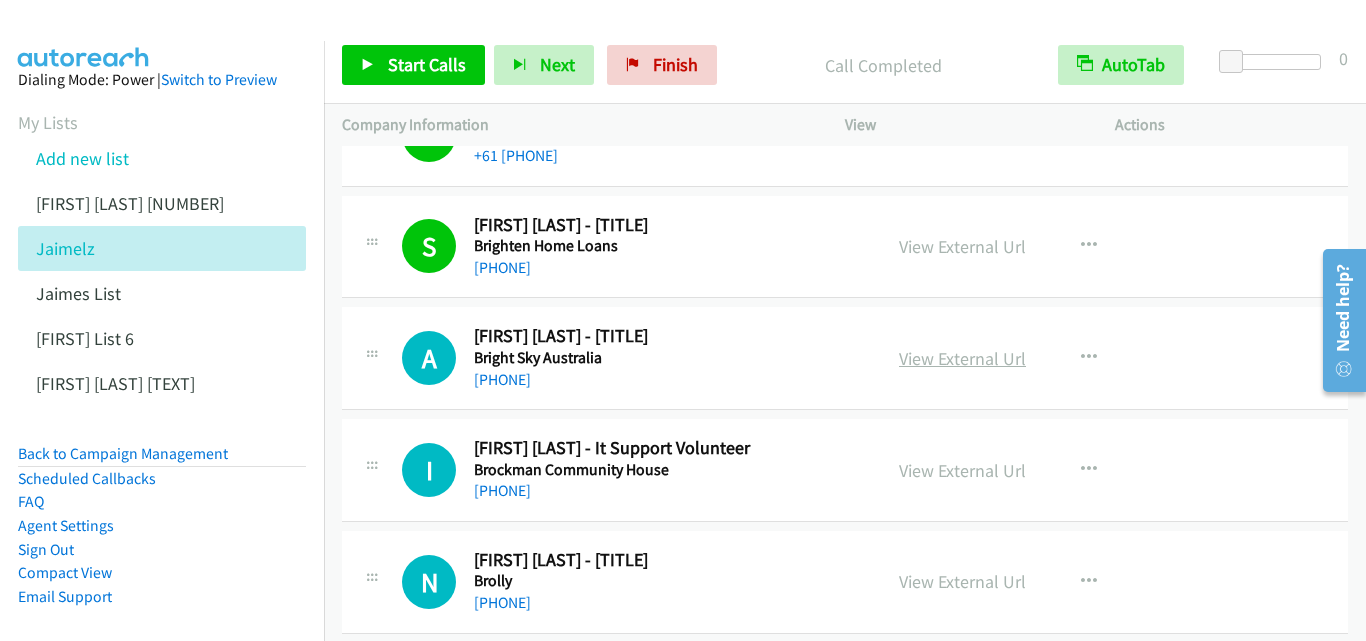 click on "View External Url" at bounding box center (962, 358) 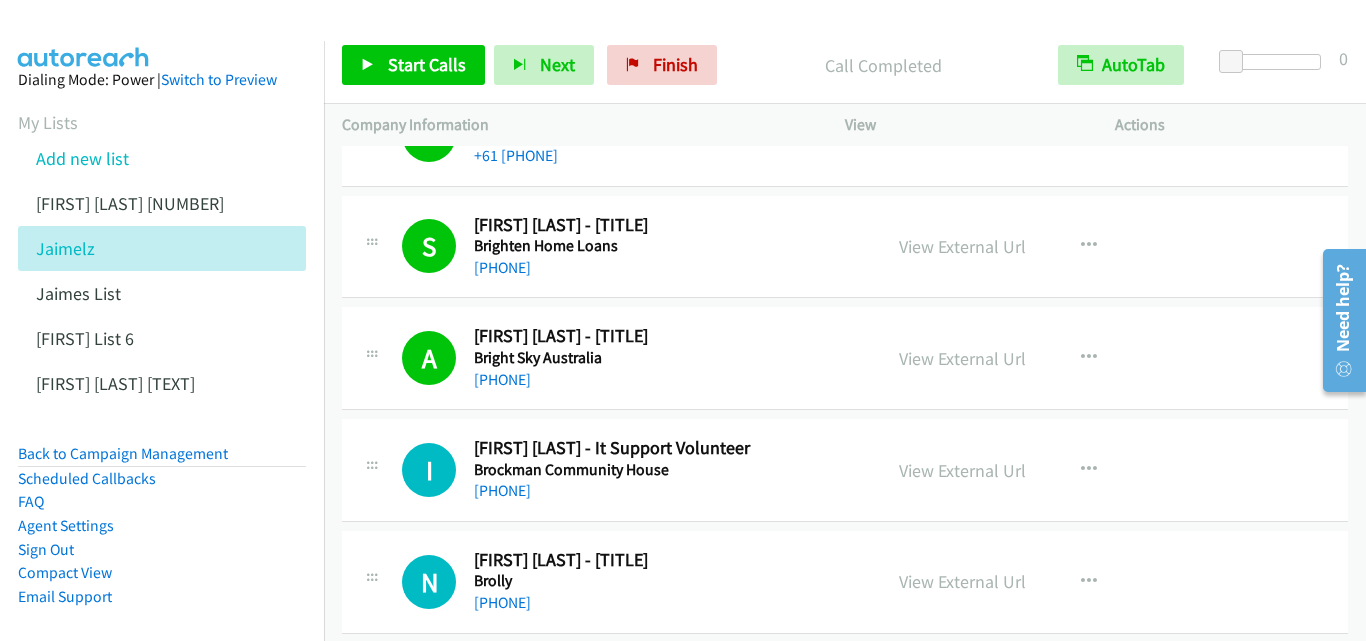 scroll, scrollTop: 9000, scrollLeft: 0, axis: vertical 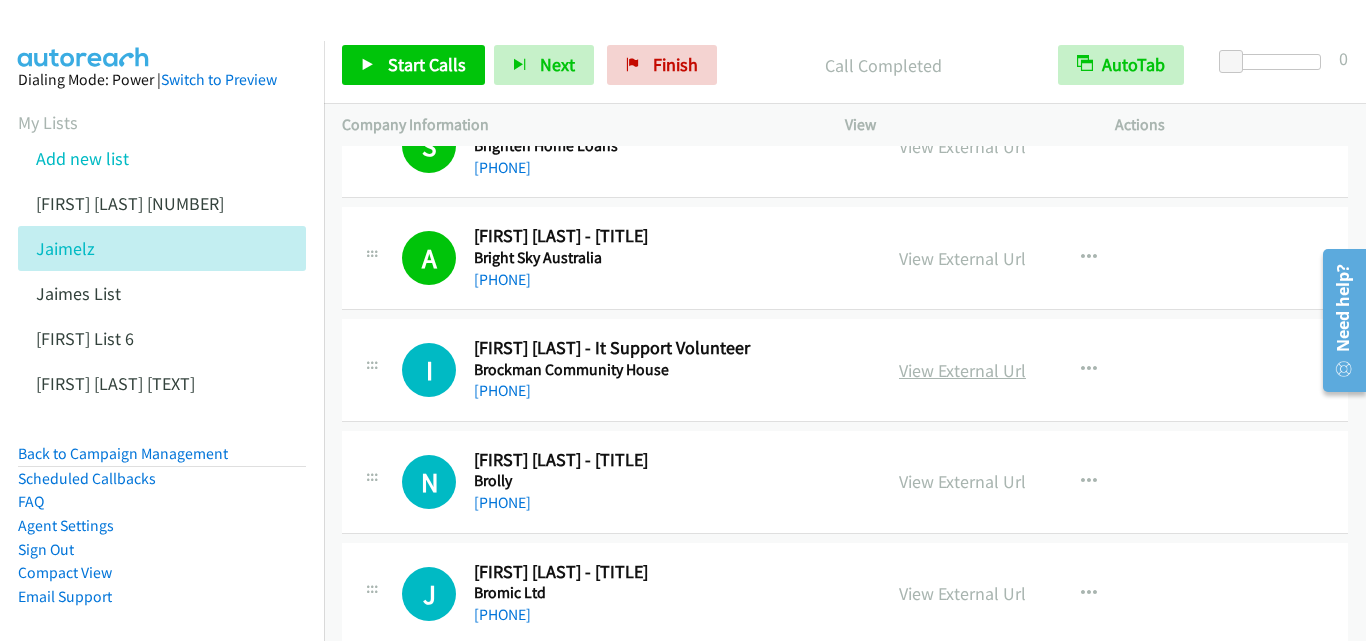 click on "View External Url" at bounding box center [962, 370] 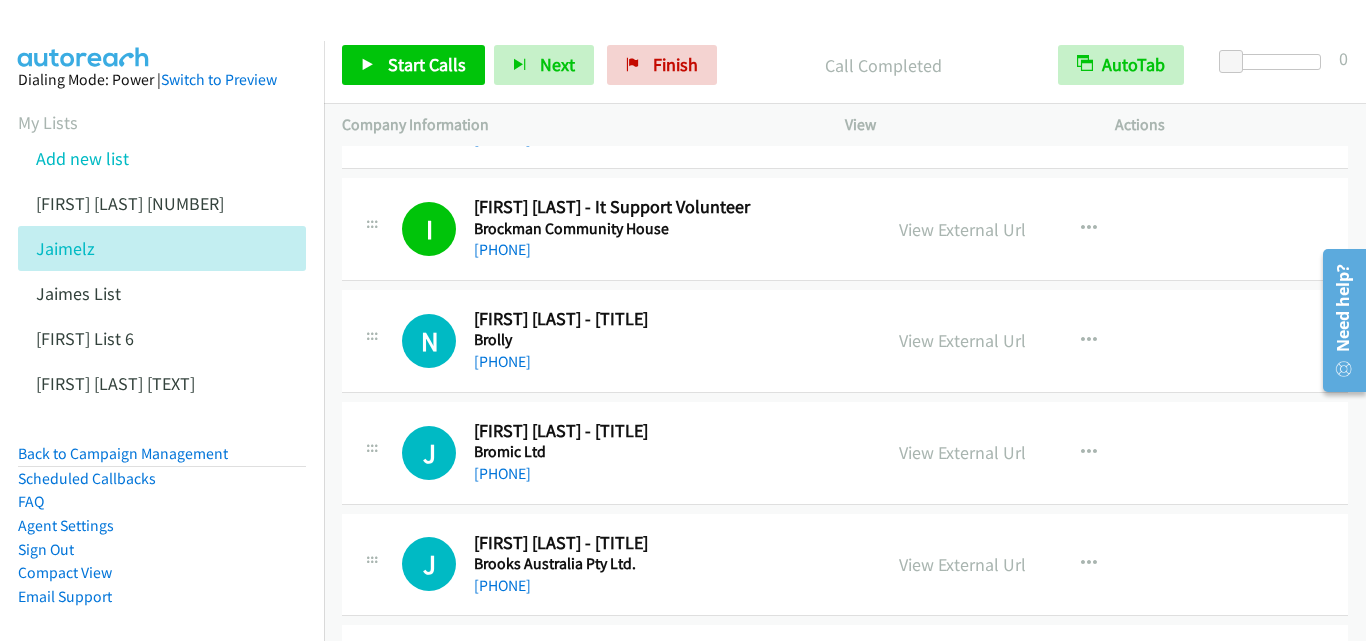scroll, scrollTop: 9200, scrollLeft: 0, axis: vertical 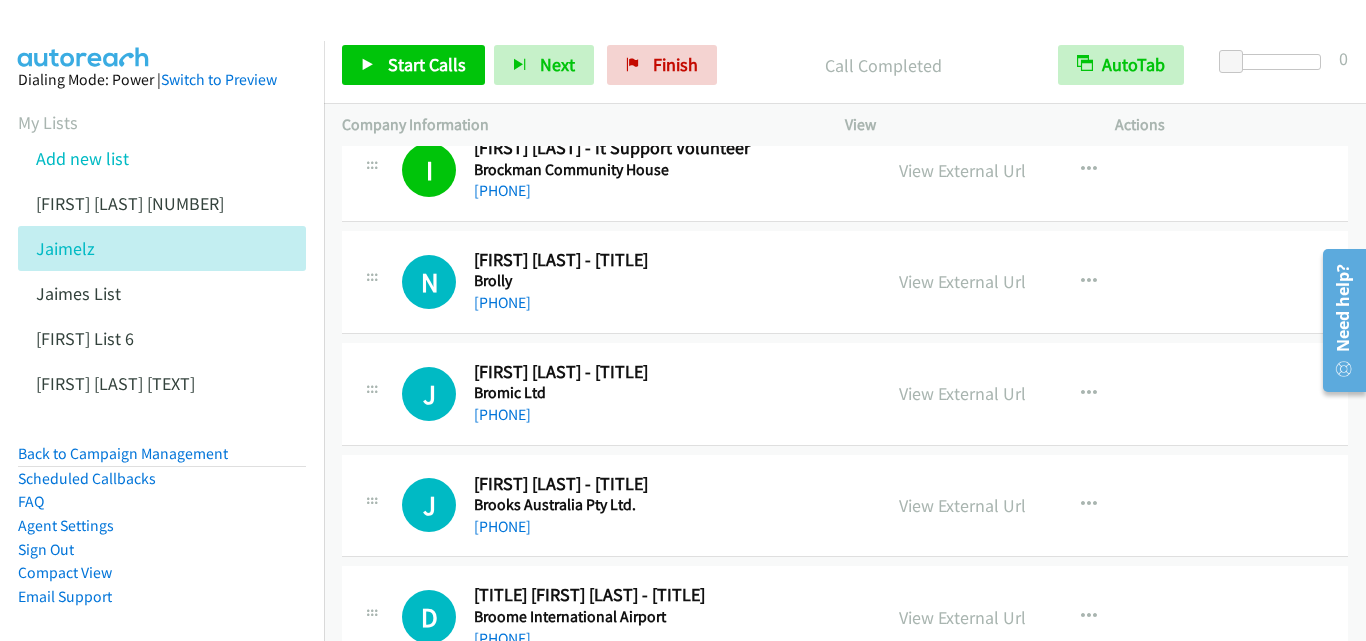 click on "View External Url" at bounding box center [962, 281] 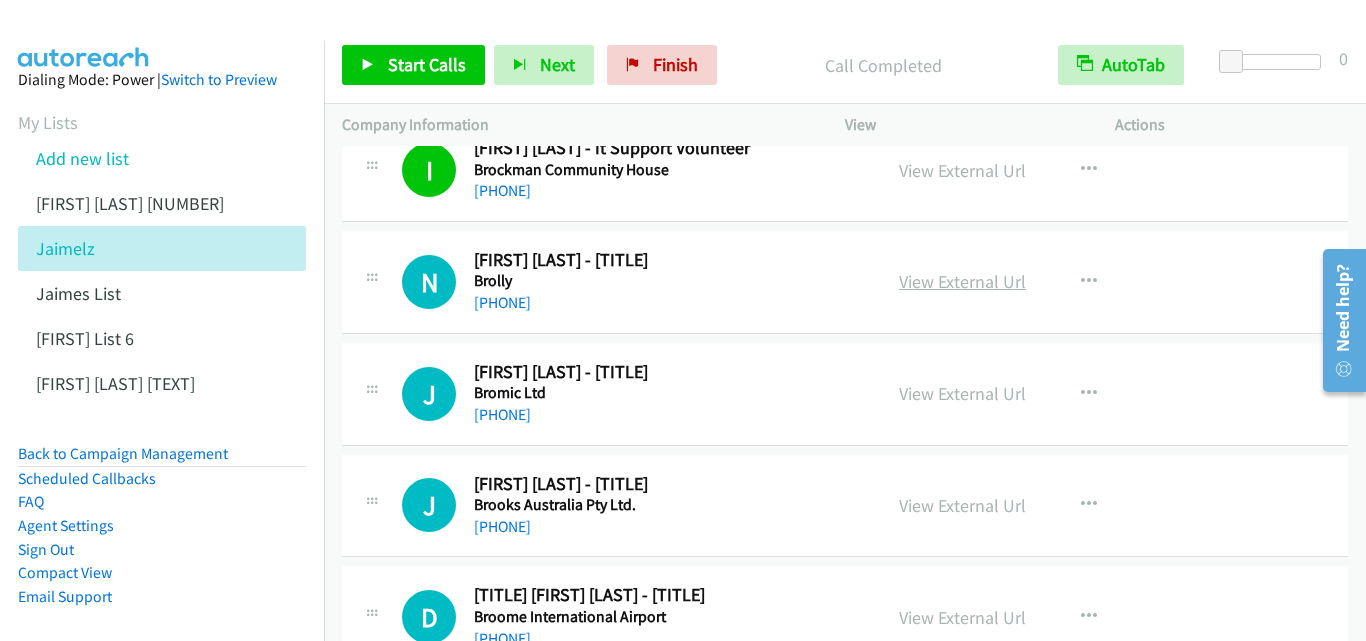 click on "View External Url" at bounding box center (962, 281) 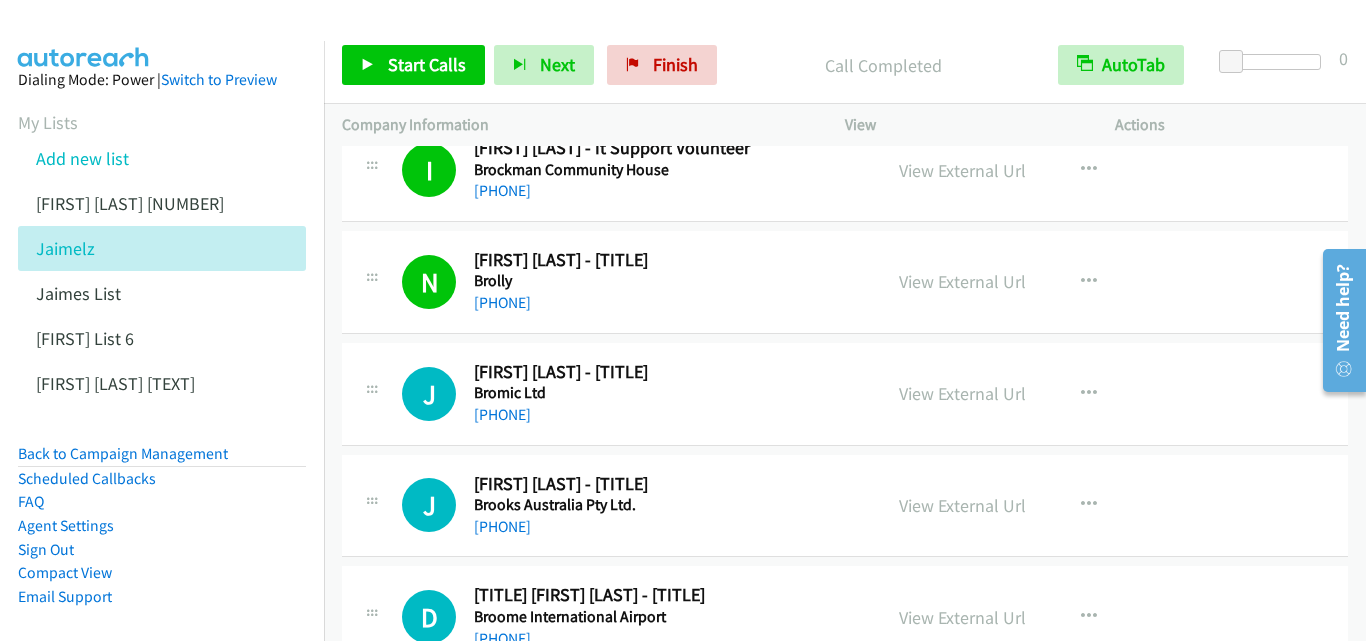 scroll, scrollTop: 9300, scrollLeft: 0, axis: vertical 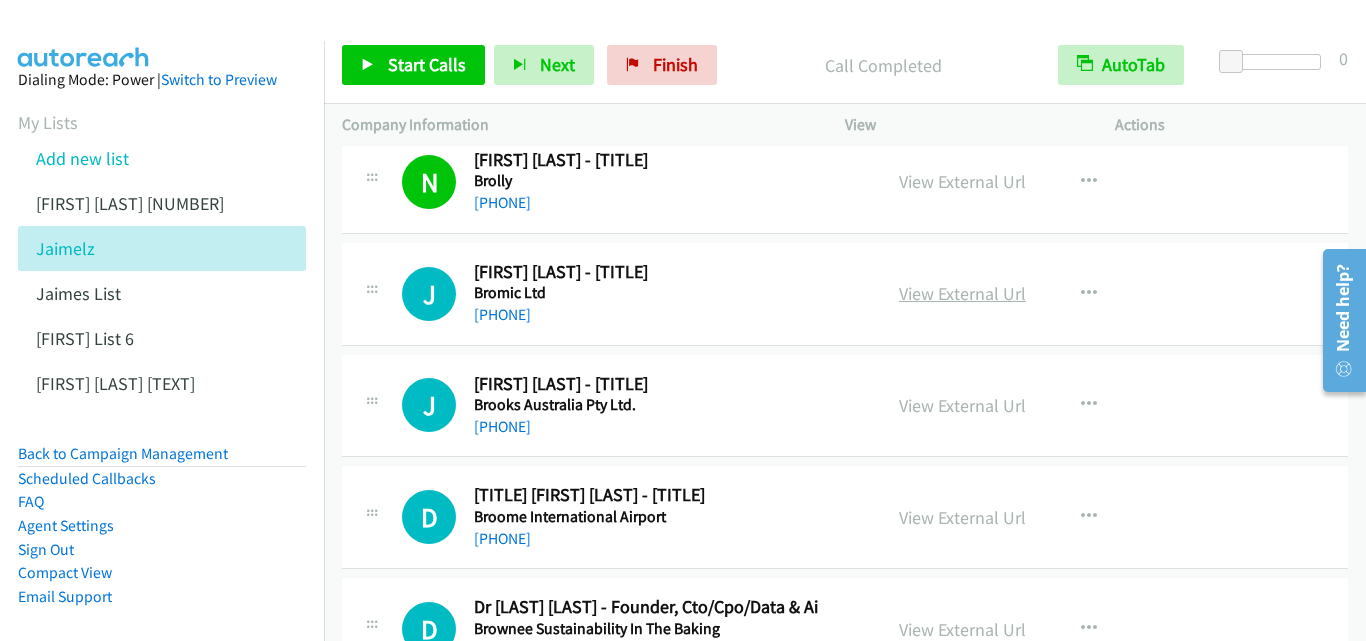 click on "View External Url" at bounding box center (962, 293) 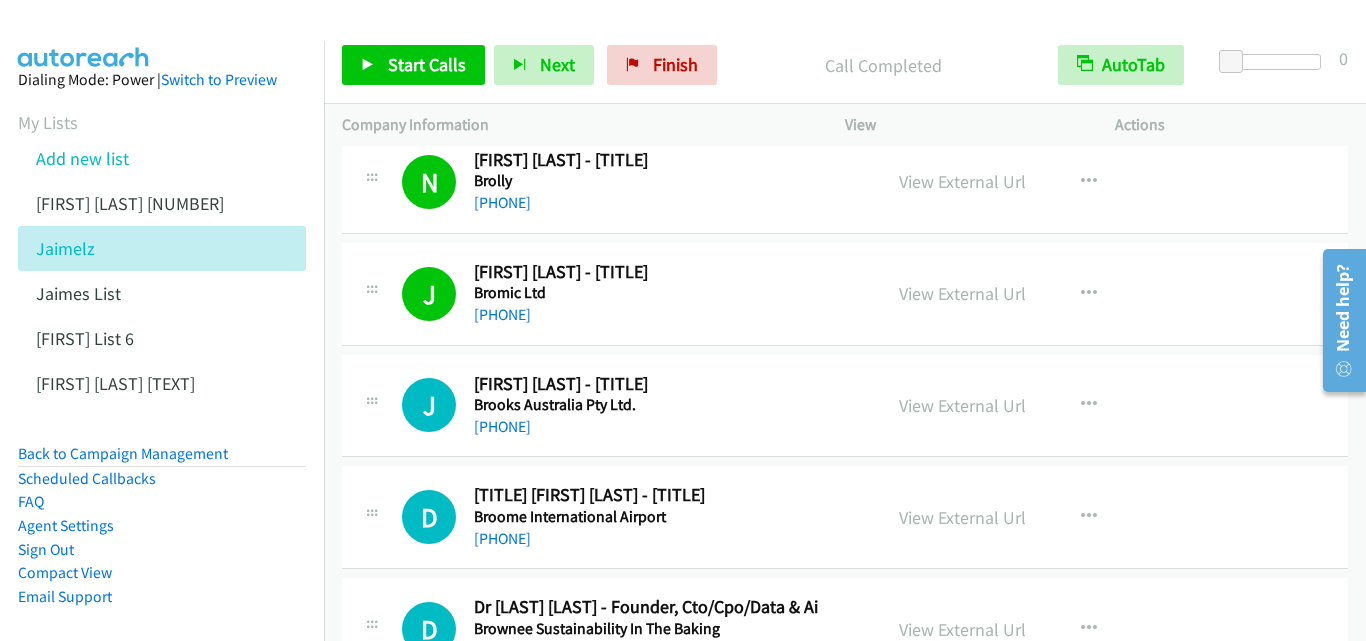 scroll, scrollTop: 9400, scrollLeft: 0, axis: vertical 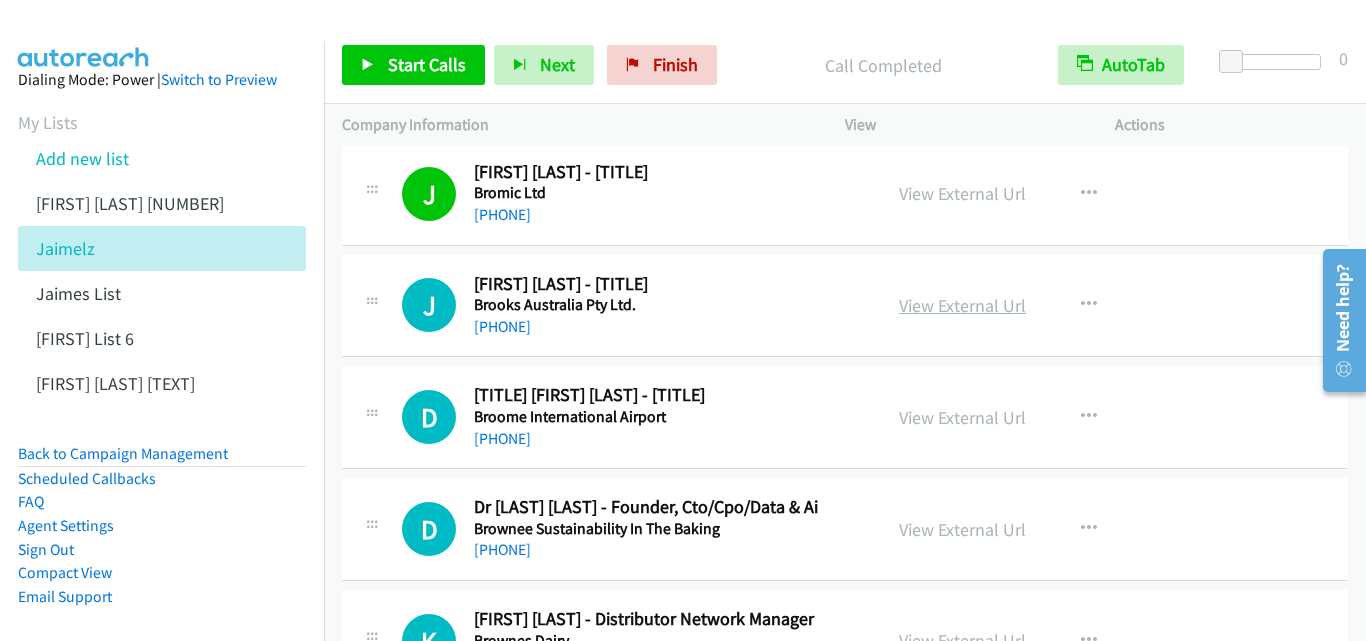 click on "View External Url" at bounding box center [962, 305] 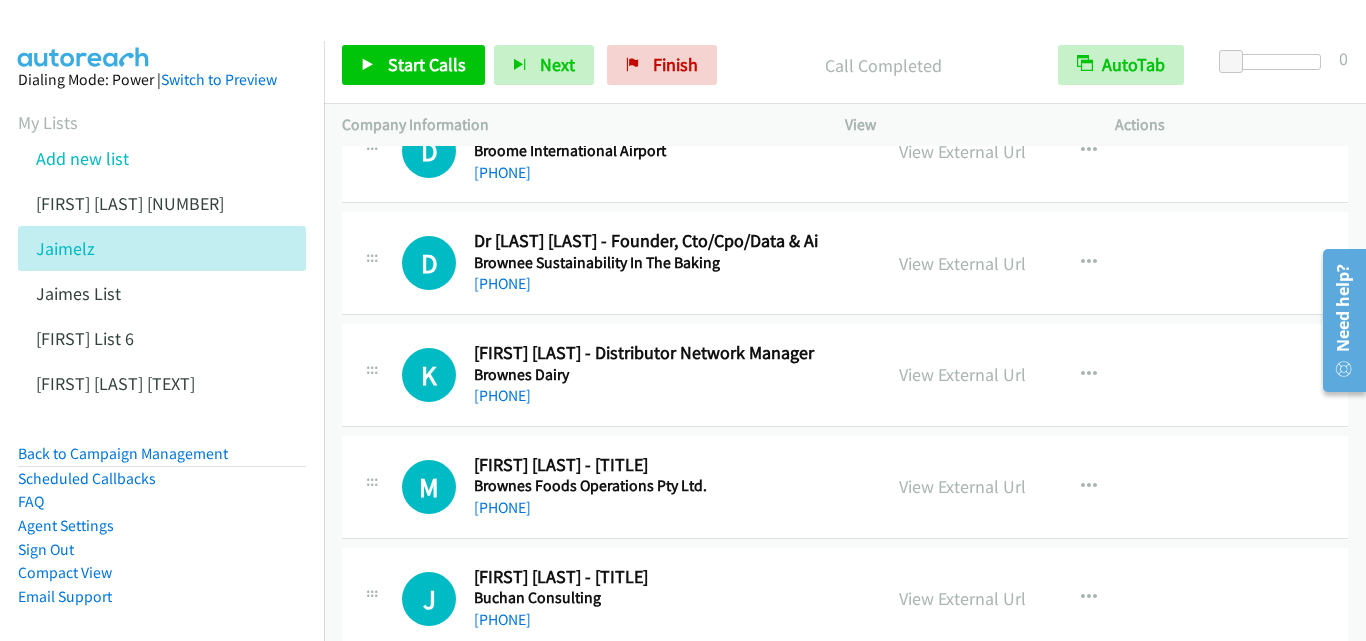 scroll, scrollTop: 9700, scrollLeft: 0, axis: vertical 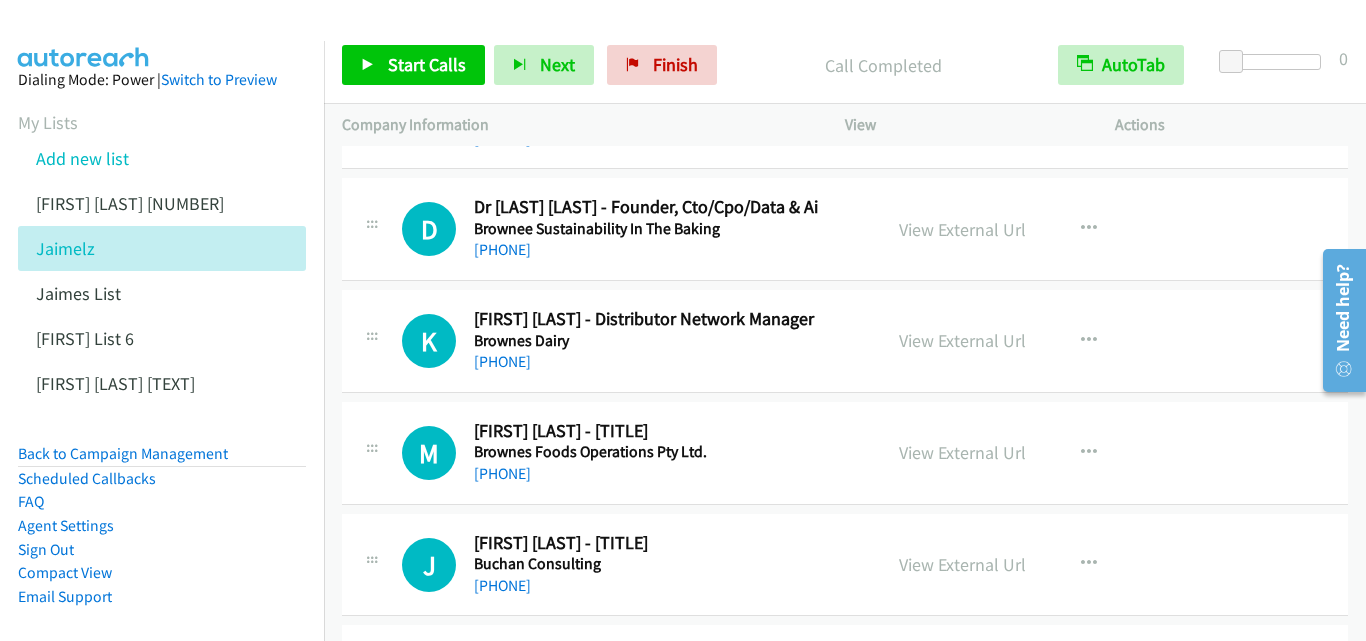 click on "View External Url" at bounding box center (962, 340) 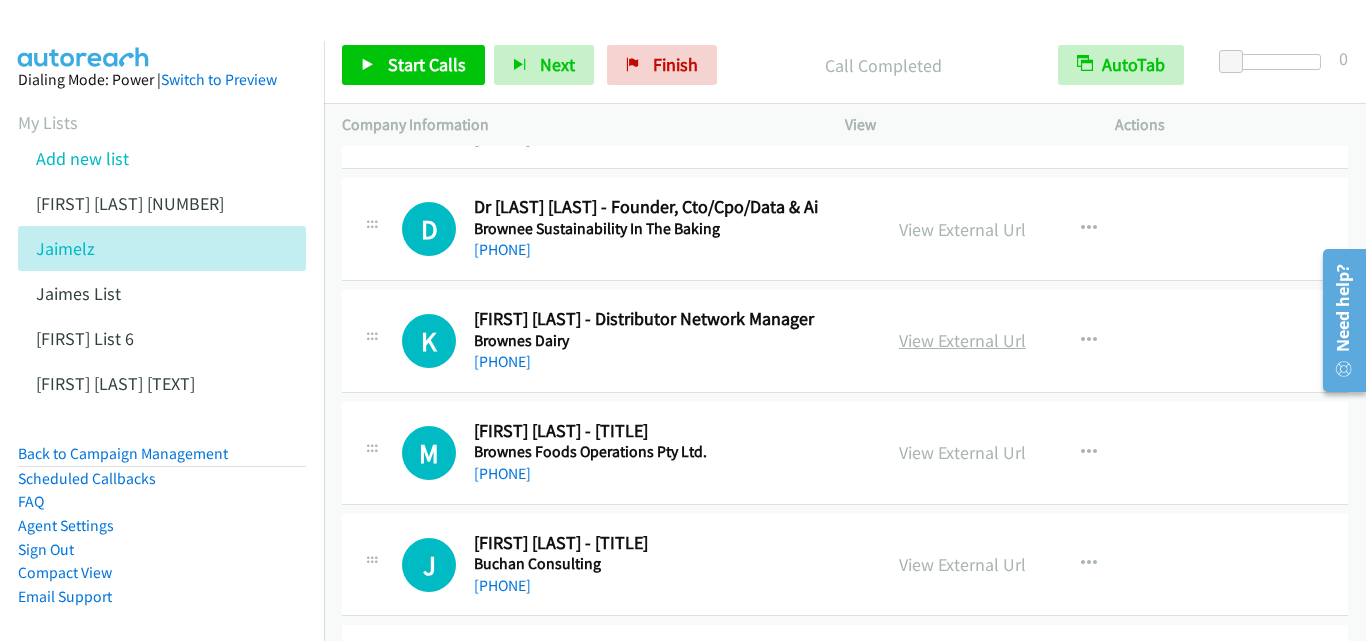 click on "View External Url" at bounding box center (962, 340) 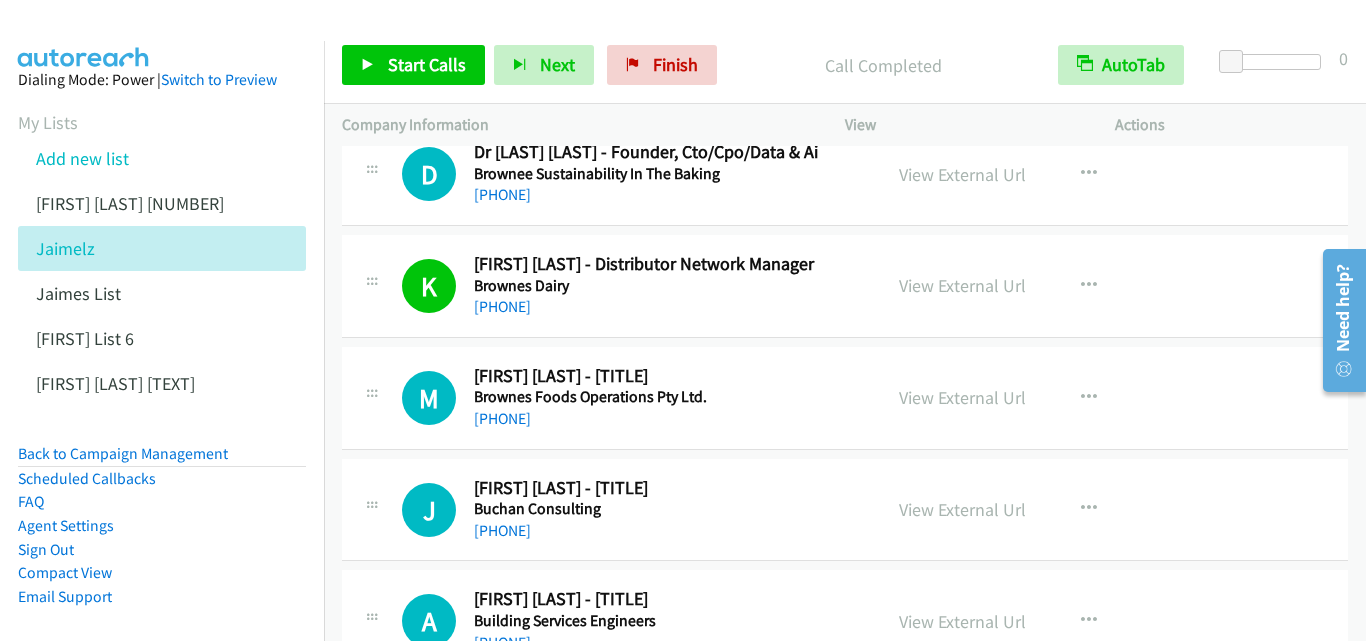 scroll, scrollTop: 9800, scrollLeft: 0, axis: vertical 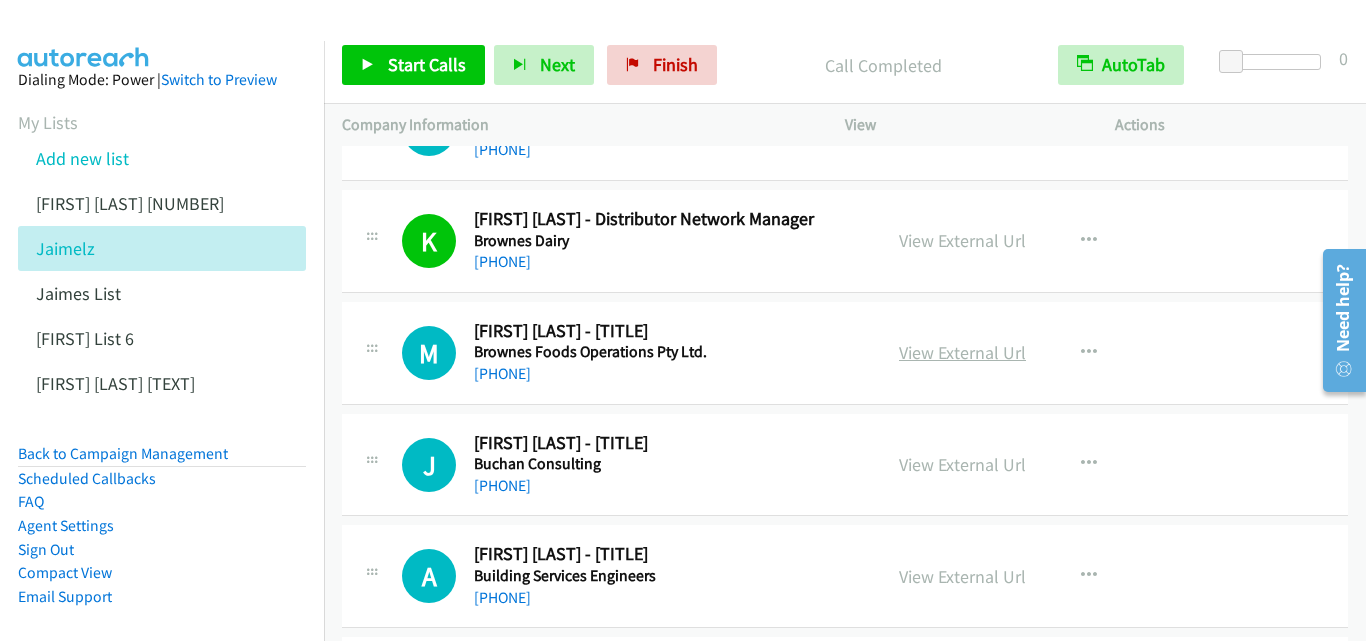 click on "View External Url" at bounding box center [962, 352] 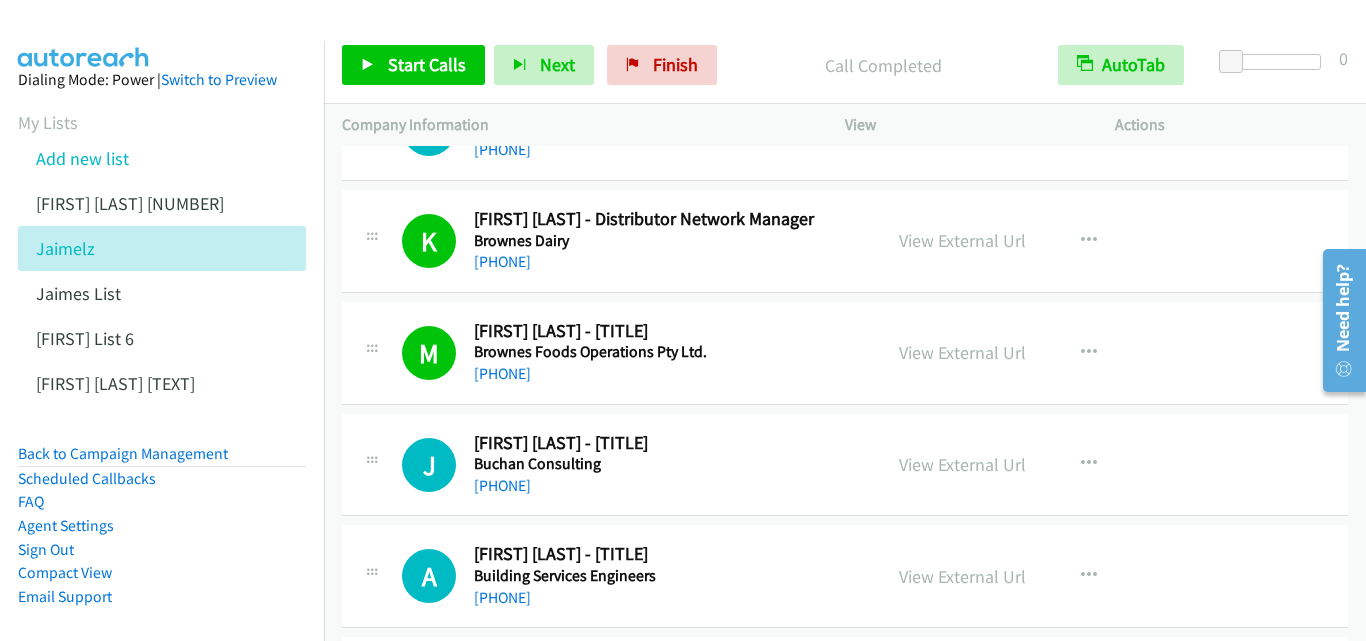 scroll, scrollTop: 9900, scrollLeft: 0, axis: vertical 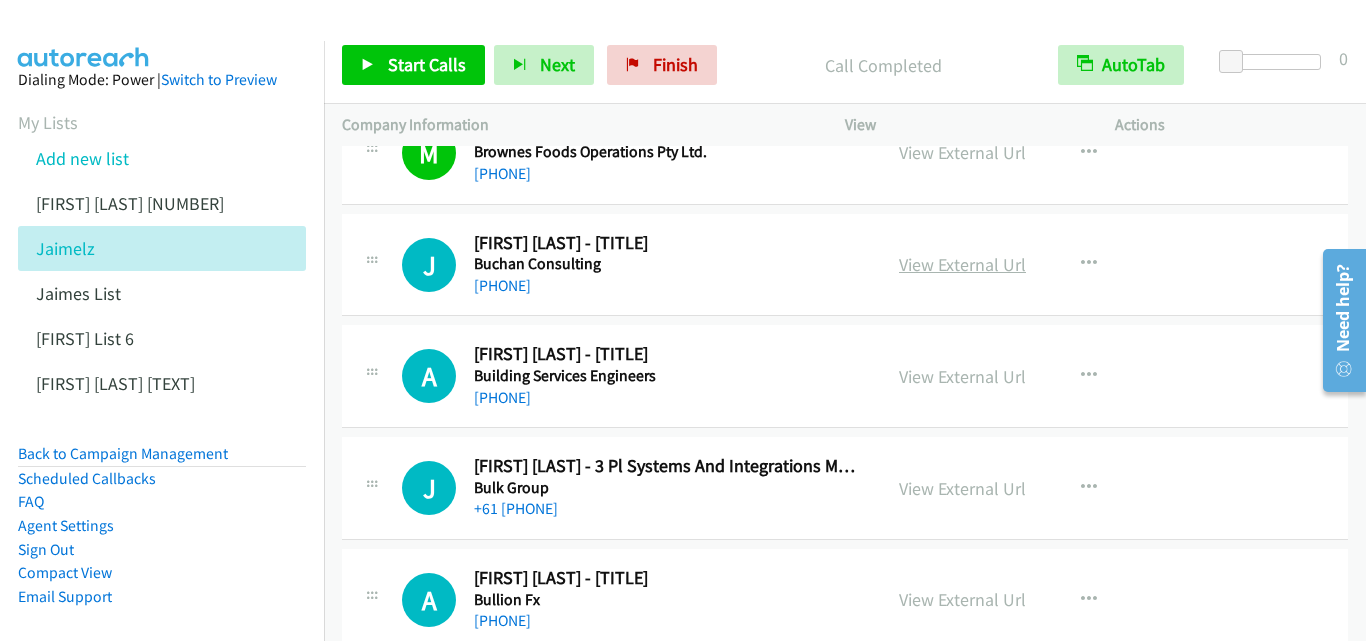 click on "View External Url" at bounding box center (962, 264) 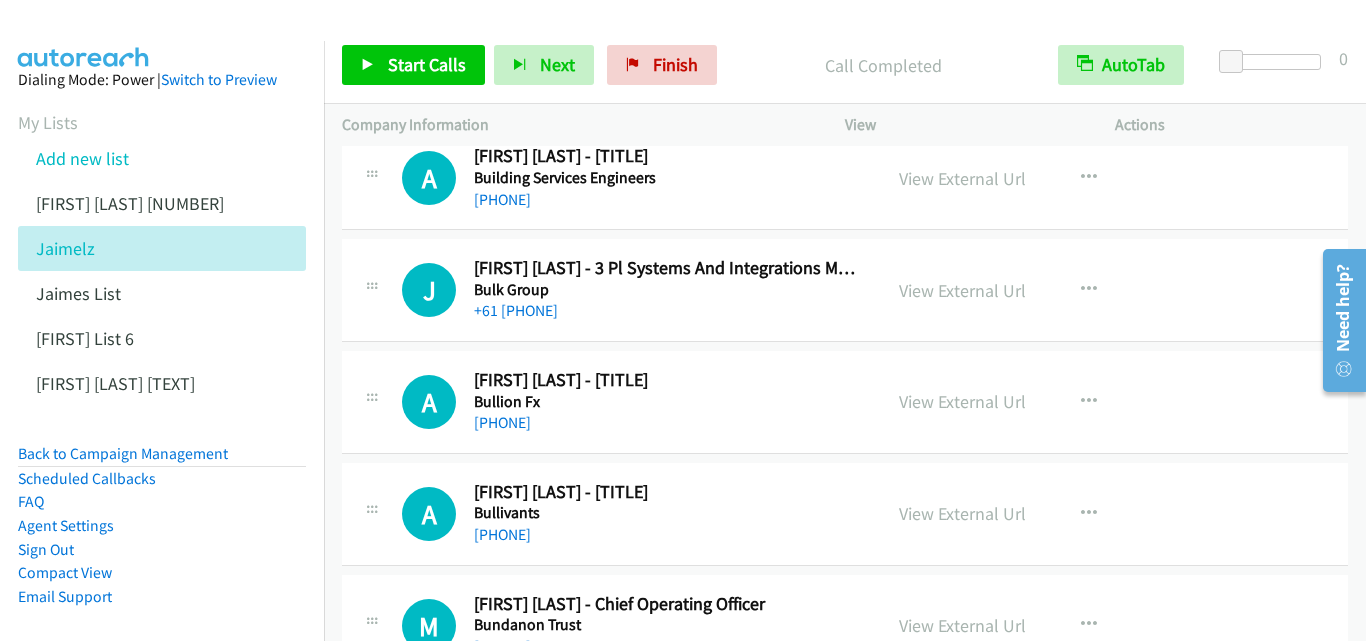 scroll, scrollTop: 10200, scrollLeft: 0, axis: vertical 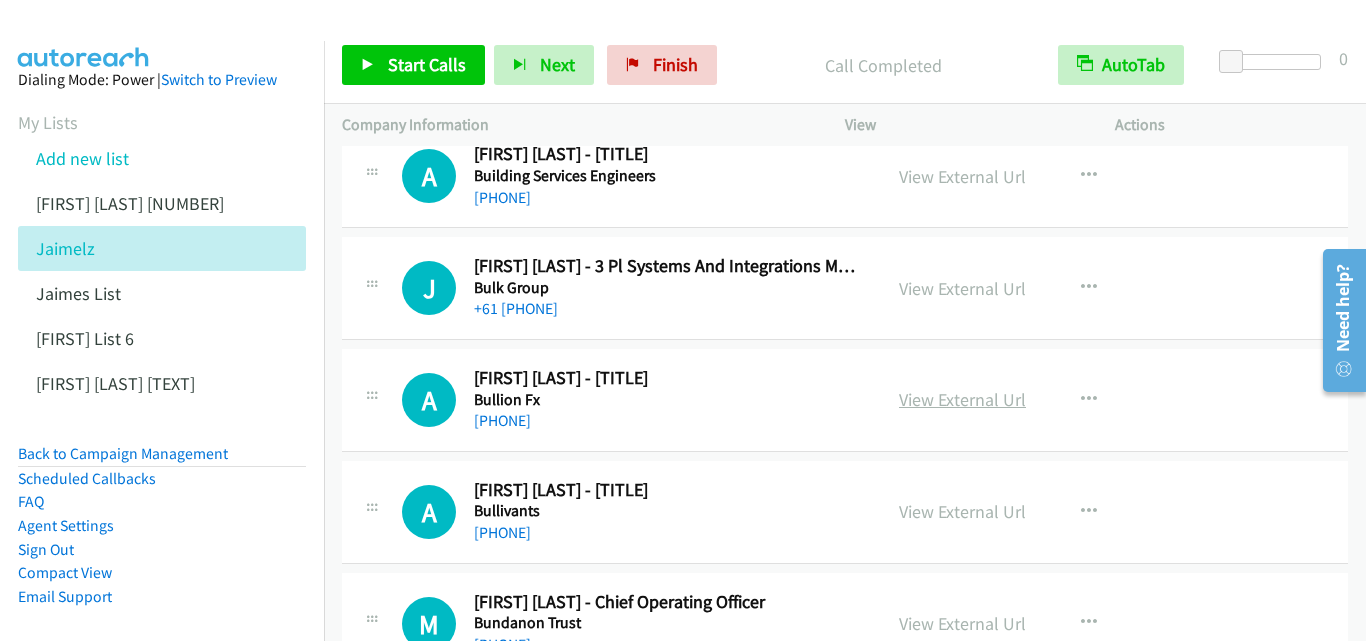 click on "View External Url" at bounding box center [962, 399] 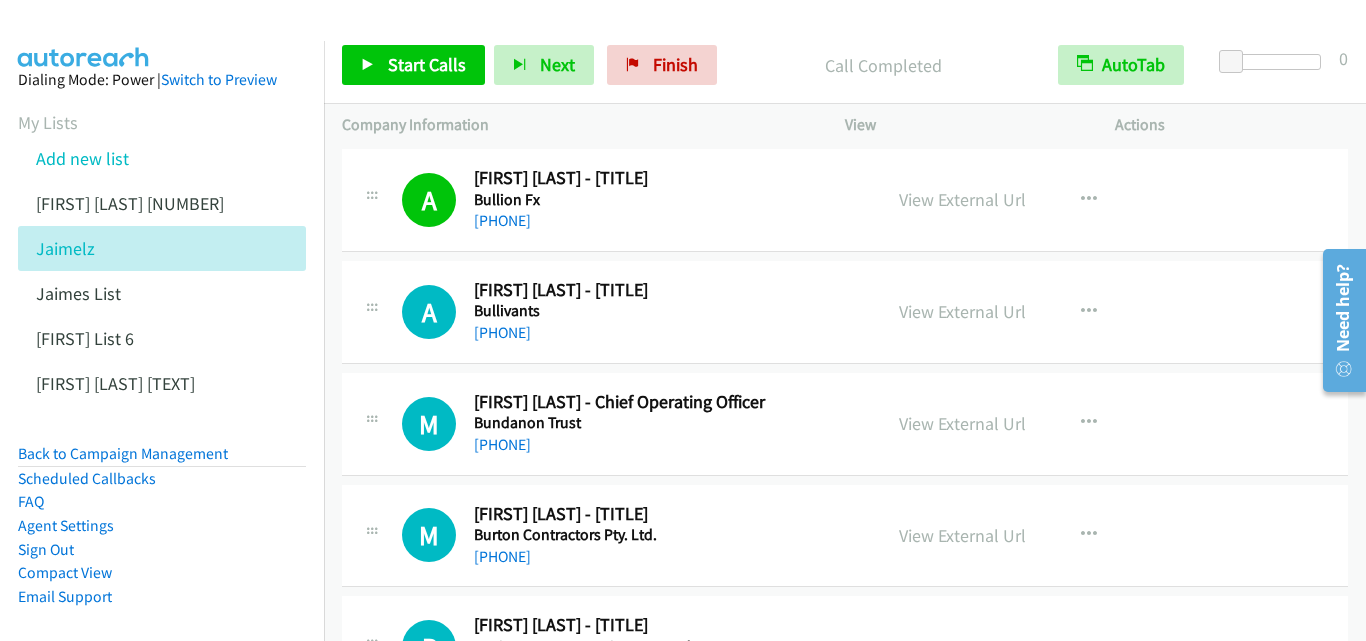 scroll, scrollTop: 10500, scrollLeft: 0, axis: vertical 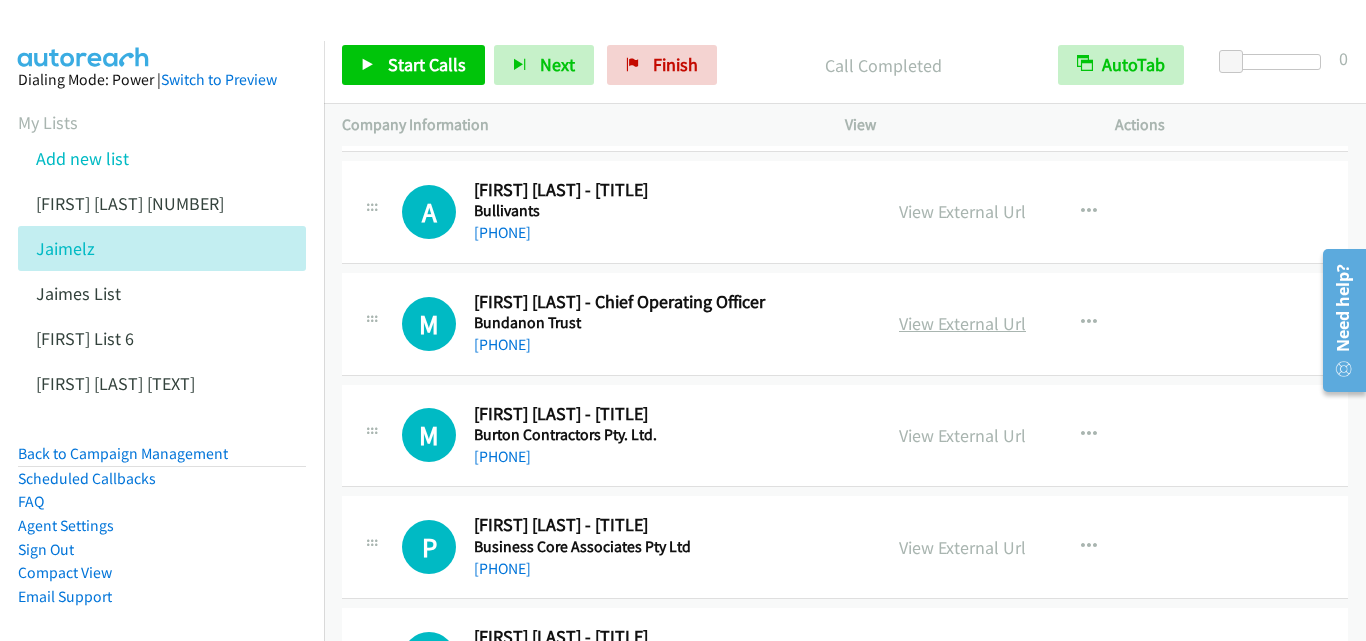 click on "View External Url" at bounding box center (962, 323) 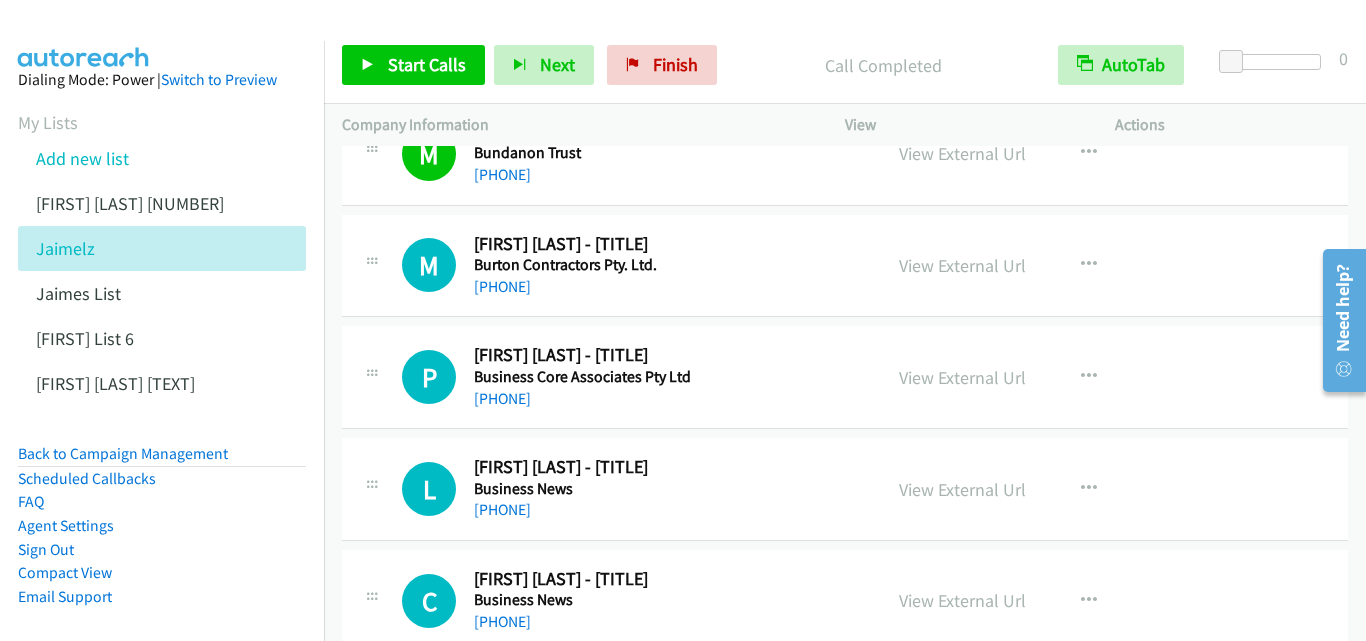 scroll, scrollTop: 10700, scrollLeft: 0, axis: vertical 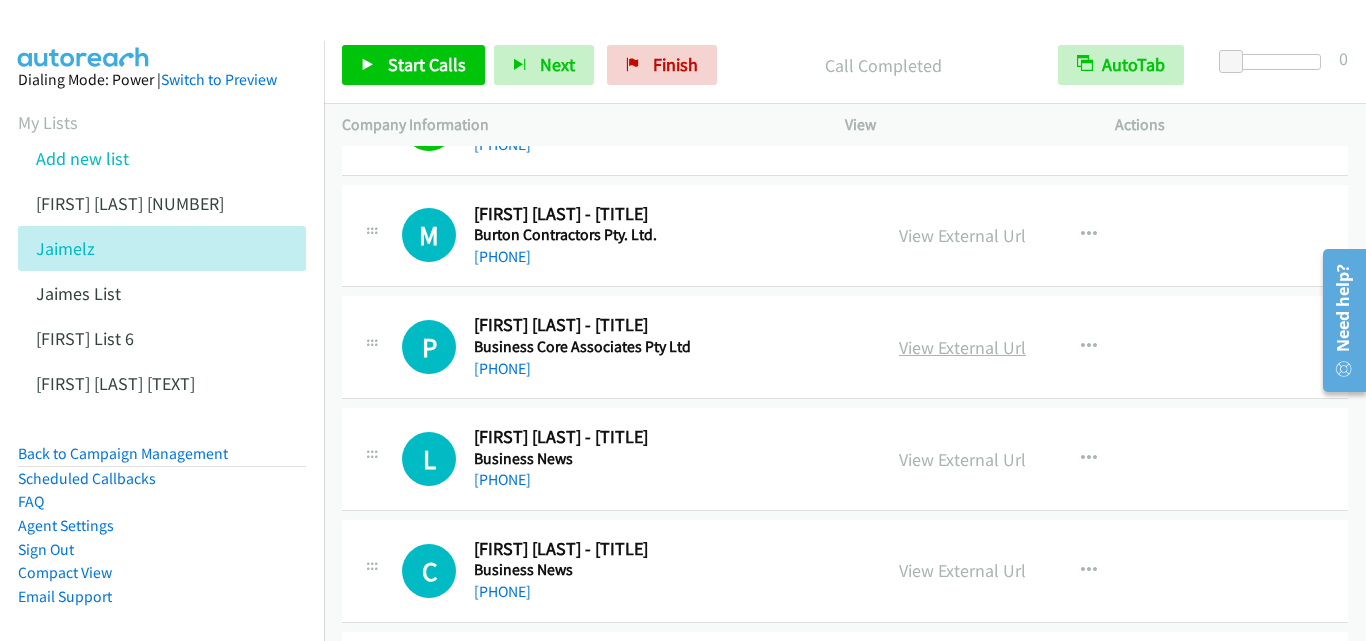 click on "View External Url" at bounding box center (962, 347) 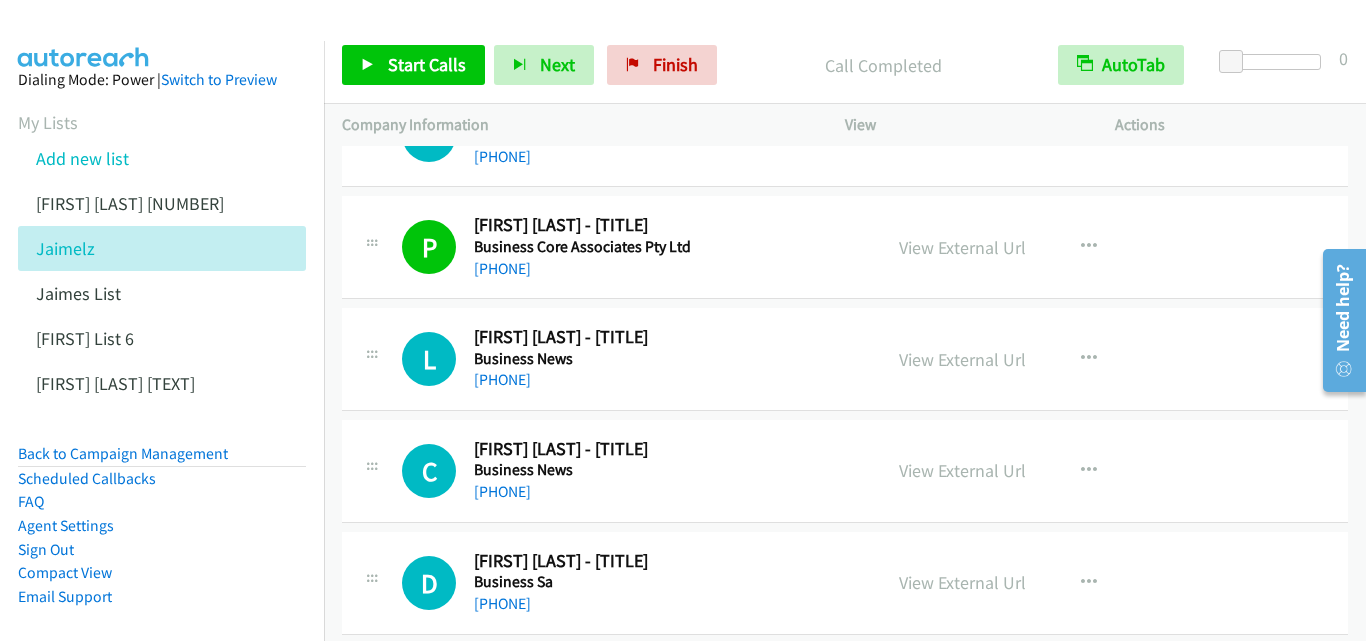 scroll, scrollTop: 10900, scrollLeft: 0, axis: vertical 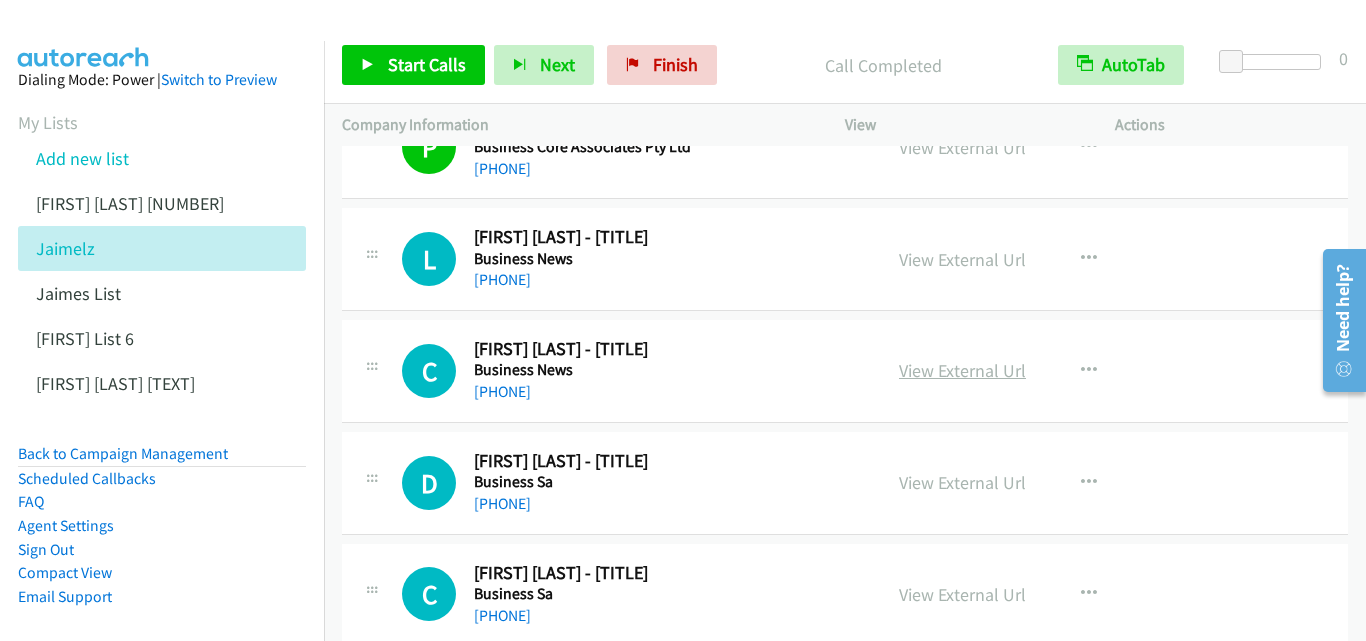 click on "View External Url" at bounding box center [962, 370] 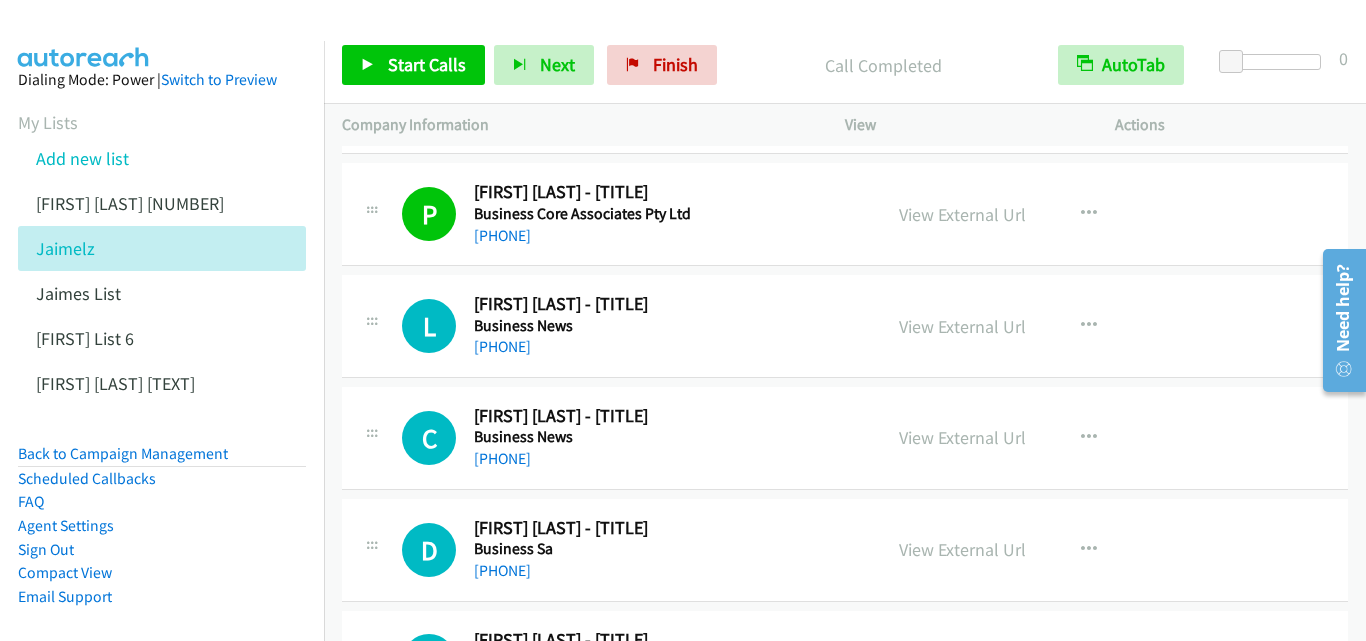 scroll, scrollTop: 10800, scrollLeft: 0, axis: vertical 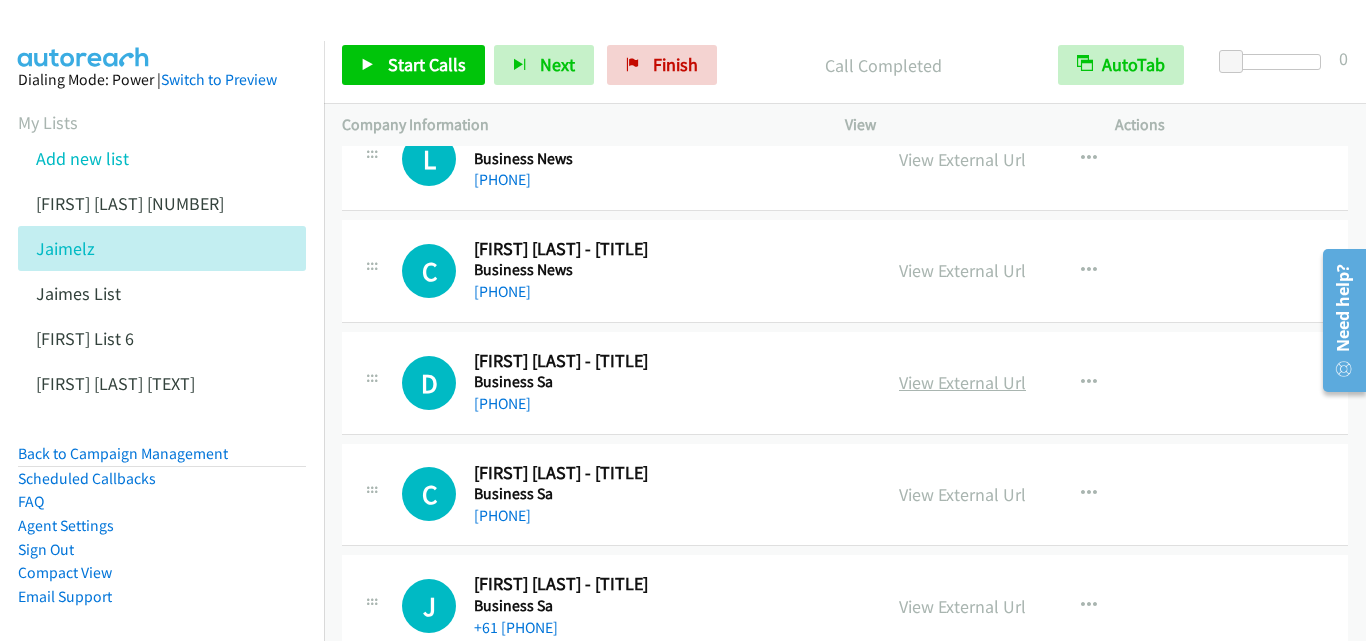 click on "View External Url" at bounding box center [962, 382] 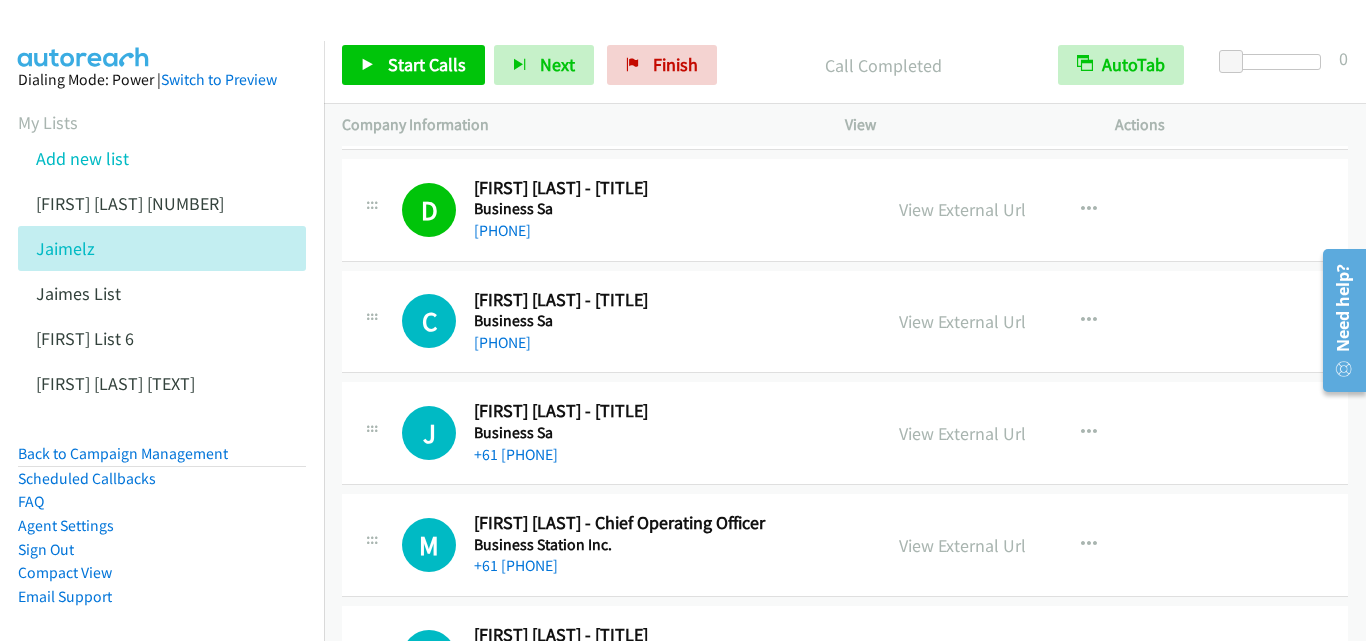 scroll, scrollTop: 11200, scrollLeft: 0, axis: vertical 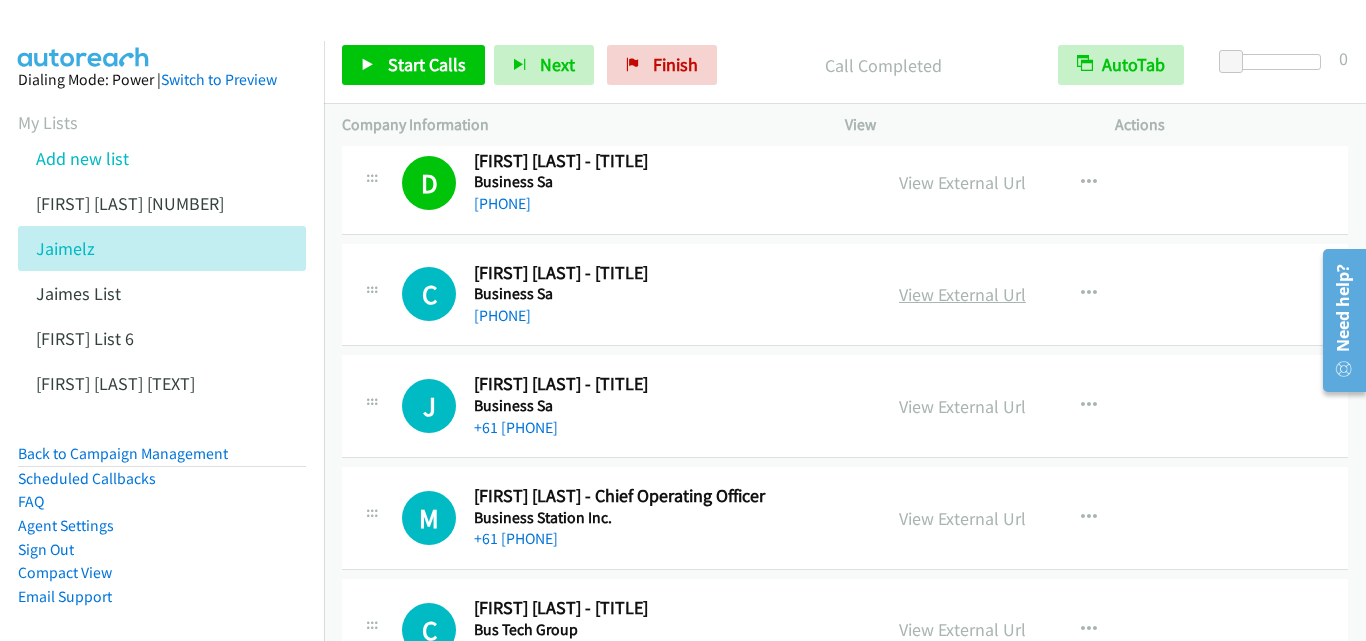 click on "View External Url" at bounding box center (962, 294) 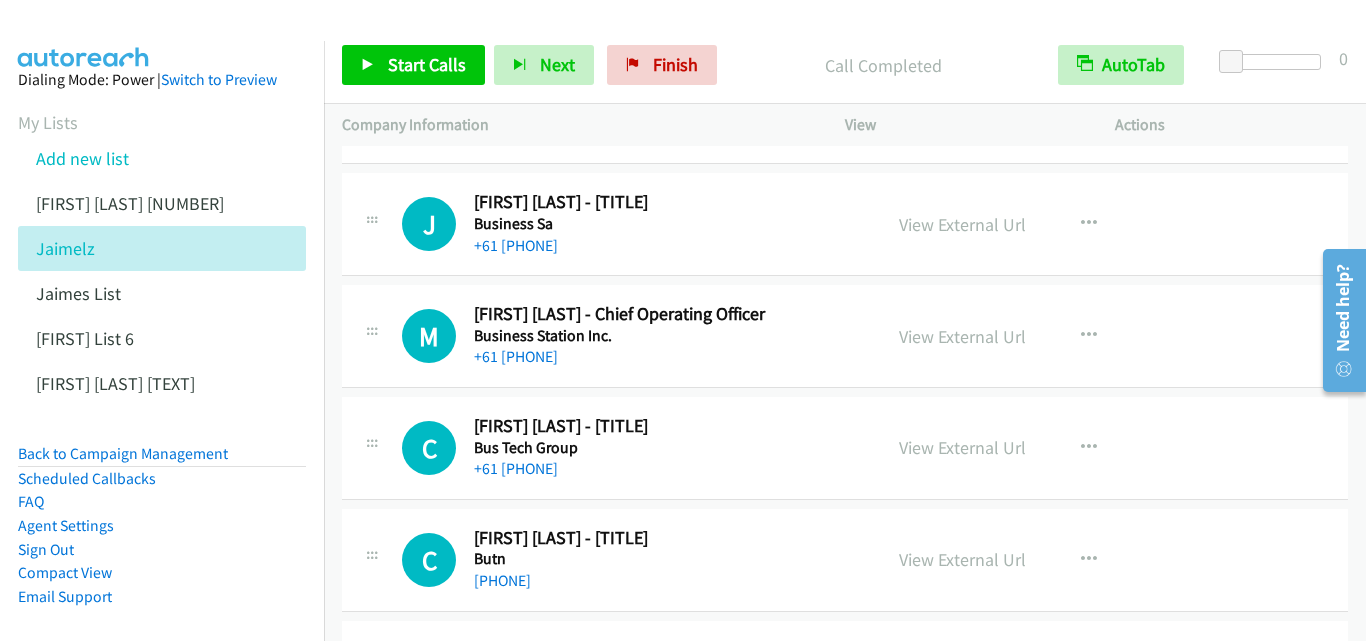 scroll, scrollTop: 11400, scrollLeft: 0, axis: vertical 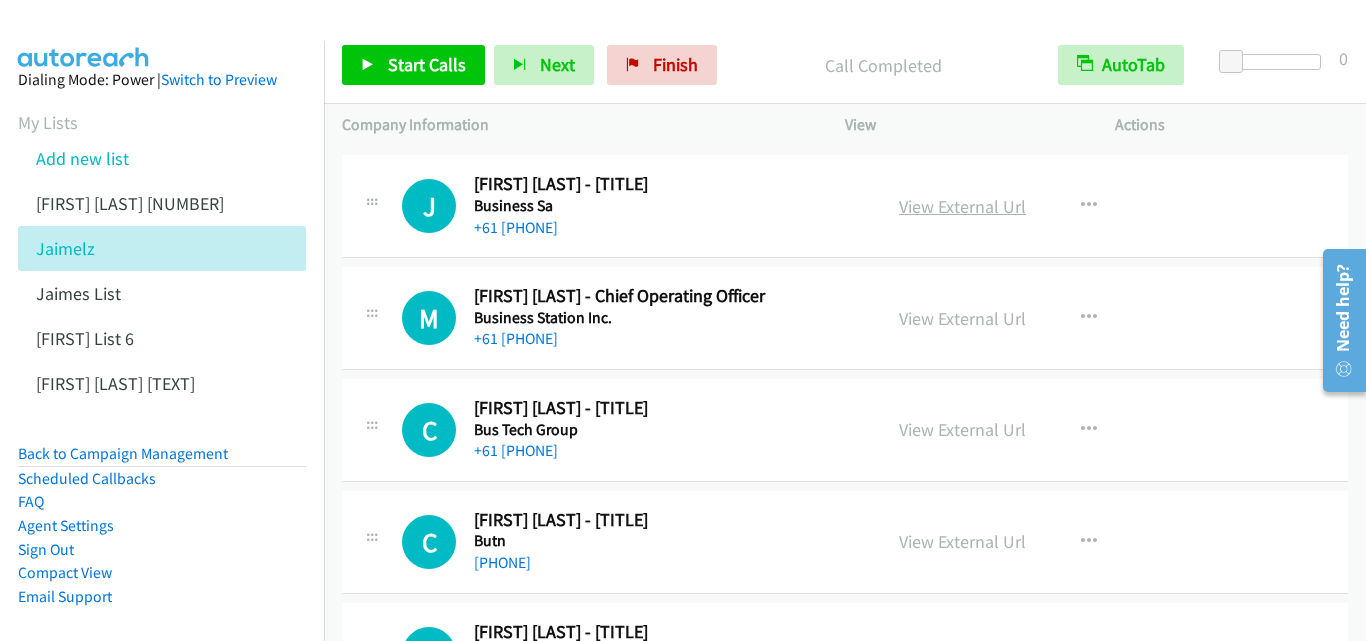 click on "View External Url" at bounding box center [962, 206] 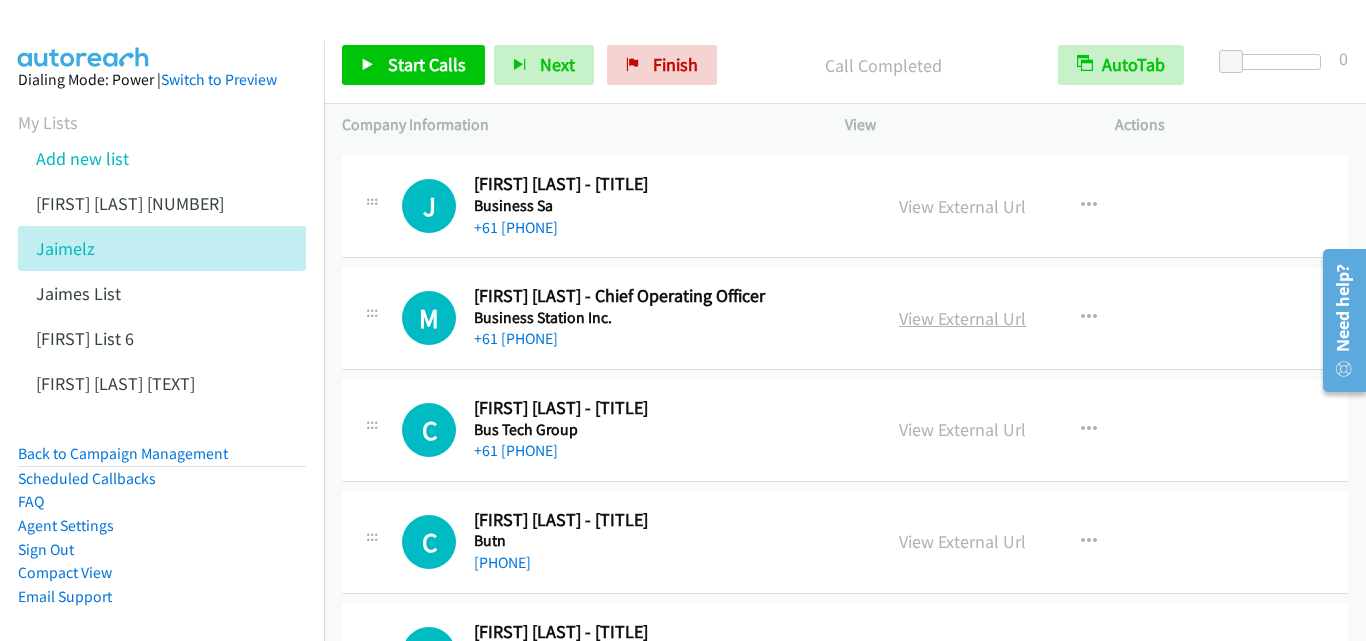 click on "View External Url" at bounding box center [962, 318] 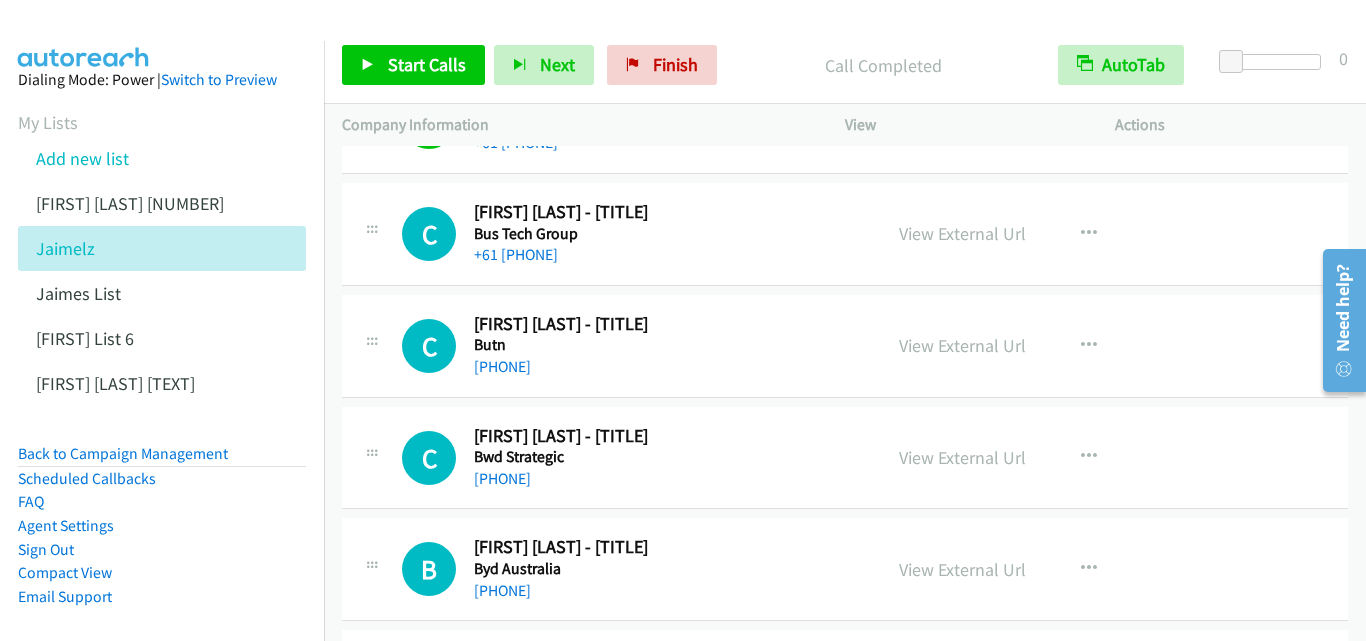 scroll, scrollTop: 11600, scrollLeft: 0, axis: vertical 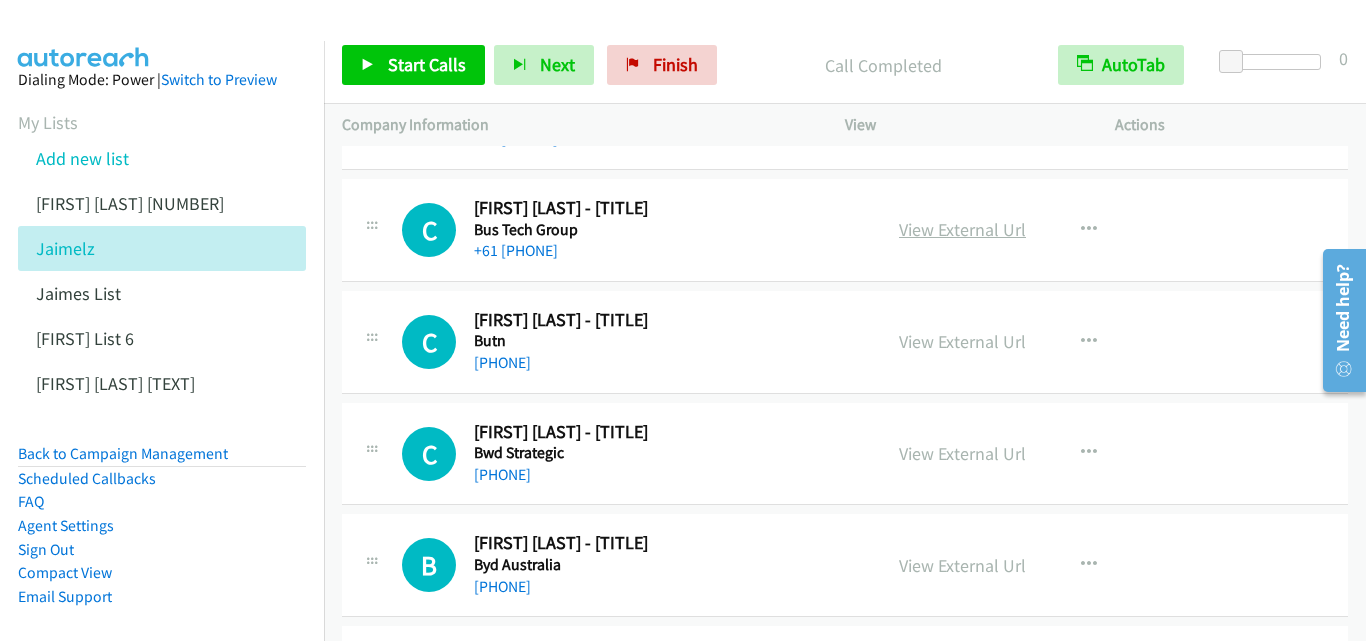 click on "View External Url" at bounding box center (962, 229) 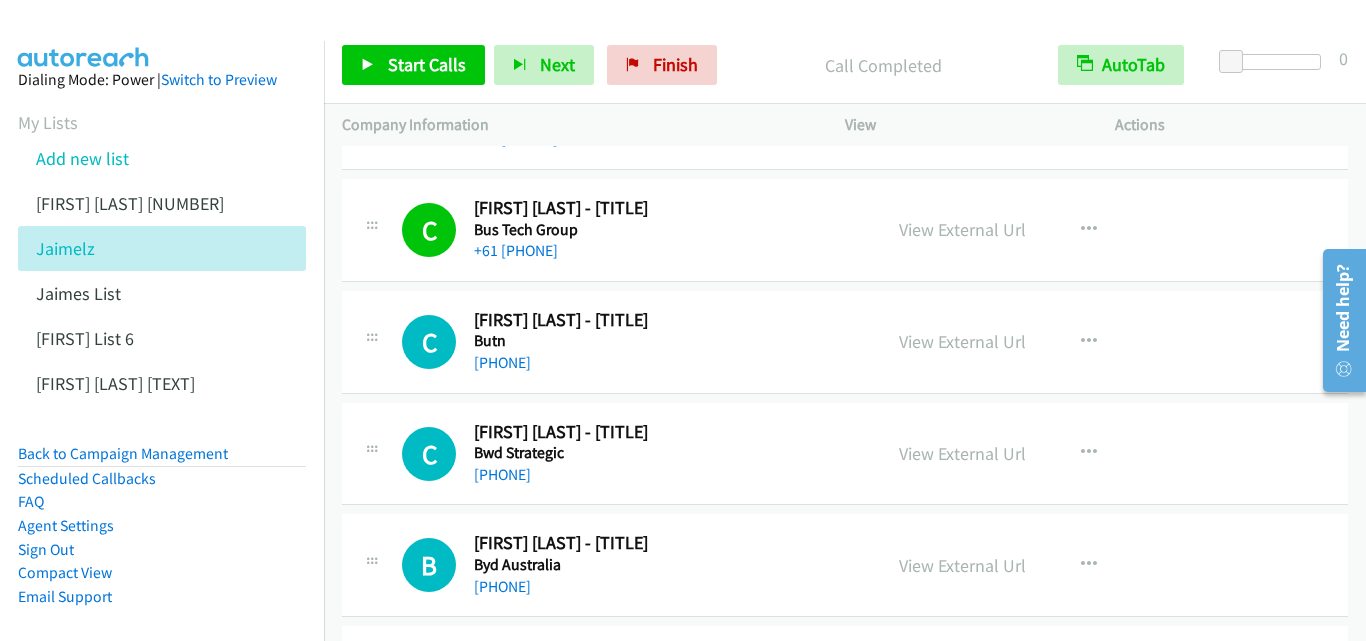 scroll, scrollTop: 11700, scrollLeft: 0, axis: vertical 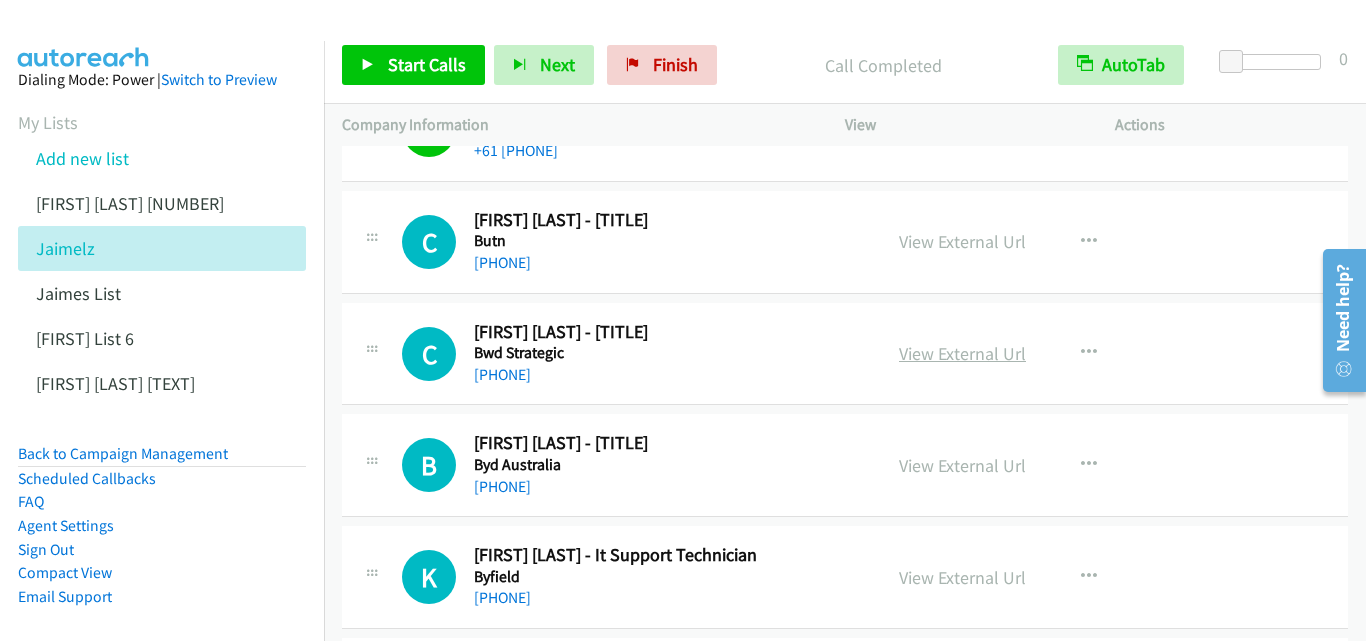click on "View External Url" at bounding box center [962, 353] 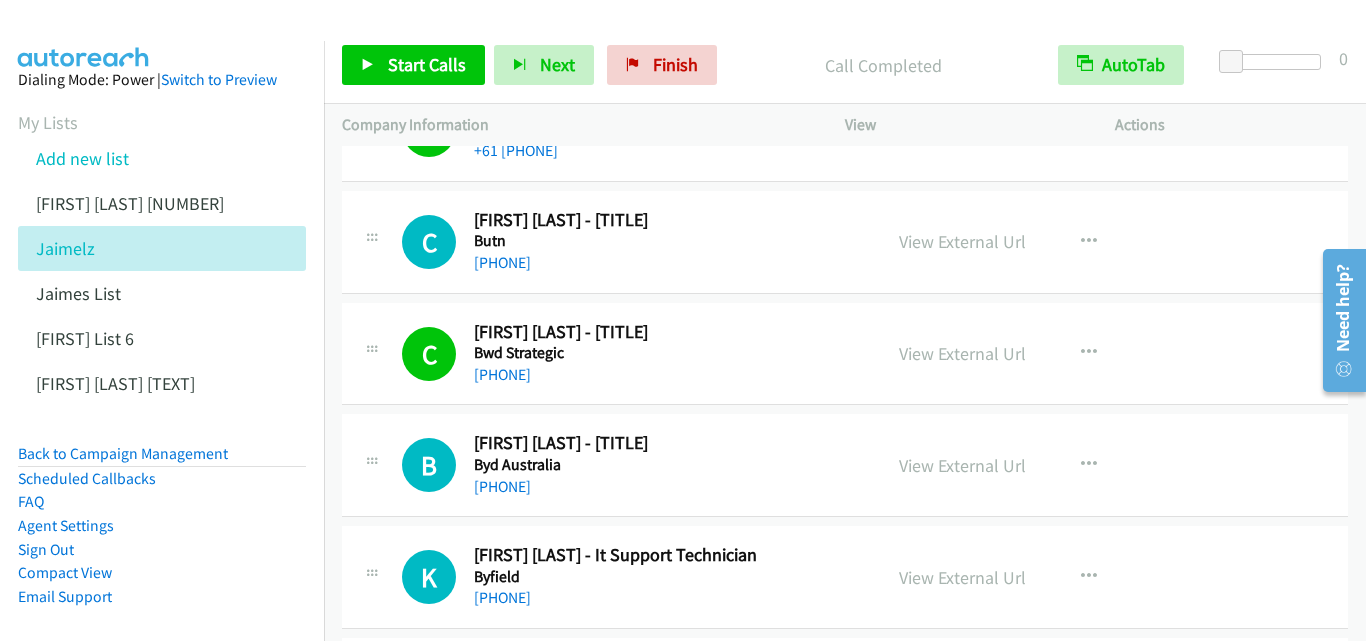 scroll, scrollTop: 11800, scrollLeft: 0, axis: vertical 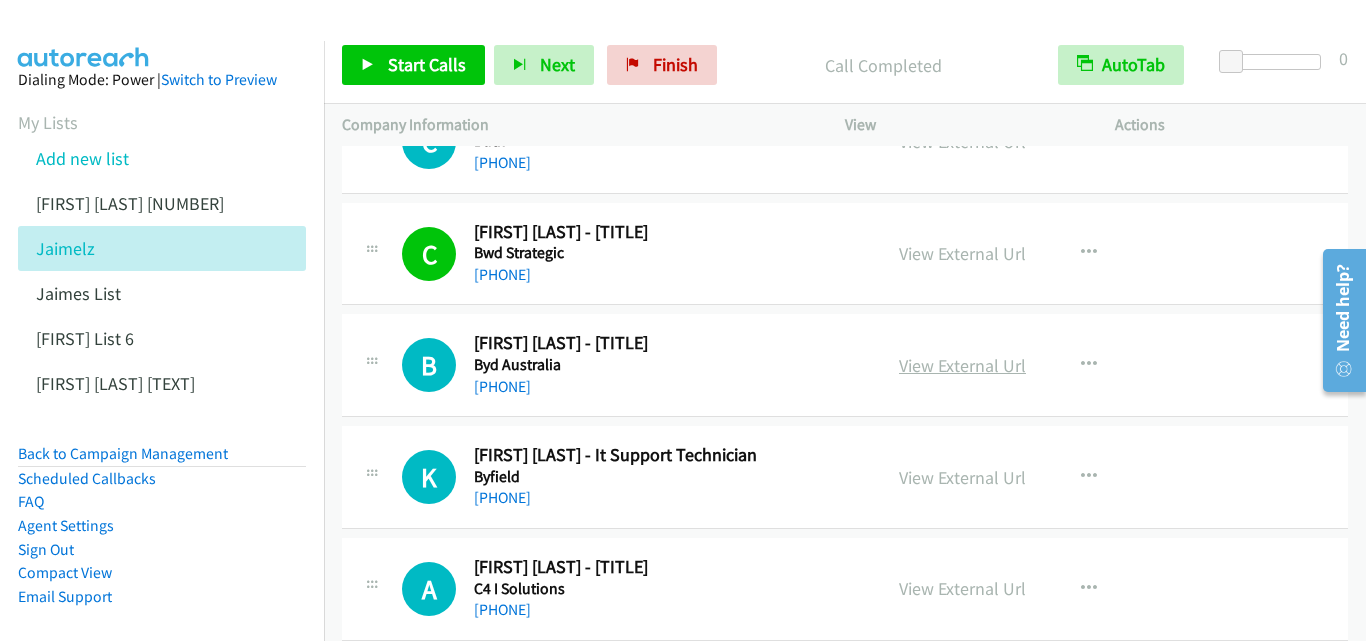 click on "View External Url" at bounding box center (962, 365) 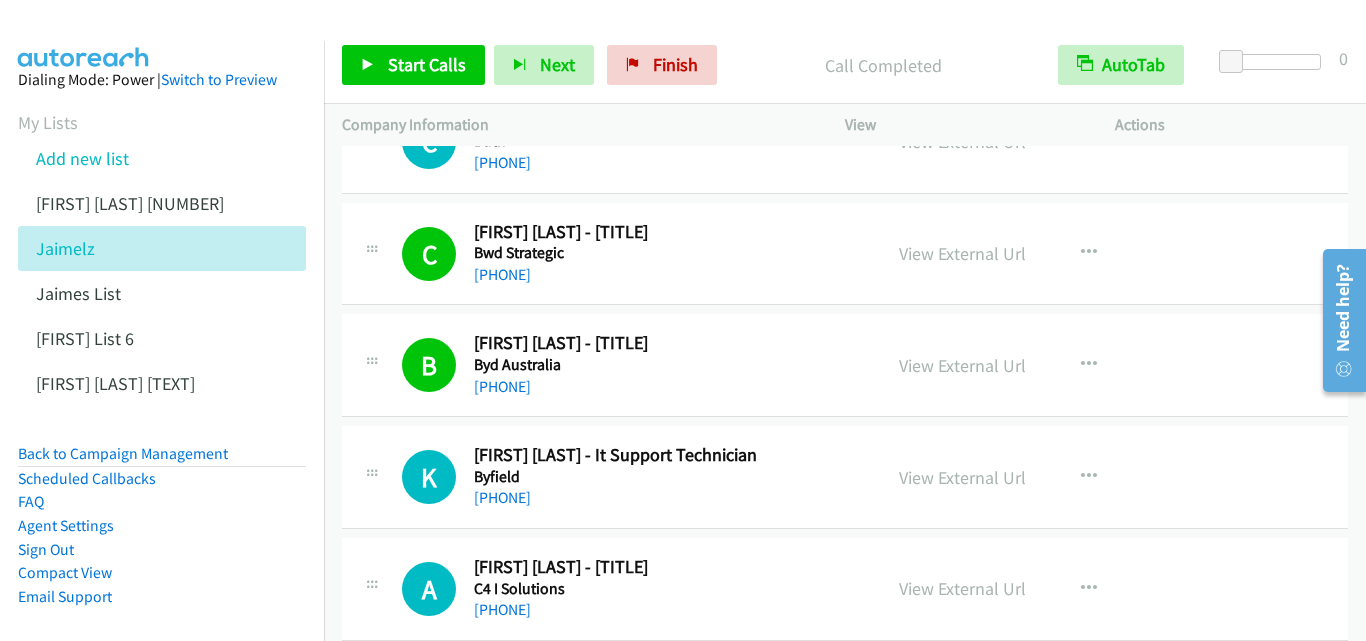 scroll, scrollTop: 11900, scrollLeft: 0, axis: vertical 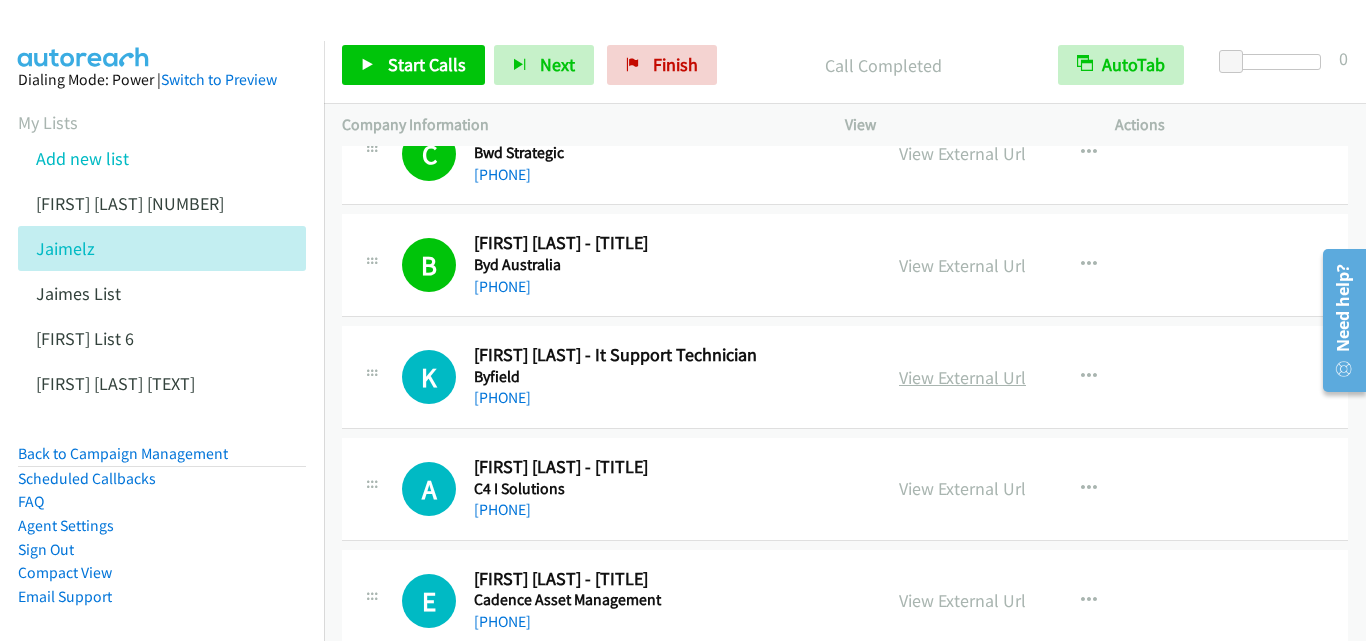 click on "View External Url" at bounding box center (962, 377) 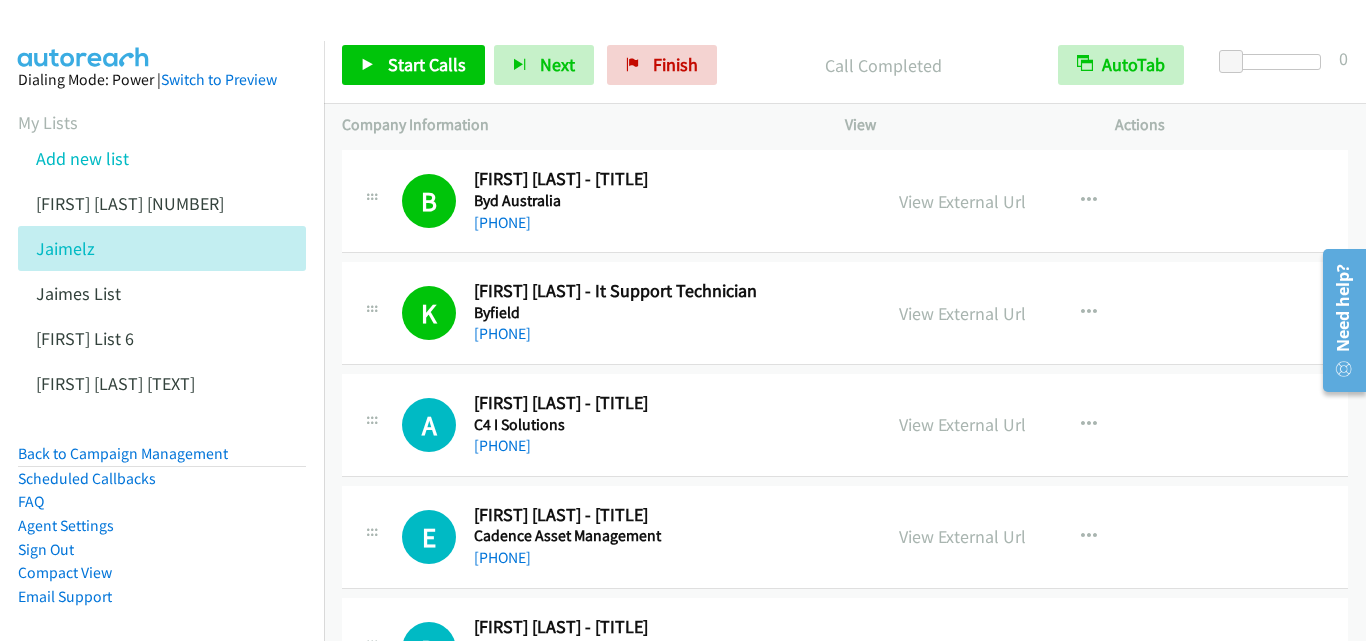 scroll, scrollTop: 12000, scrollLeft: 0, axis: vertical 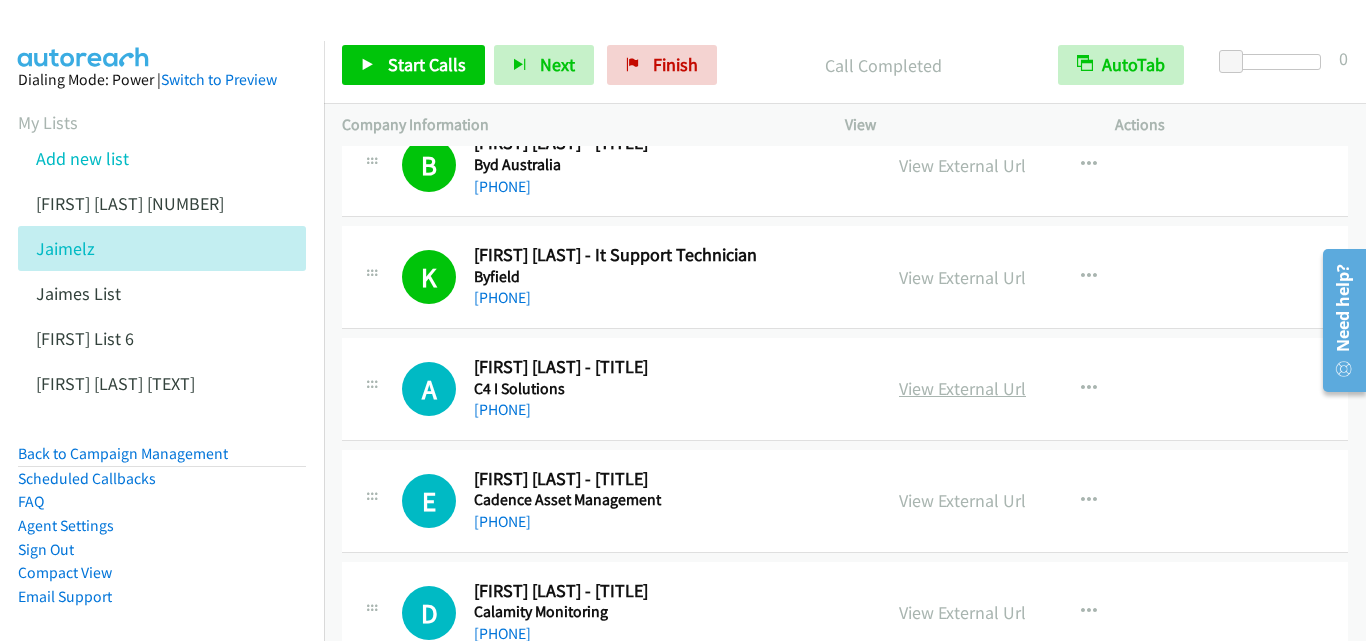 click on "View External Url" at bounding box center [962, 388] 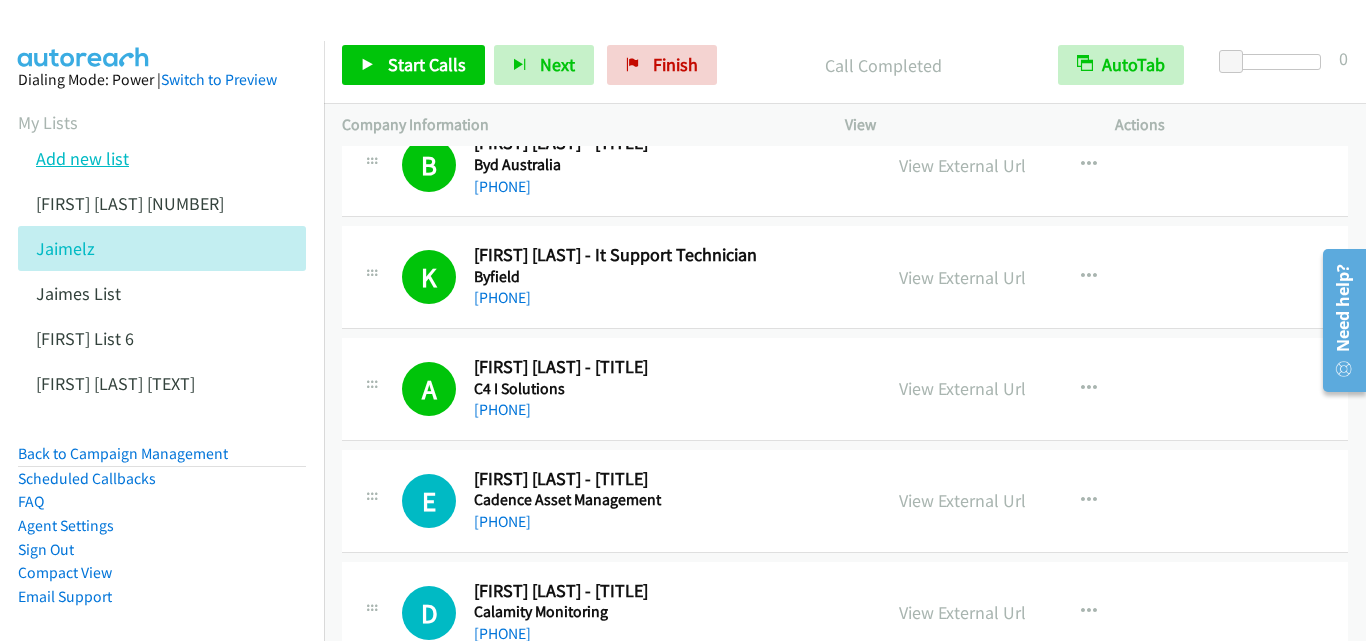 click on "Add new list" at bounding box center [82, 158] 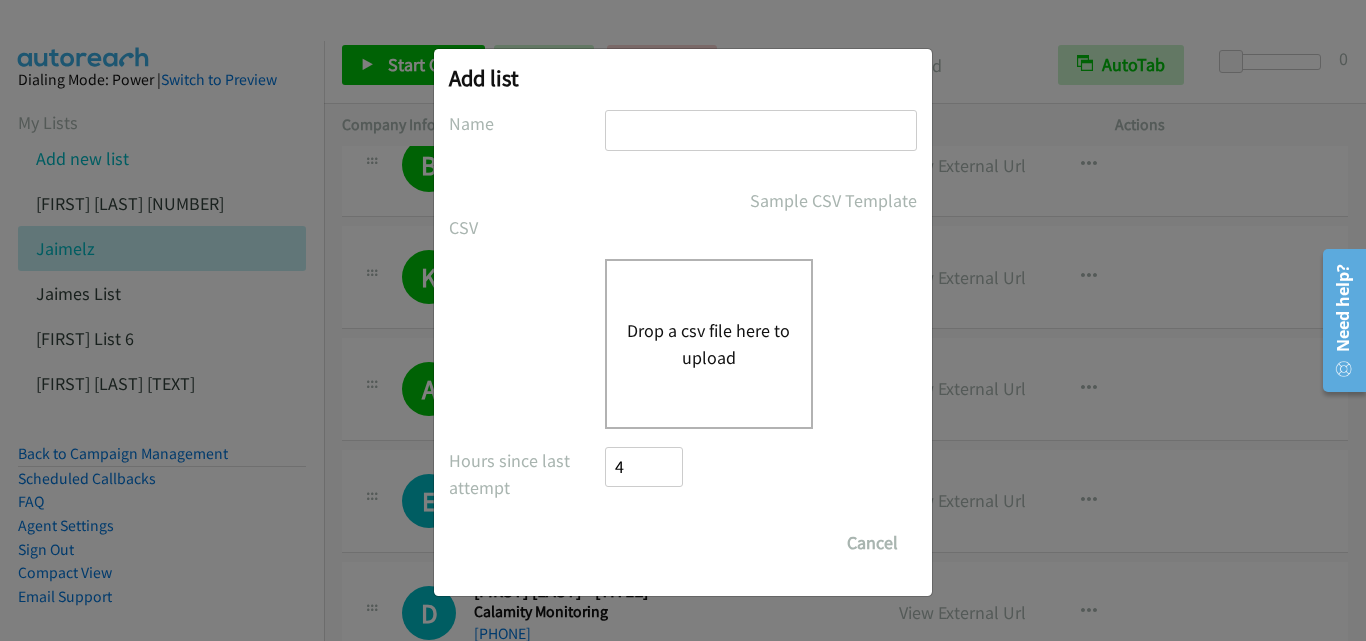click at bounding box center [761, 130] 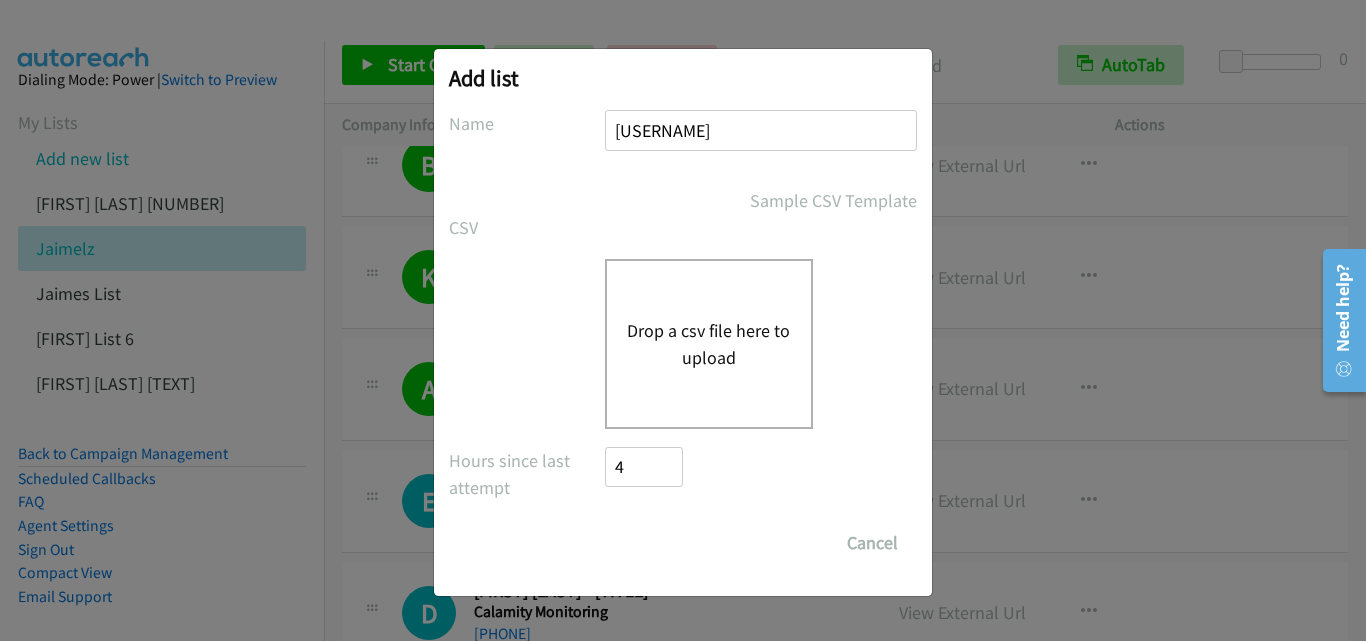 type on "[USERNAME]" 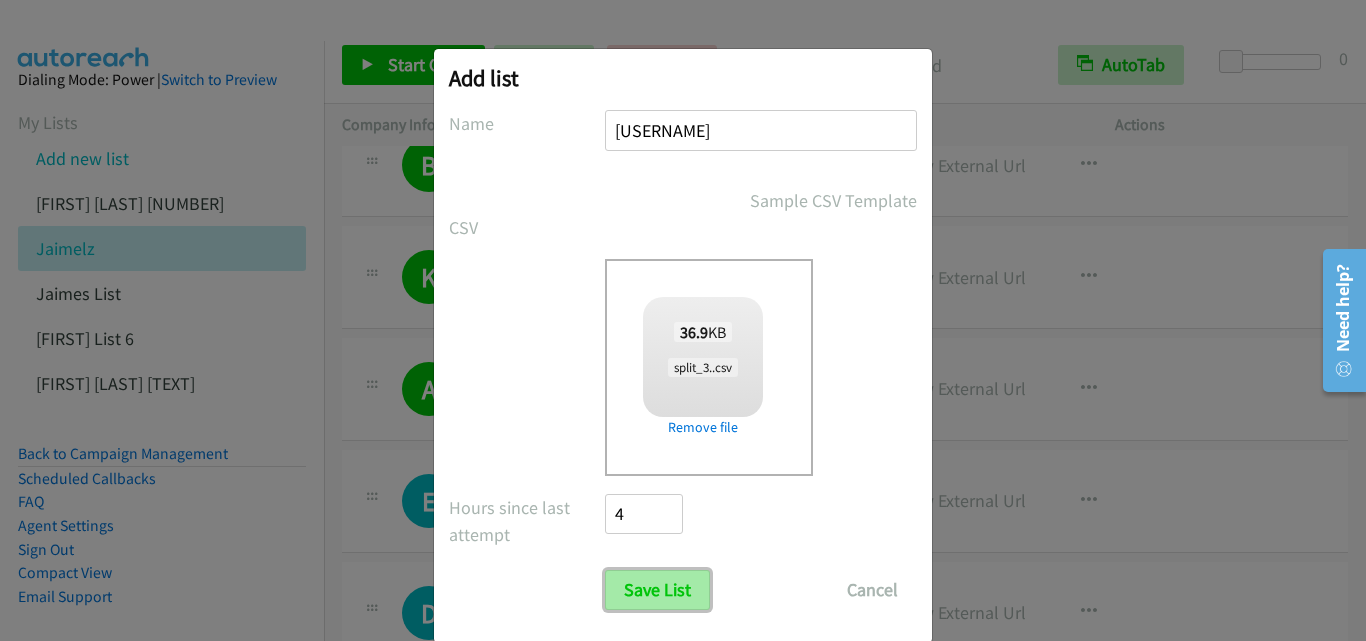 click on "Save List" at bounding box center [657, 590] 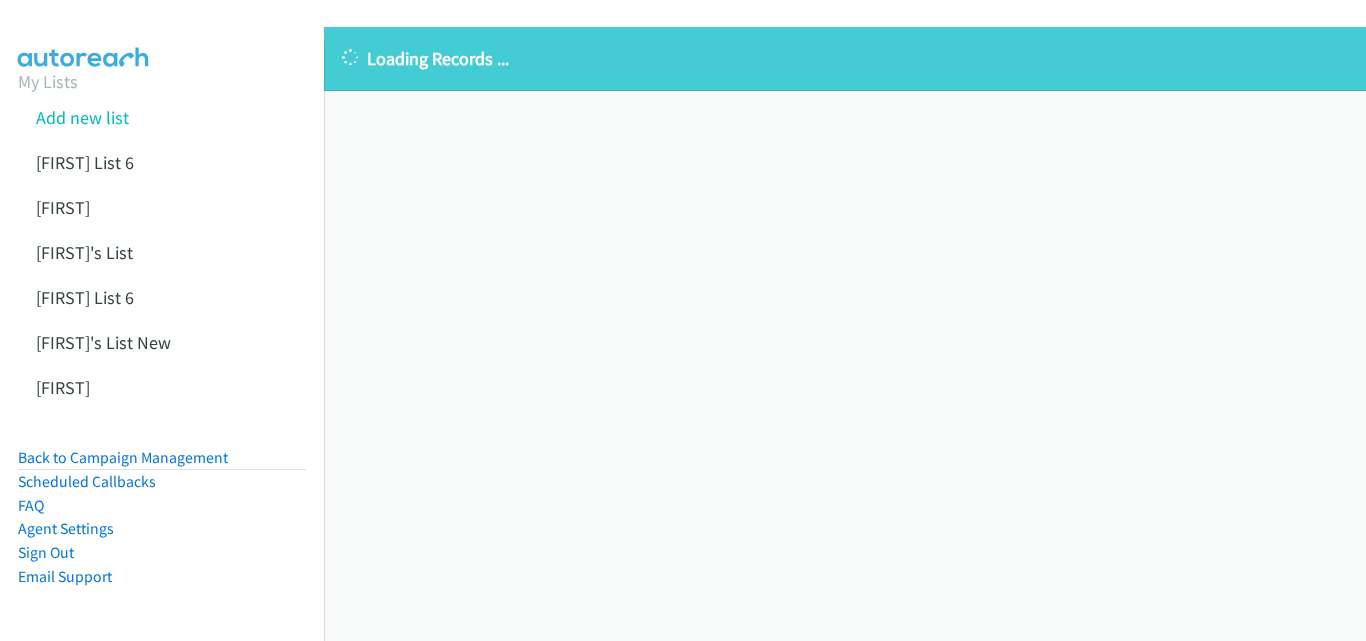 scroll, scrollTop: 0, scrollLeft: 0, axis: both 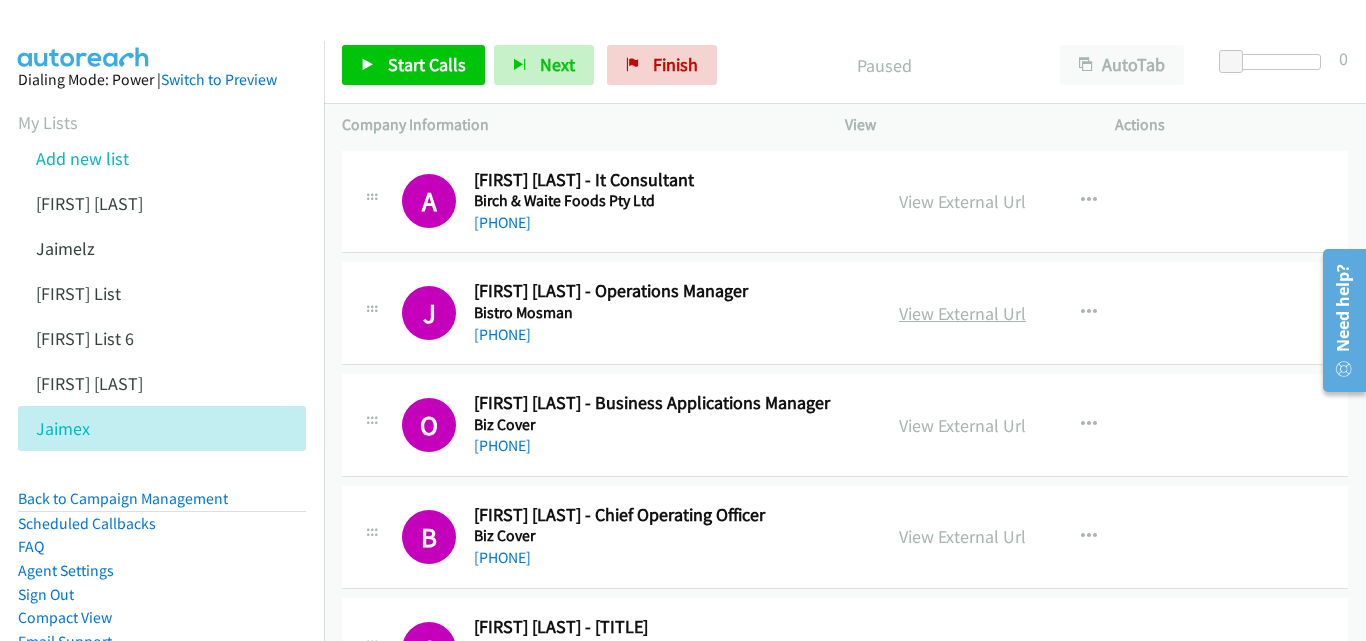 click on "View External Url" at bounding box center [962, 313] 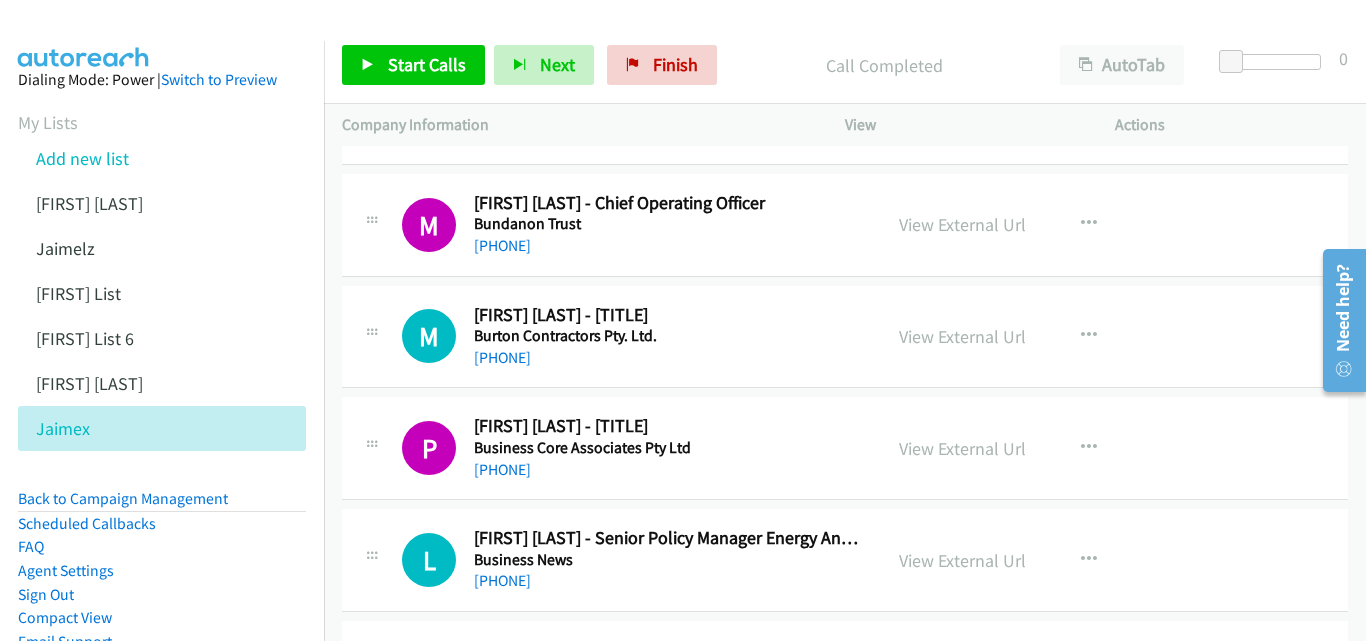 scroll, scrollTop: 10600, scrollLeft: 0, axis: vertical 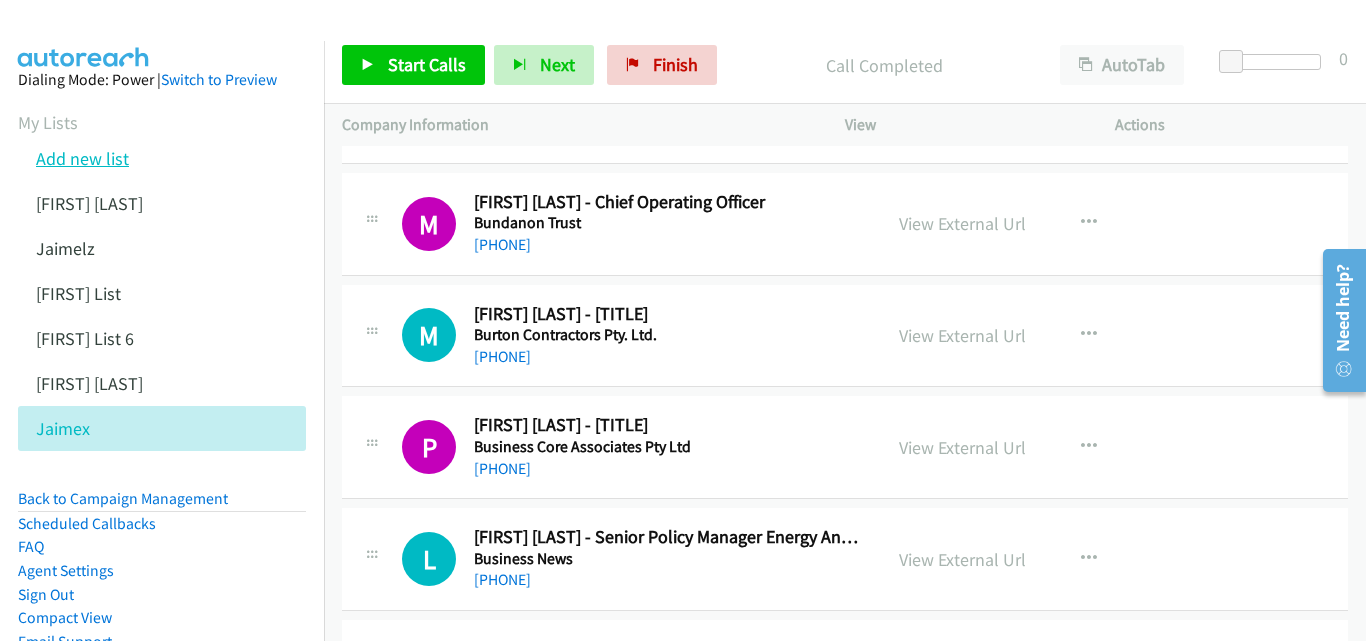 click on "Add new list" at bounding box center (82, 158) 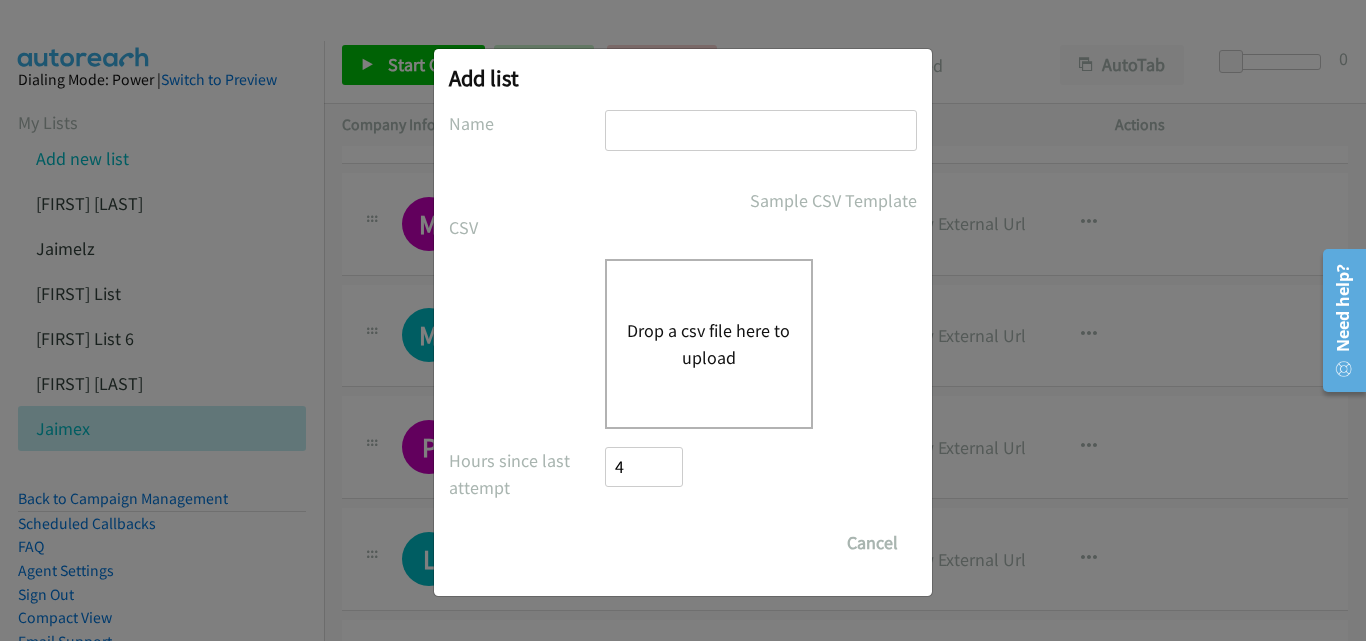 click at bounding box center [761, 130] 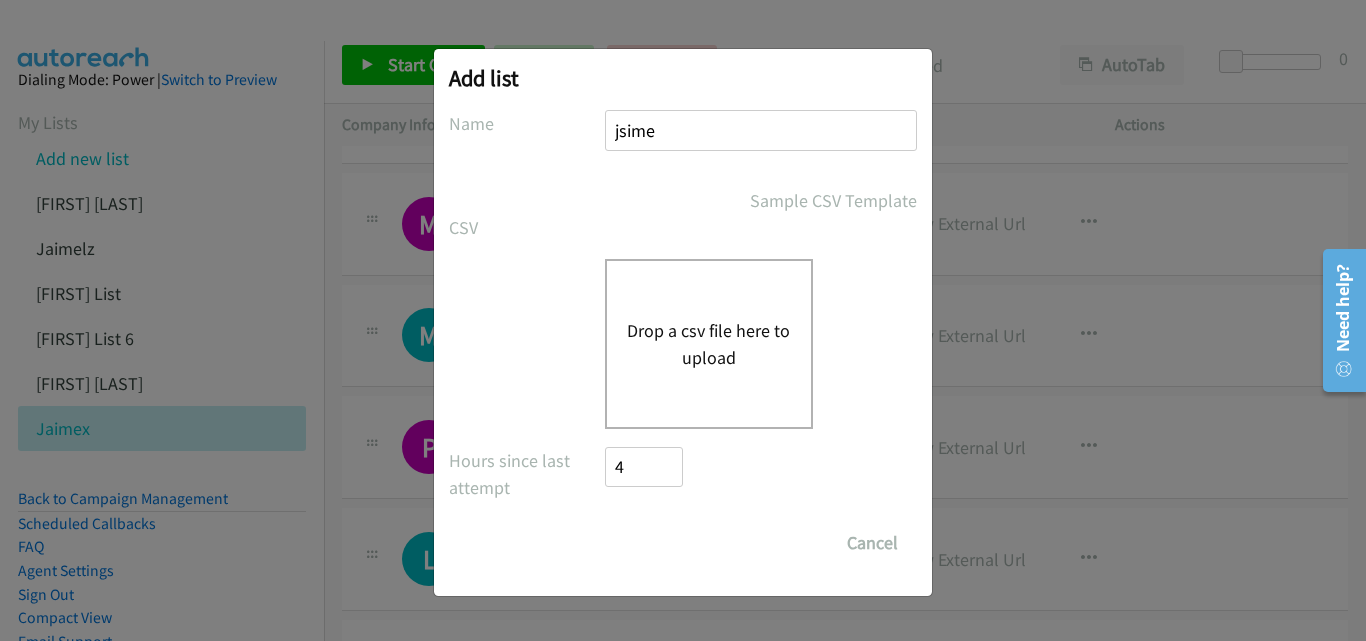 type on "jsime" 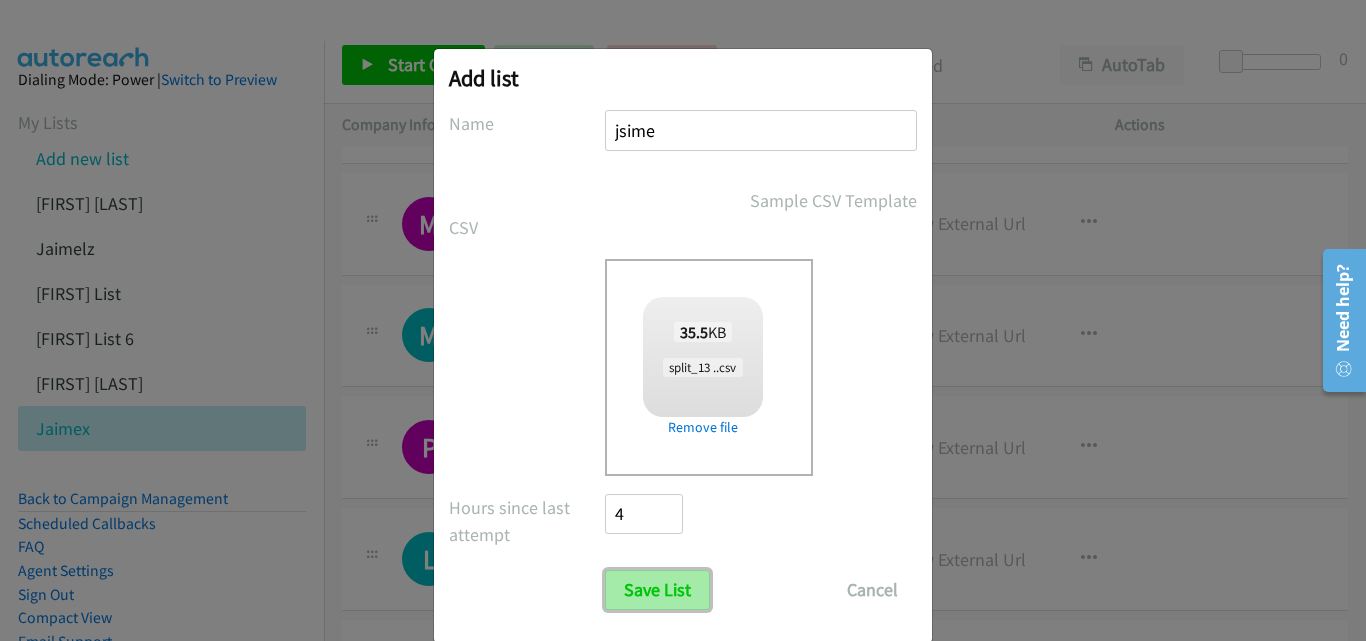 click on "Save List" at bounding box center (657, 590) 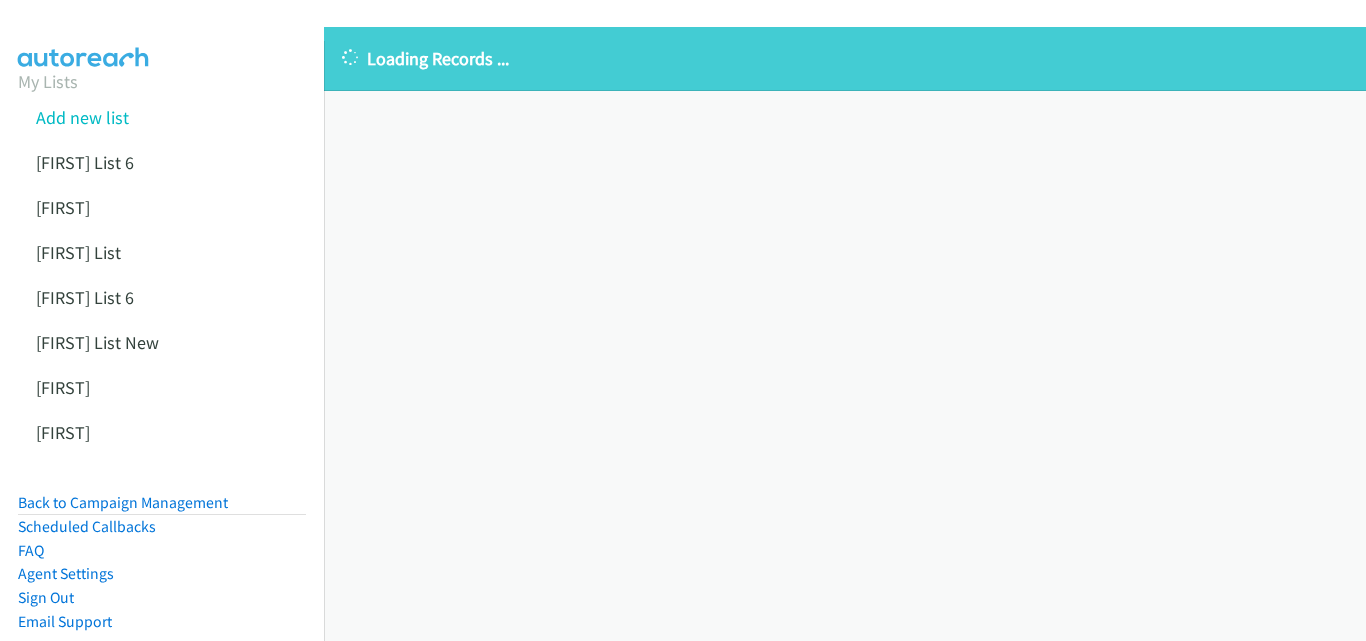 scroll, scrollTop: 0, scrollLeft: 0, axis: both 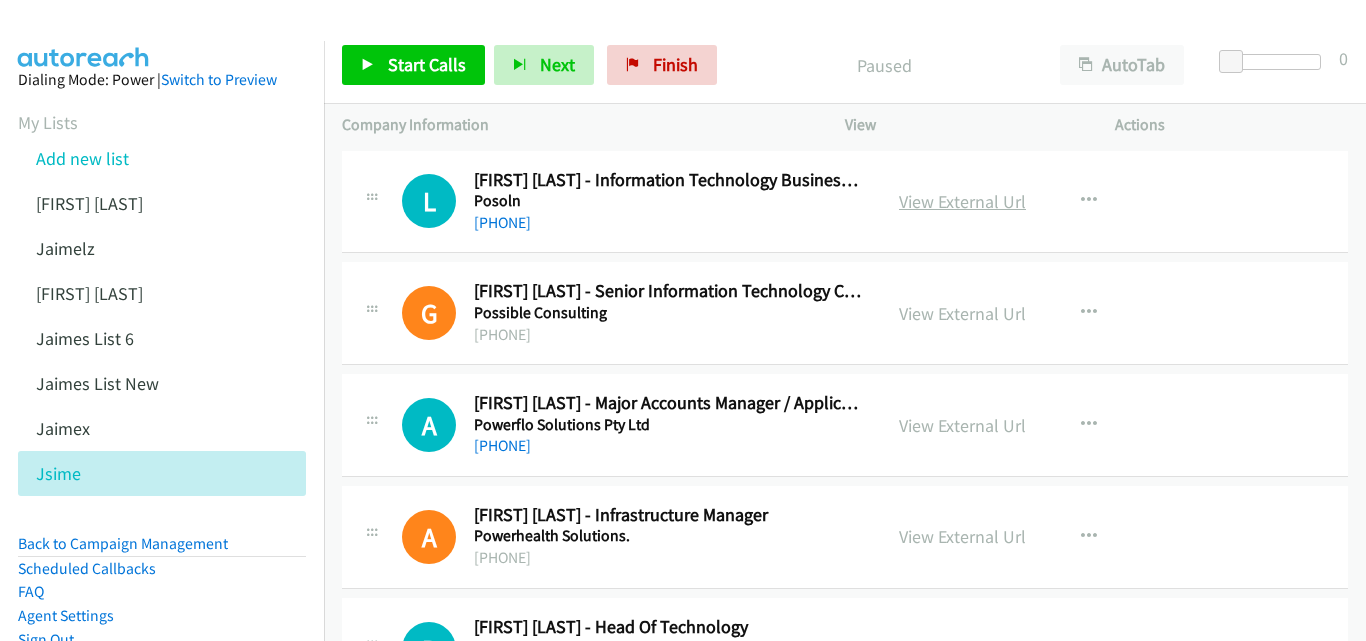click on "View External Url" at bounding box center [962, 201] 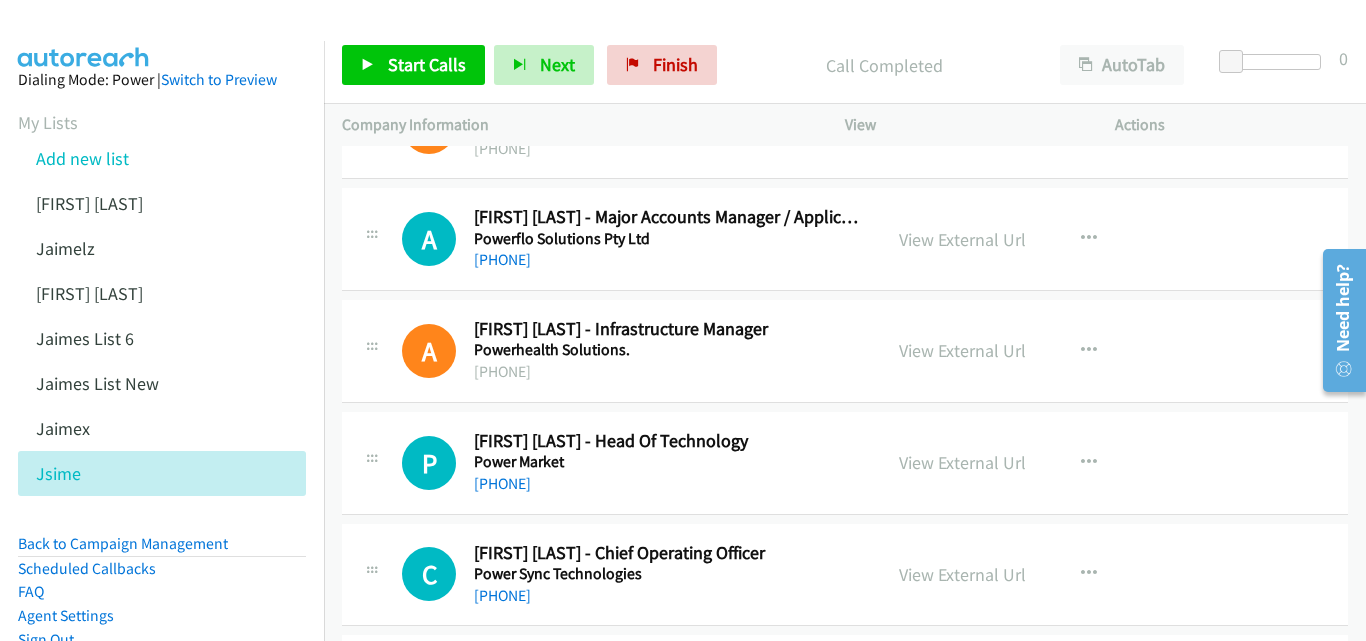 scroll, scrollTop: 200, scrollLeft: 0, axis: vertical 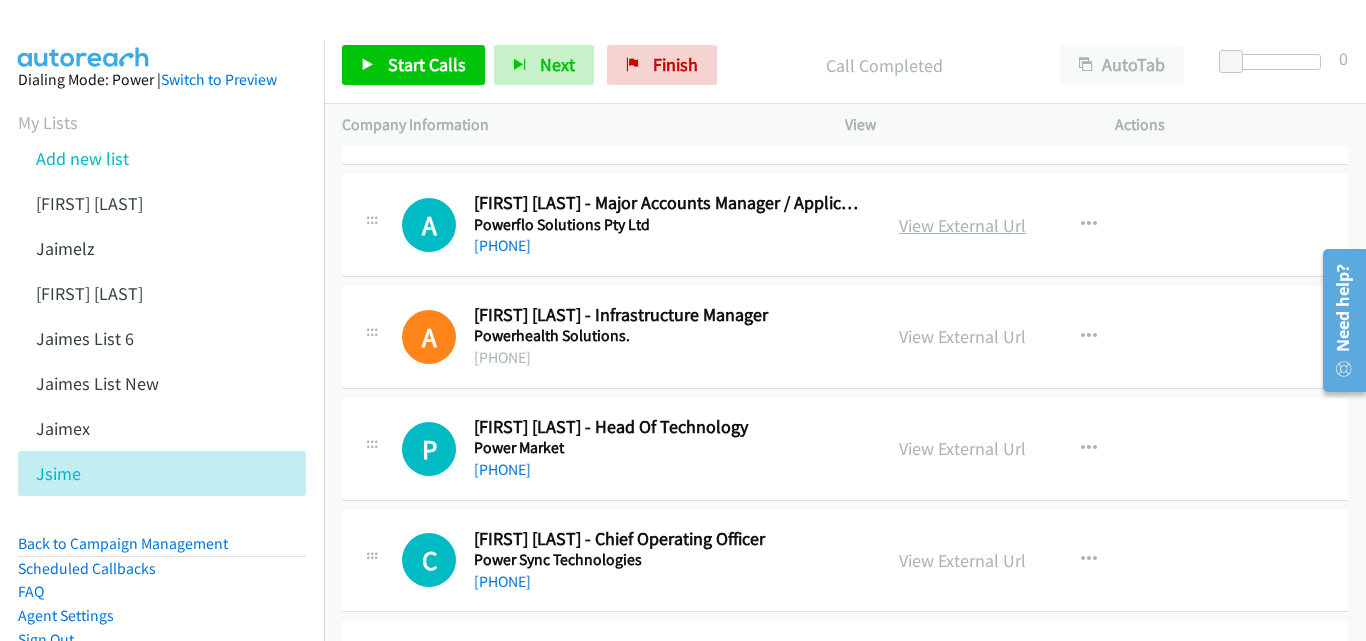 click on "View External Url" at bounding box center (962, 225) 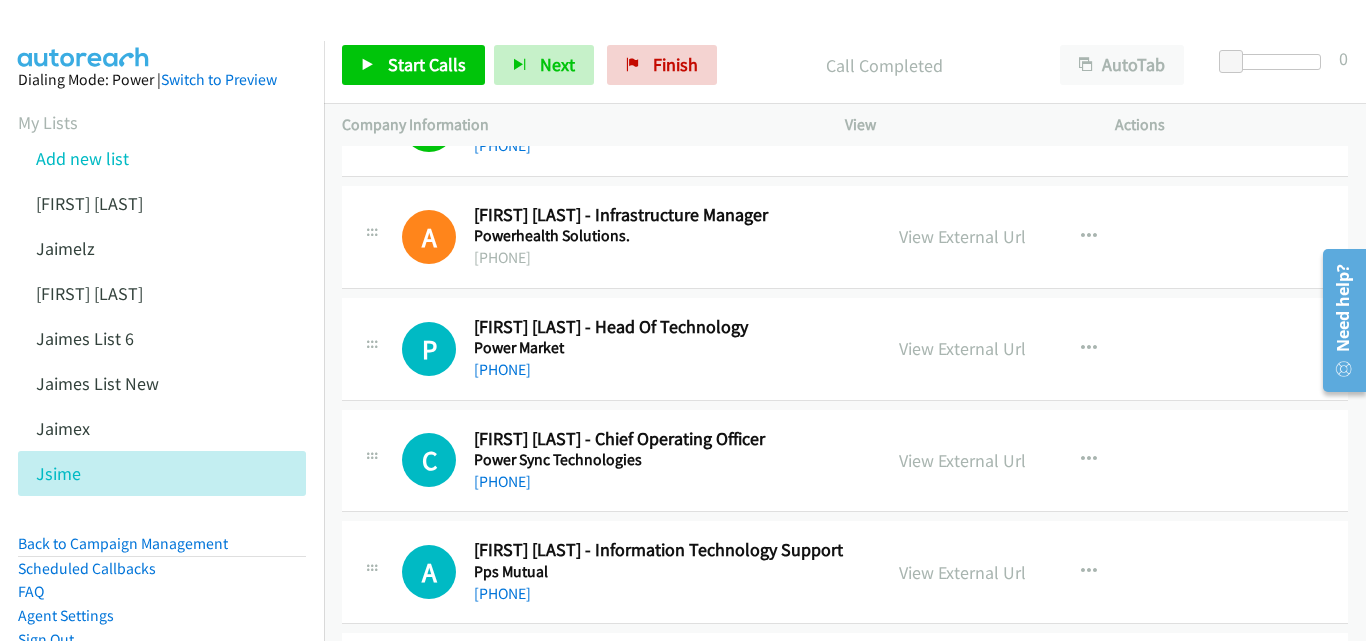 scroll, scrollTop: 400, scrollLeft: 0, axis: vertical 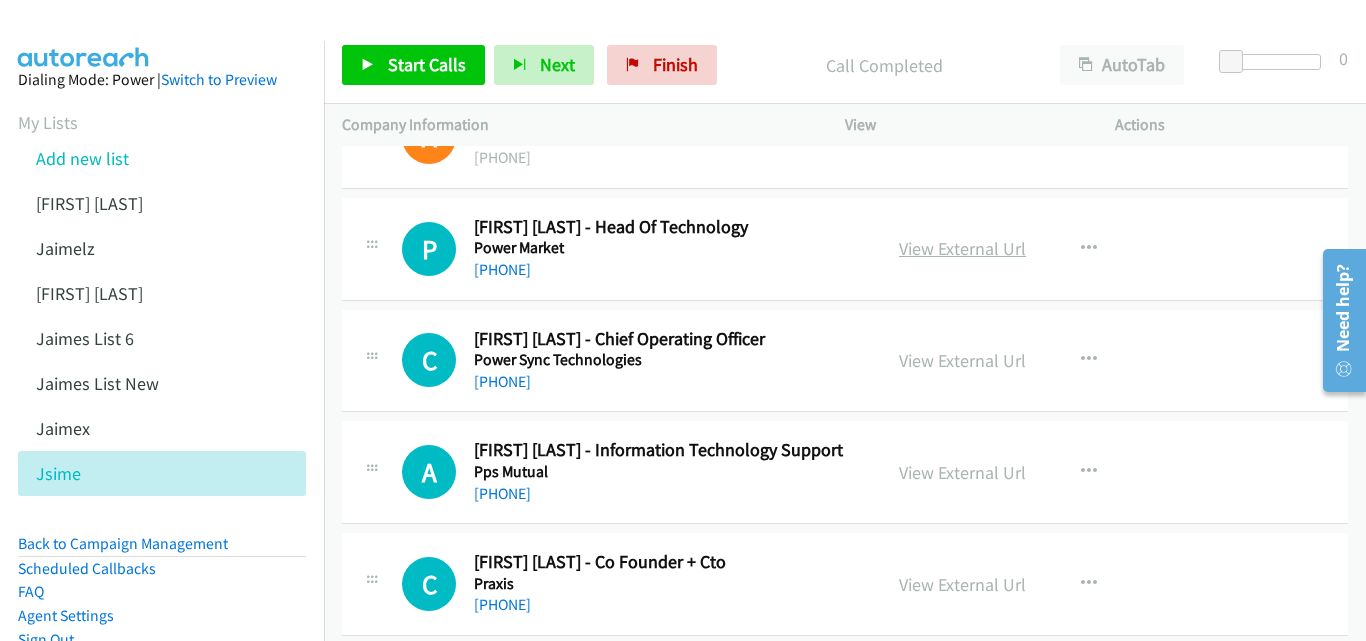 click on "View External Url" at bounding box center (962, 248) 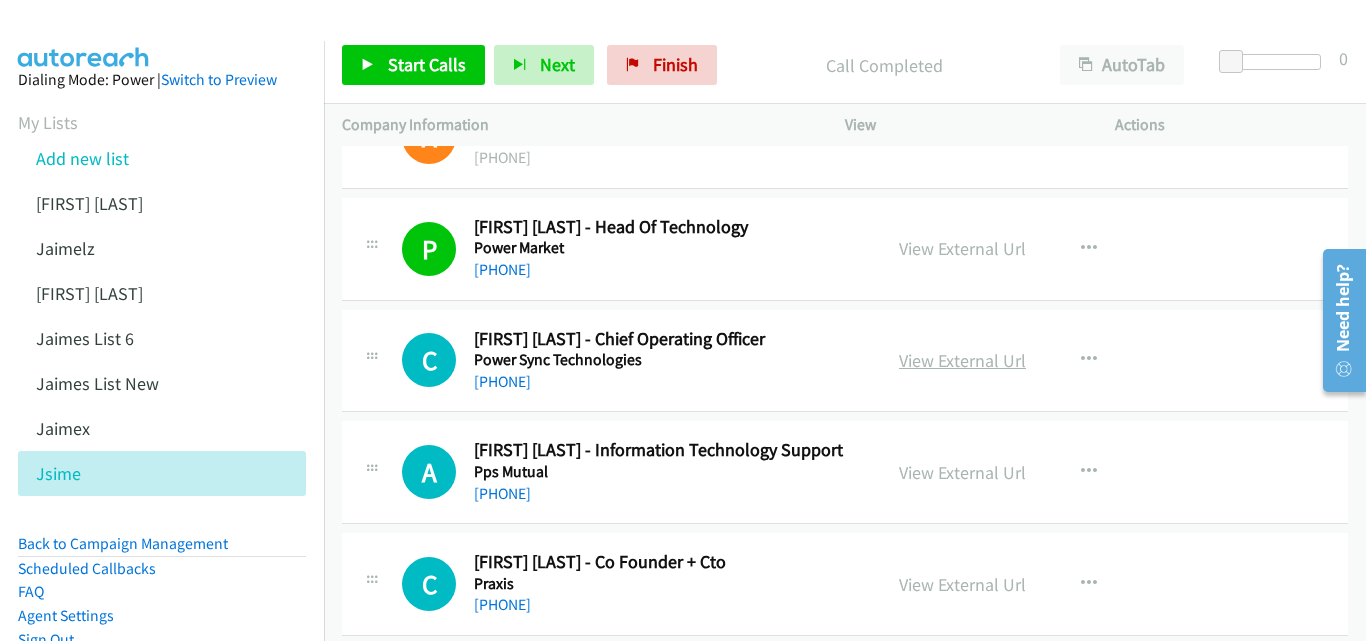 click on "View External Url" at bounding box center (962, 360) 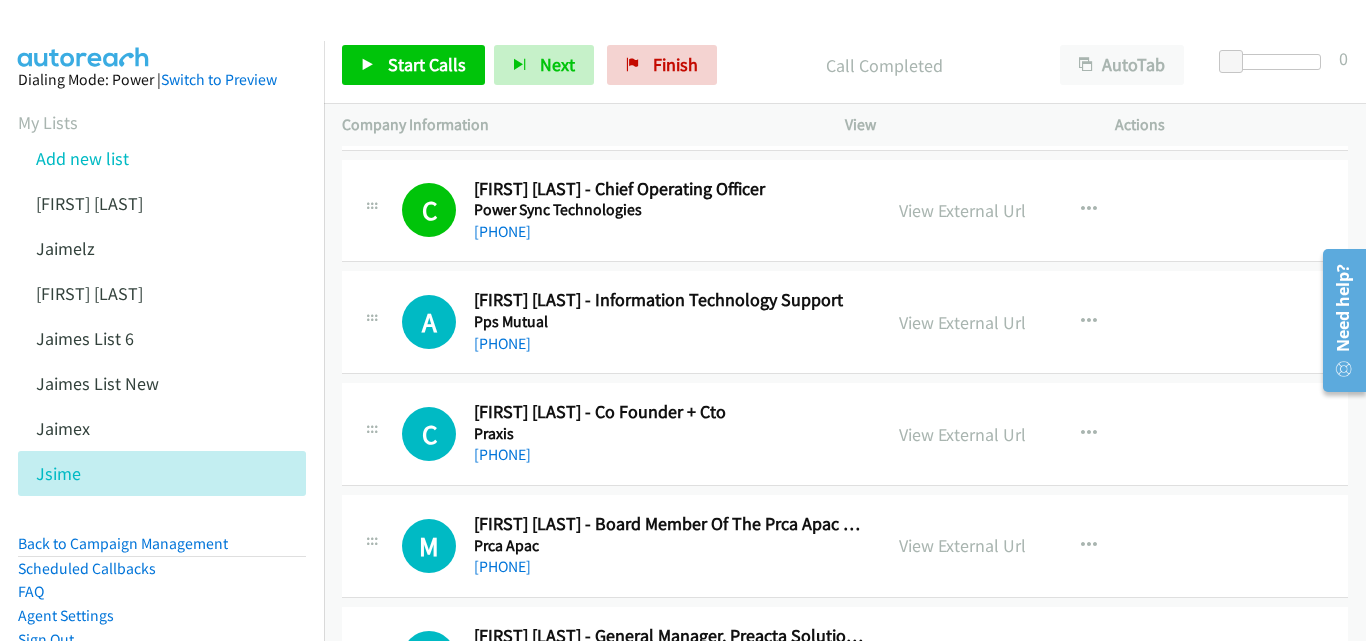 scroll, scrollTop: 600, scrollLeft: 0, axis: vertical 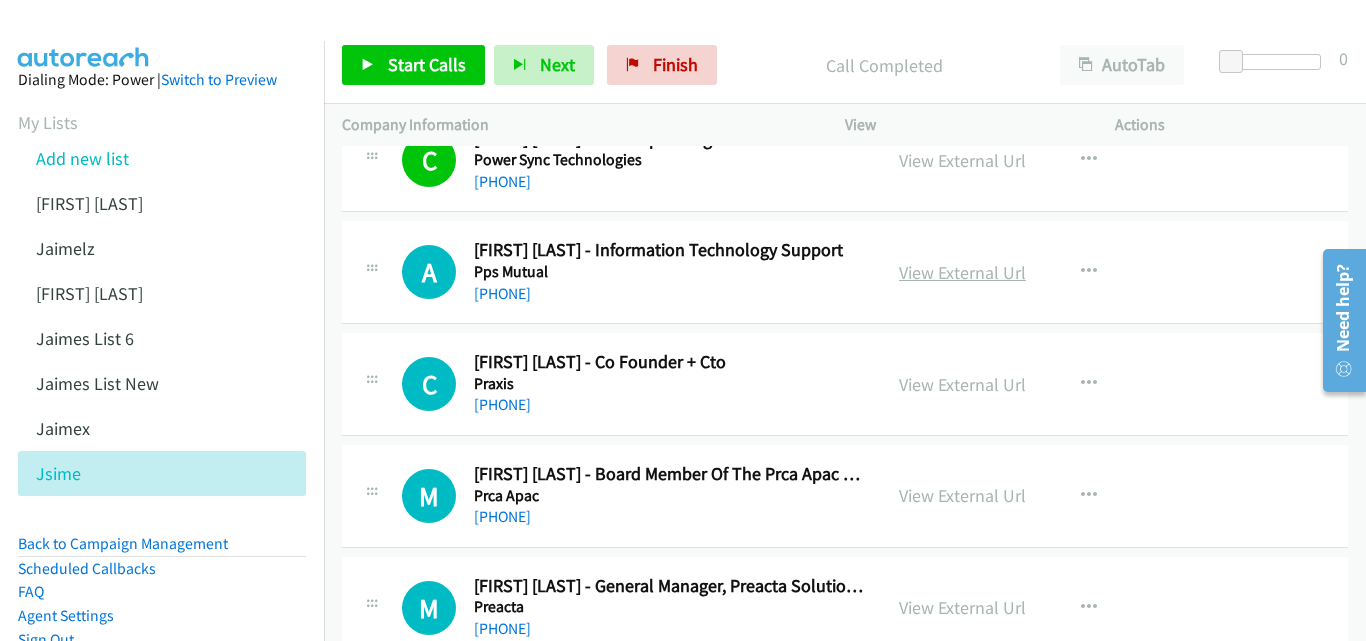 click on "View External Url" at bounding box center [962, 272] 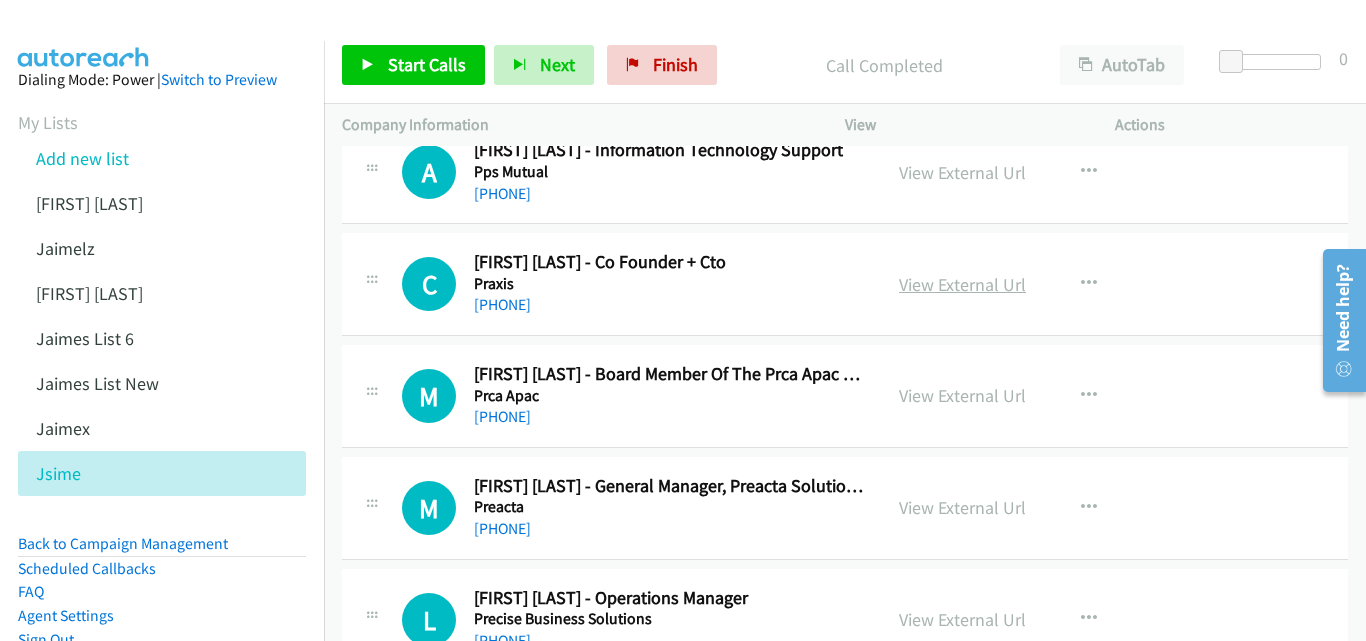 scroll, scrollTop: 800, scrollLeft: 0, axis: vertical 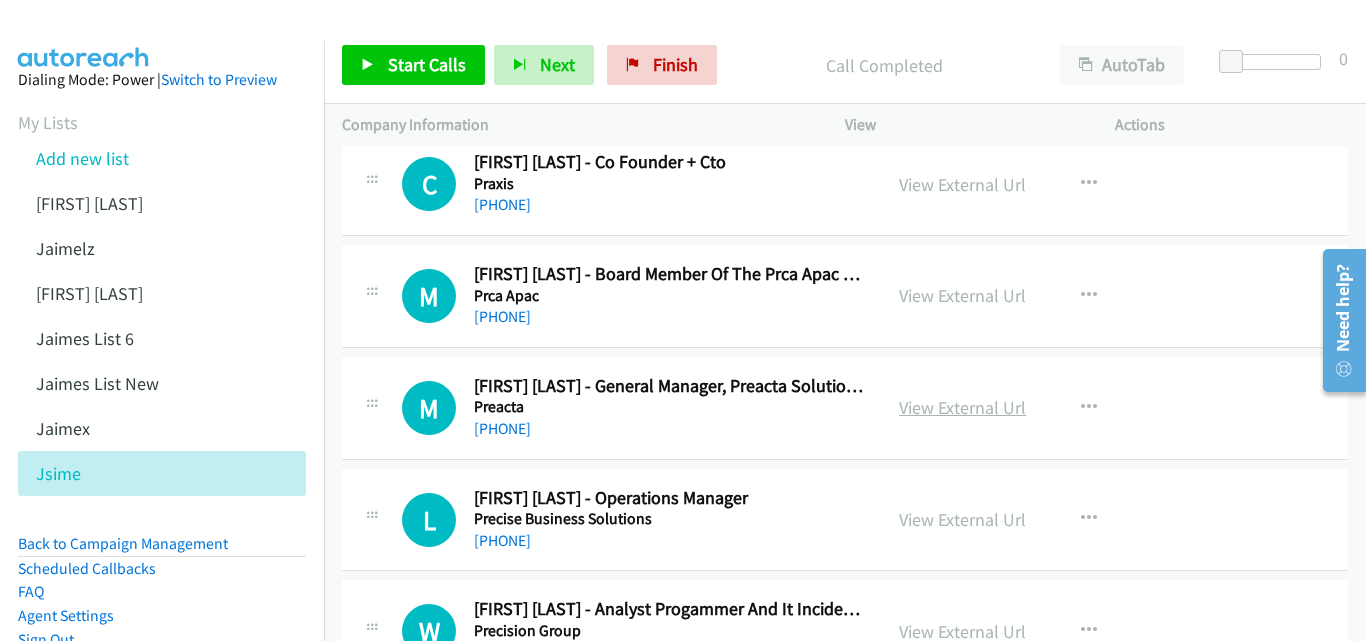 click on "View External Url" at bounding box center (962, 407) 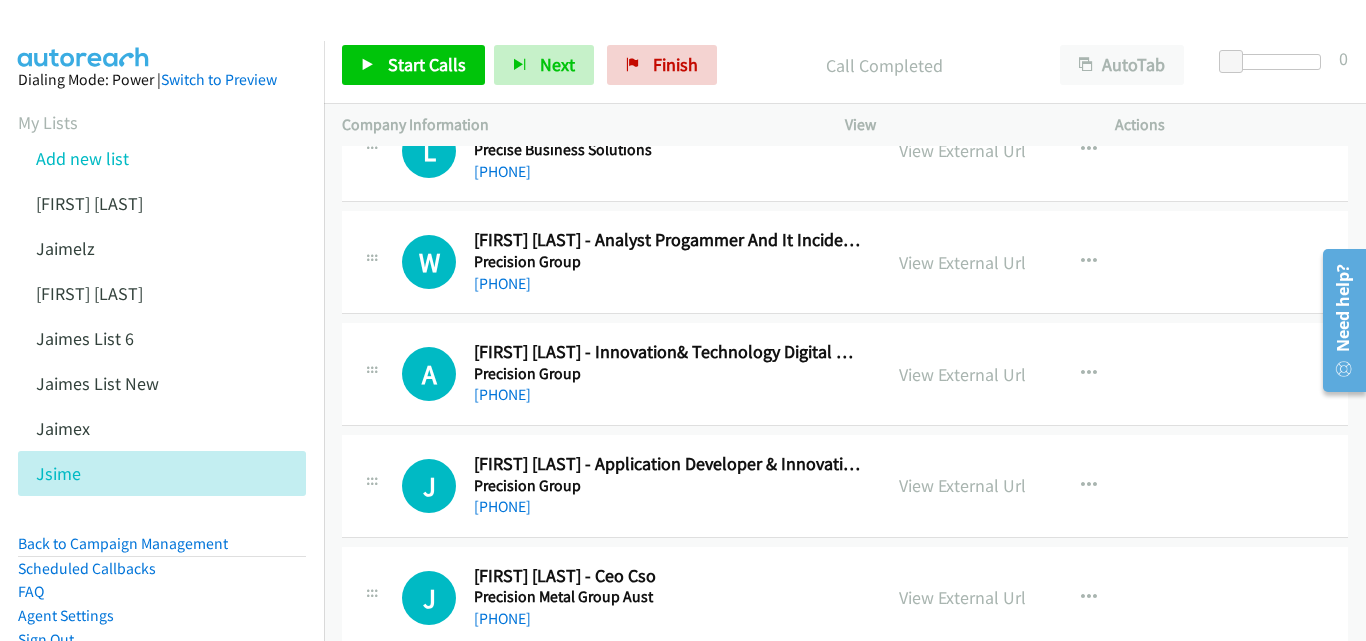 scroll, scrollTop: 1200, scrollLeft: 0, axis: vertical 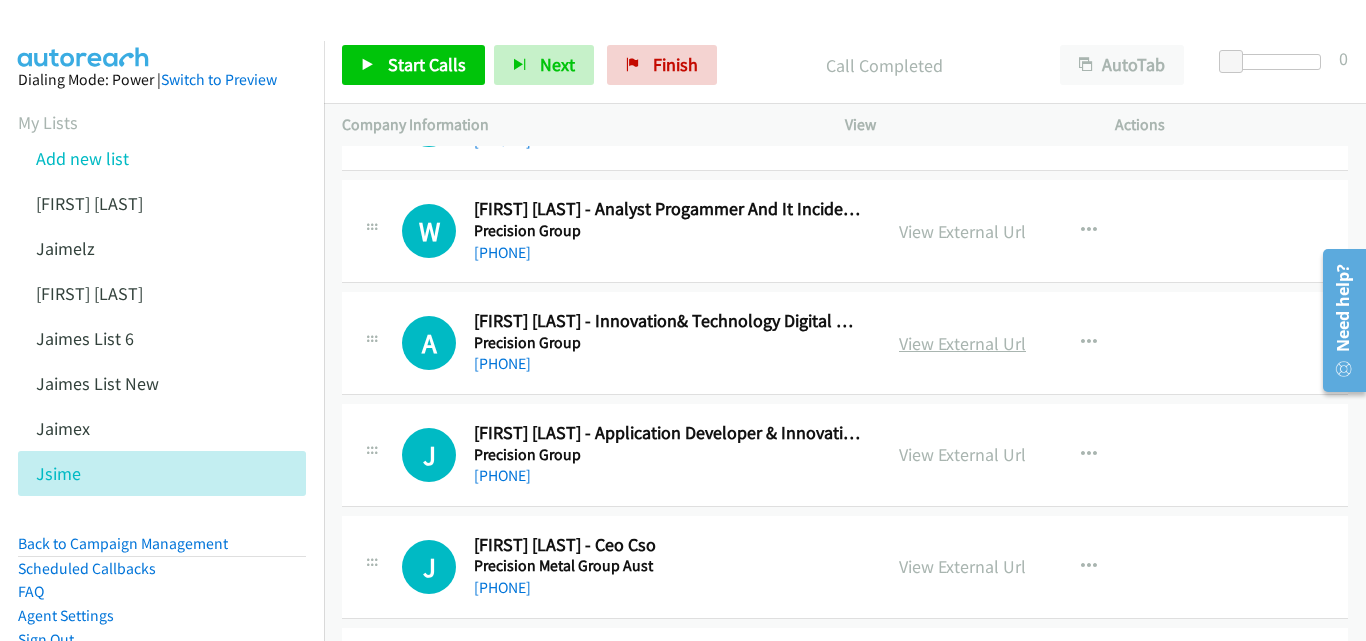 click on "View External Url" at bounding box center (962, 343) 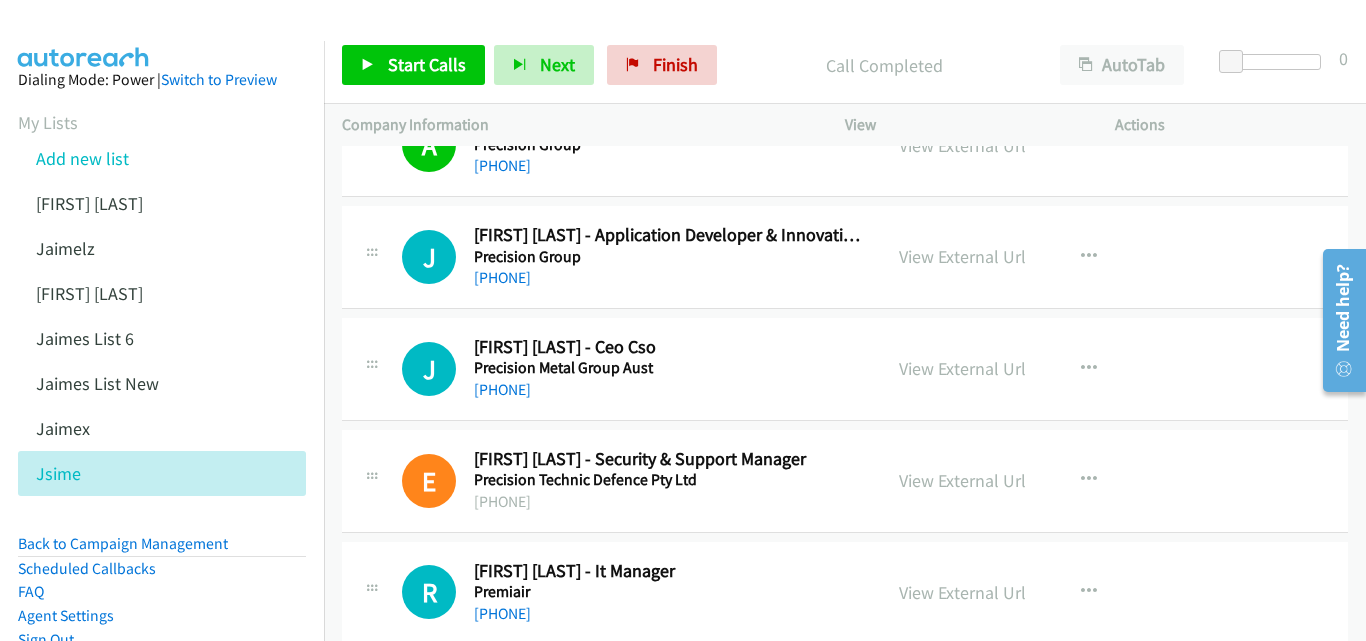 scroll, scrollTop: 1400, scrollLeft: 0, axis: vertical 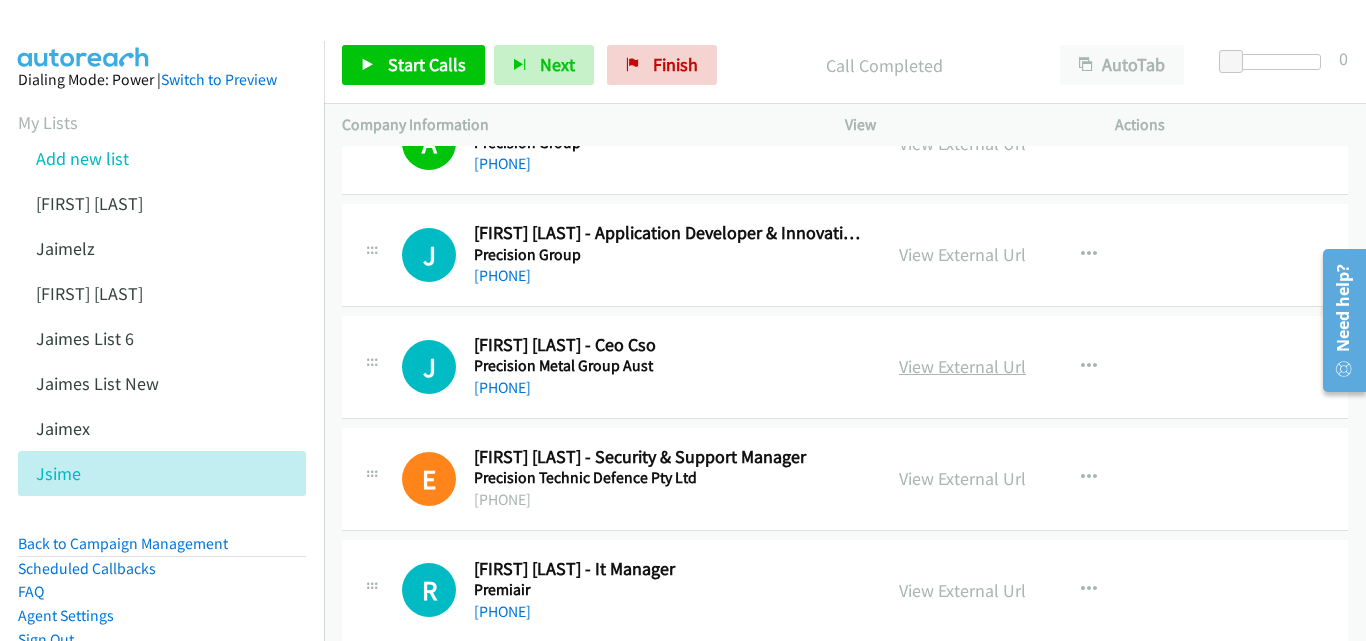 click on "View External Url" at bounding box center [962, 366] 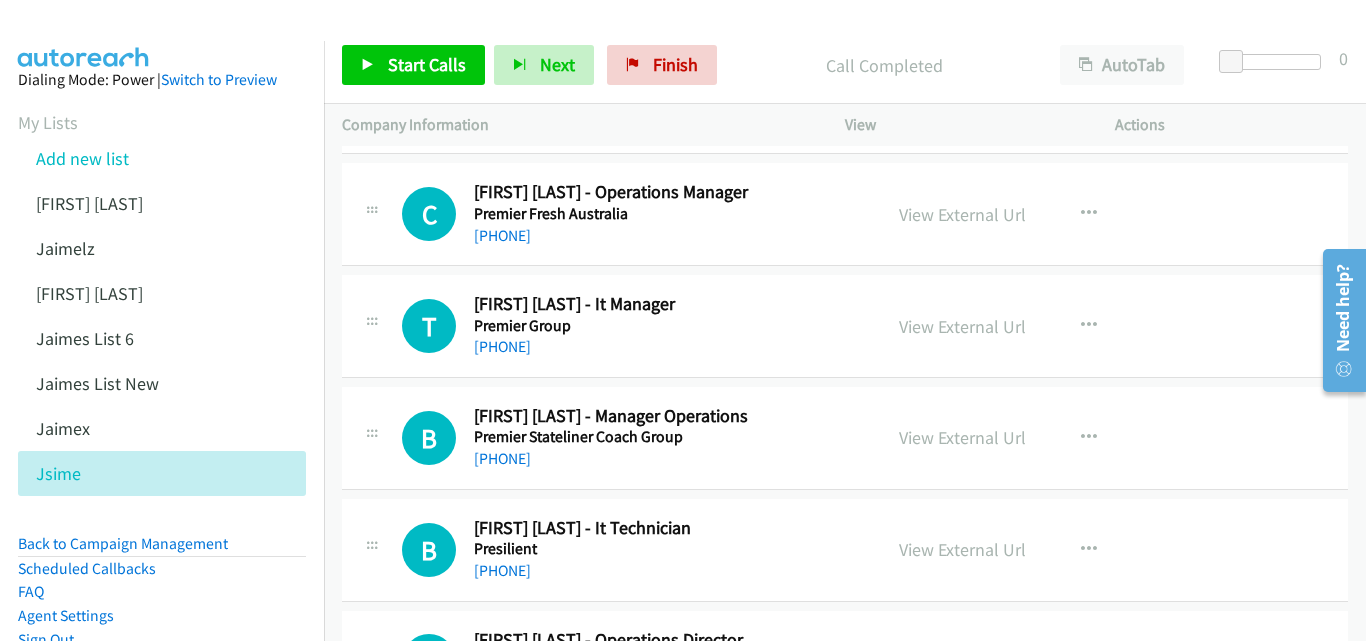 scroll, scrollTop: 1900, scrollLeft: 0, axis: vertical 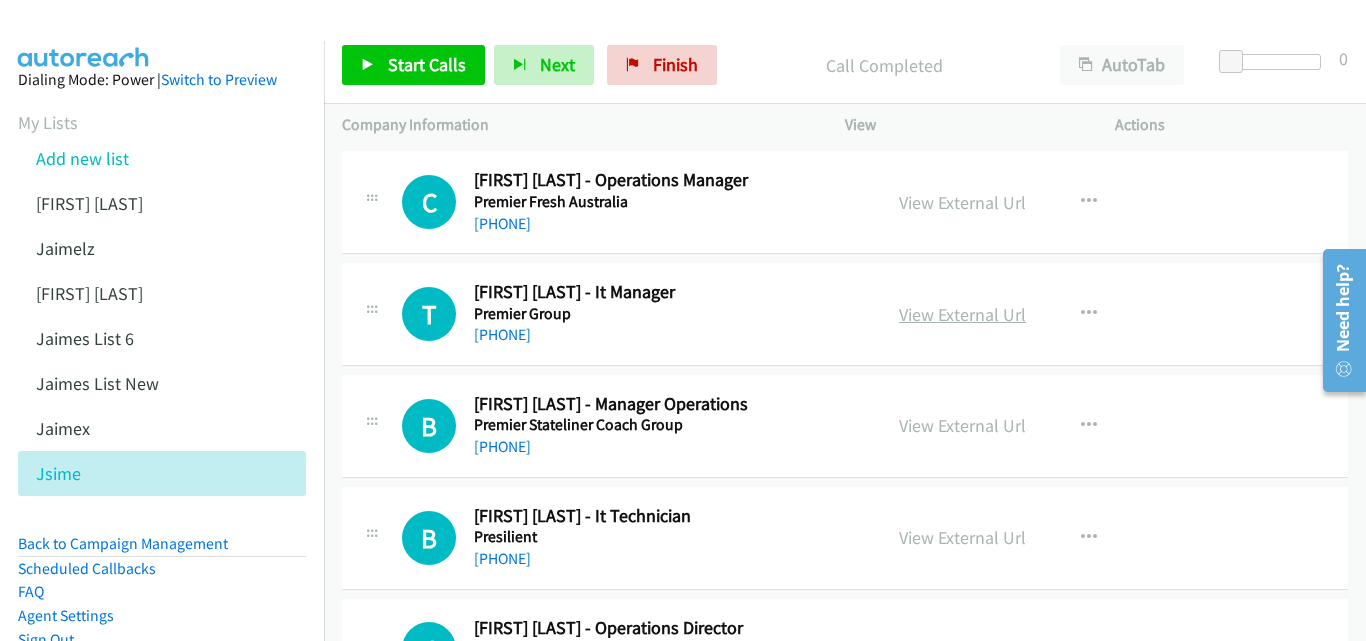click on "View External Url" at bounding box center (962, 314) 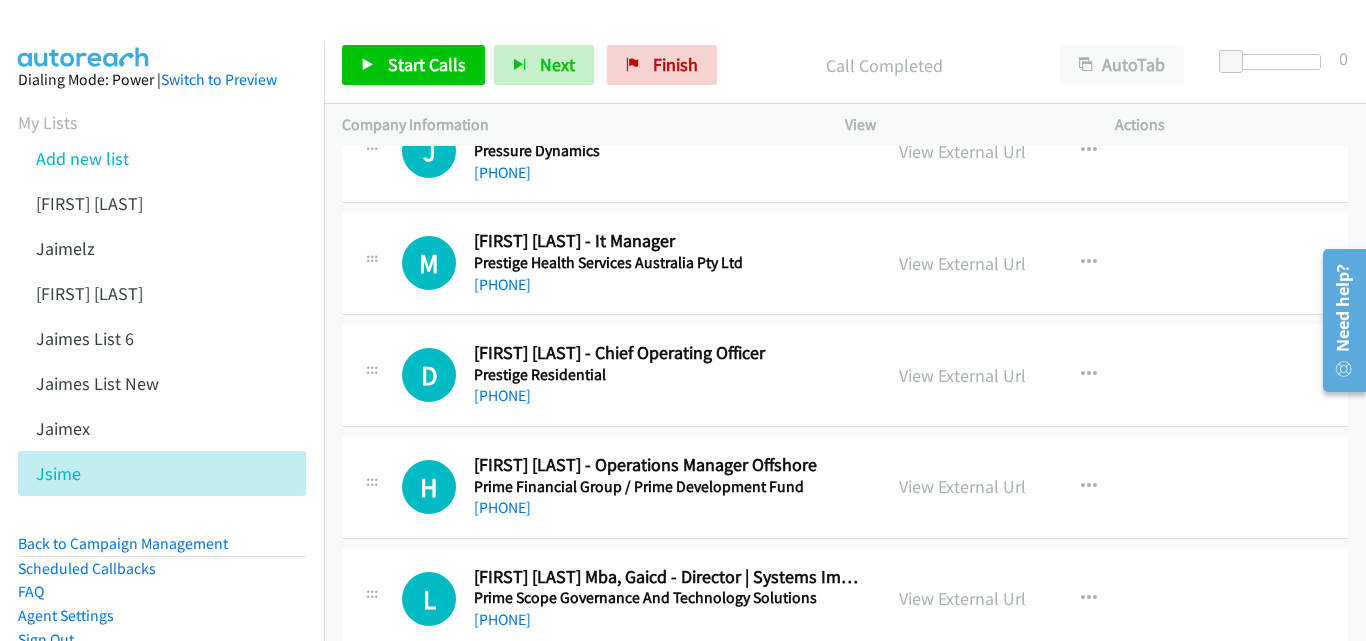 scroll, scrollTop: 2400, scrollLeft: 0, axis: vertical 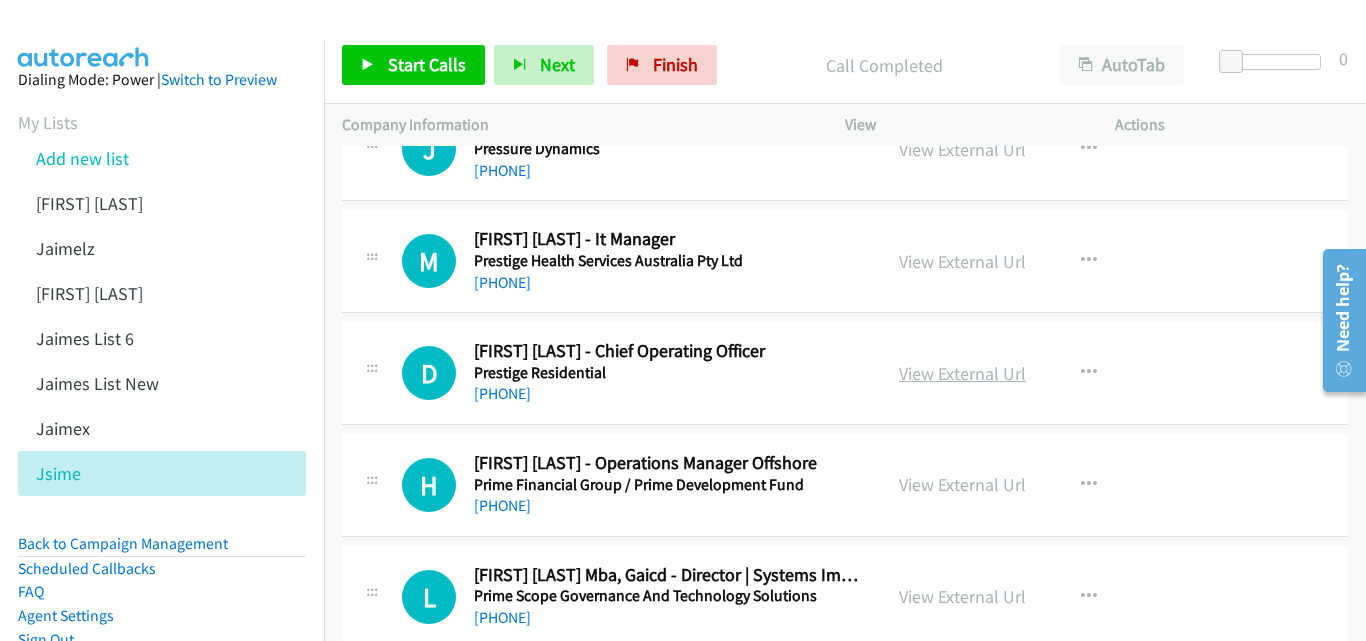 click on "View External Url" at bounding box center (962, 373) 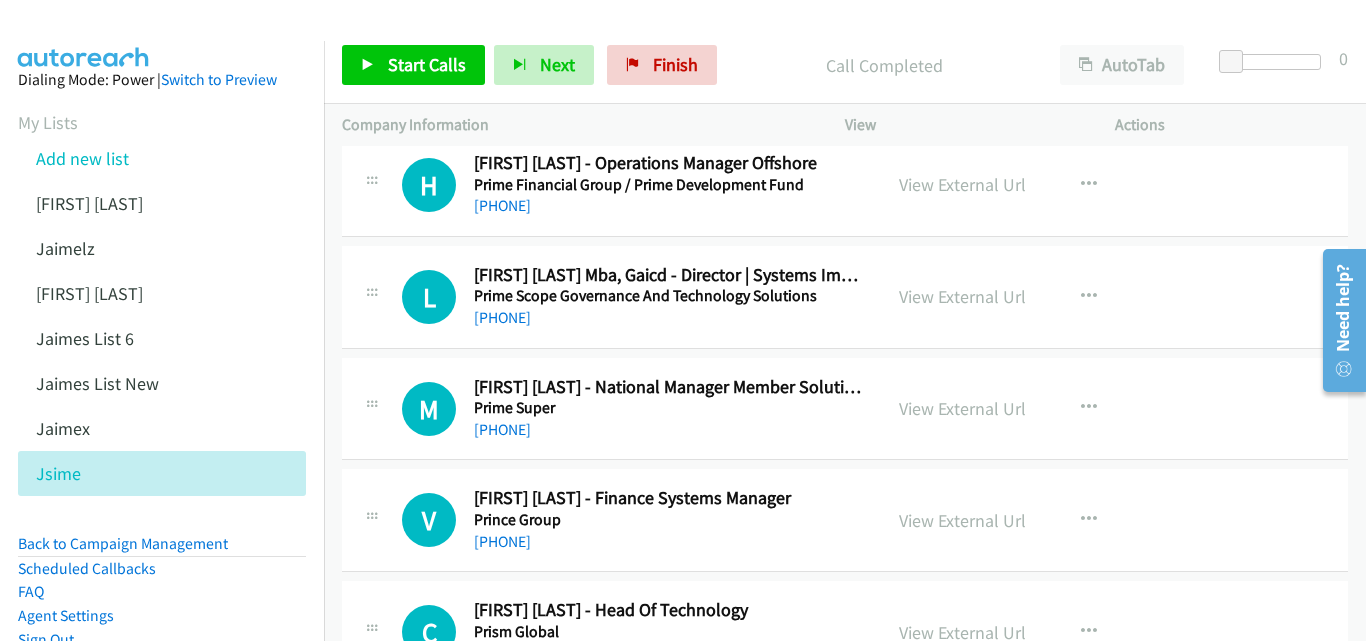 scroll, scrollTop: 2800, scrollLeft: 0, axis: vertical 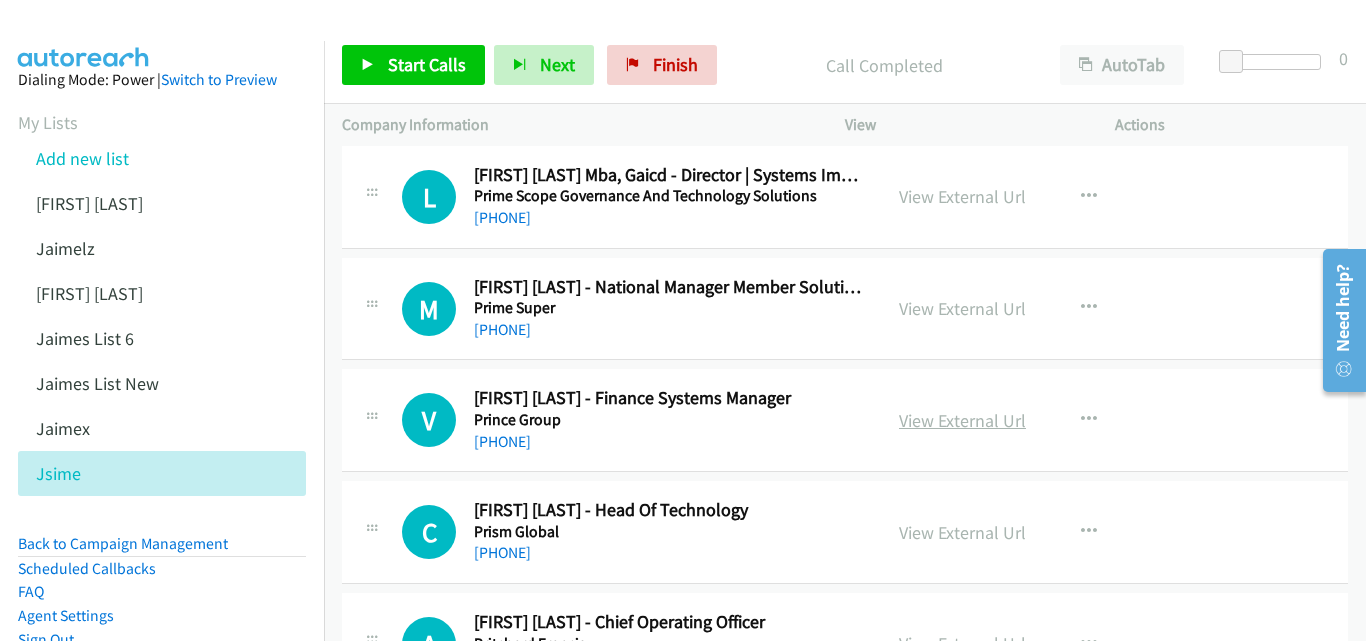 click on "View External Url" at bounding box center [962, 420] 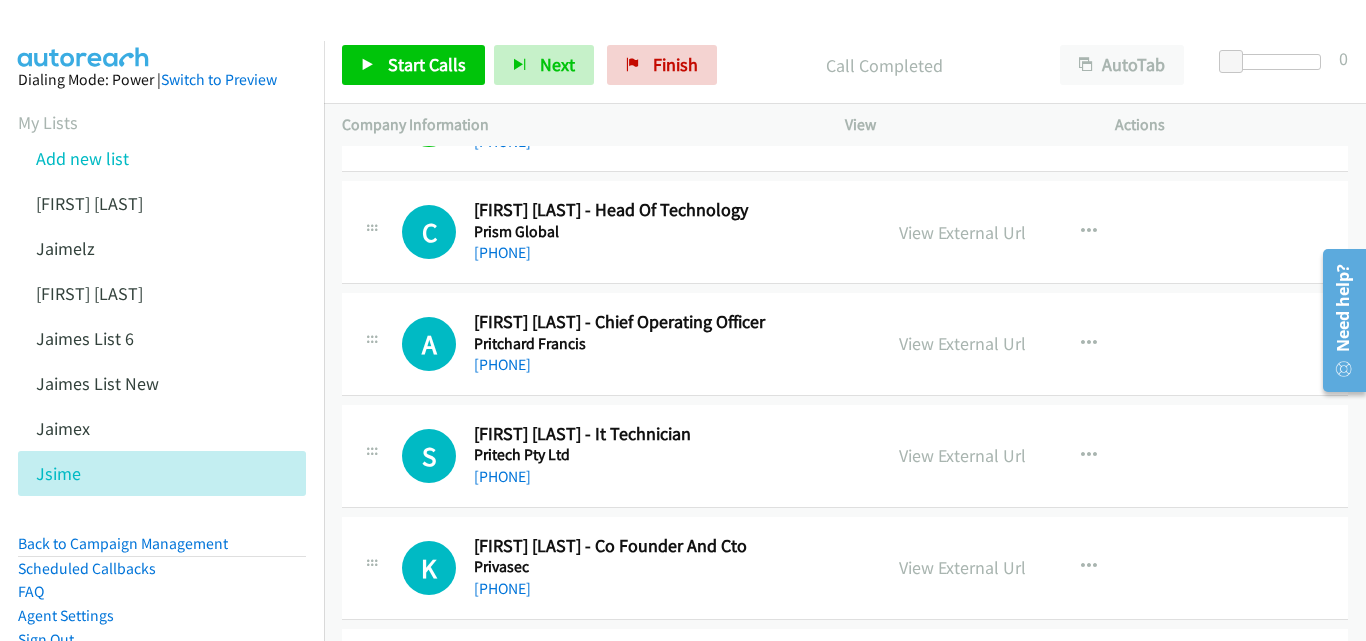 scroll, scrollTop: 3300, scrollLeft: 0, axis: vertical 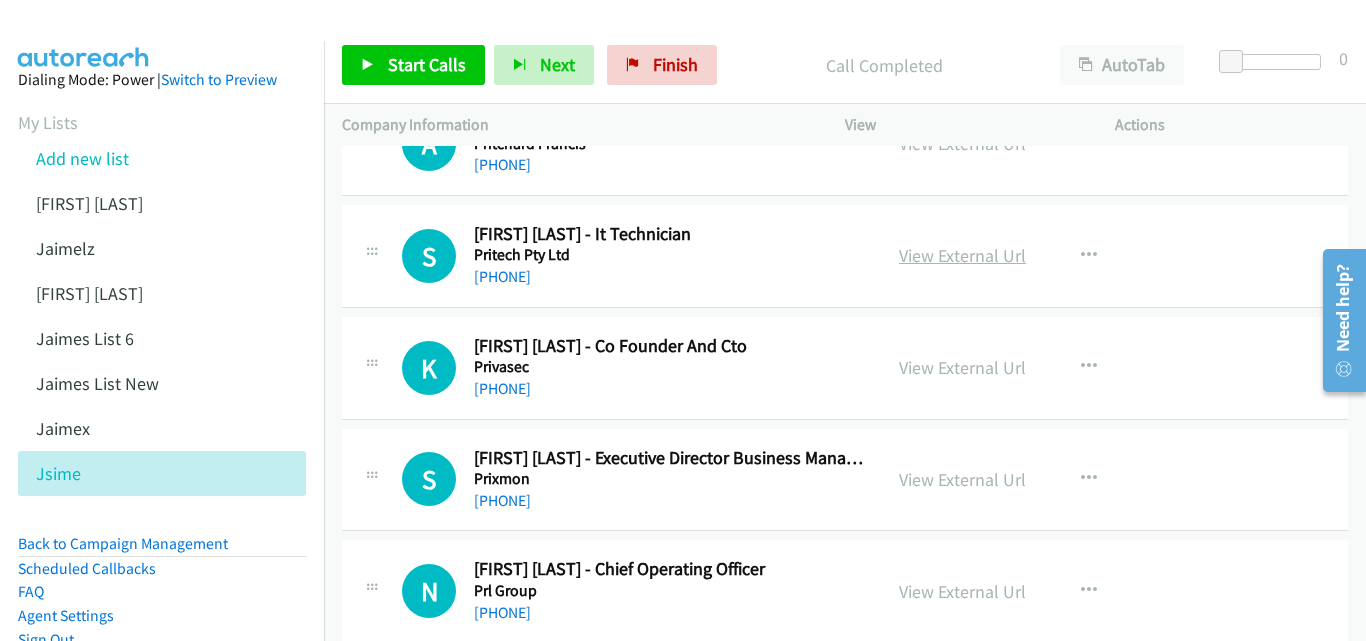 click on "View External Url" at bounding box center [962, 255] 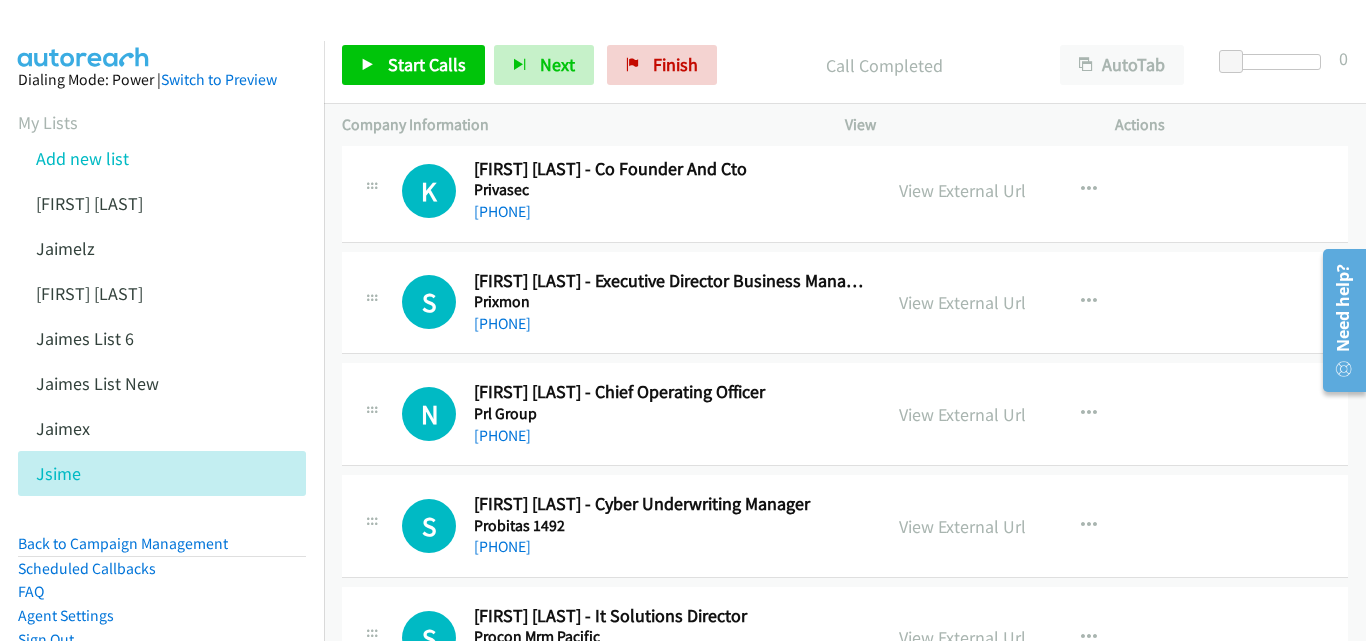 scroll, scrollTop: 3500, scrollLeft: 0, axis: vertical 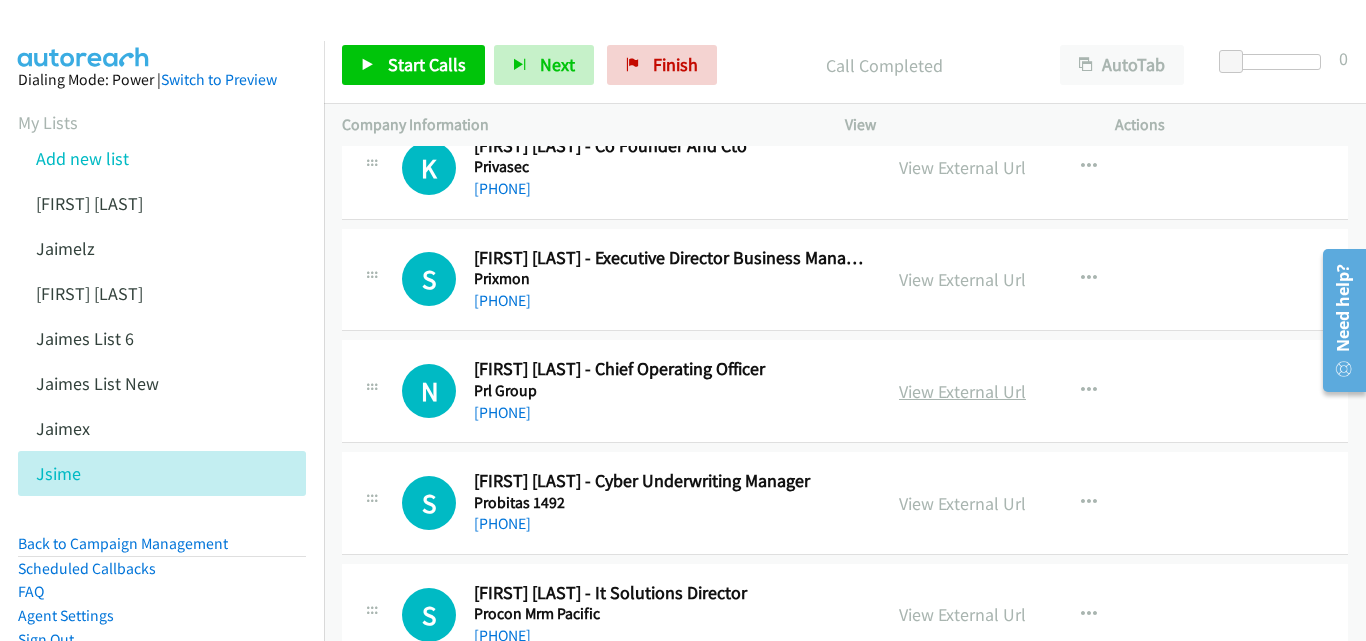 click on "View External Url" at bounding box center (962, 391) 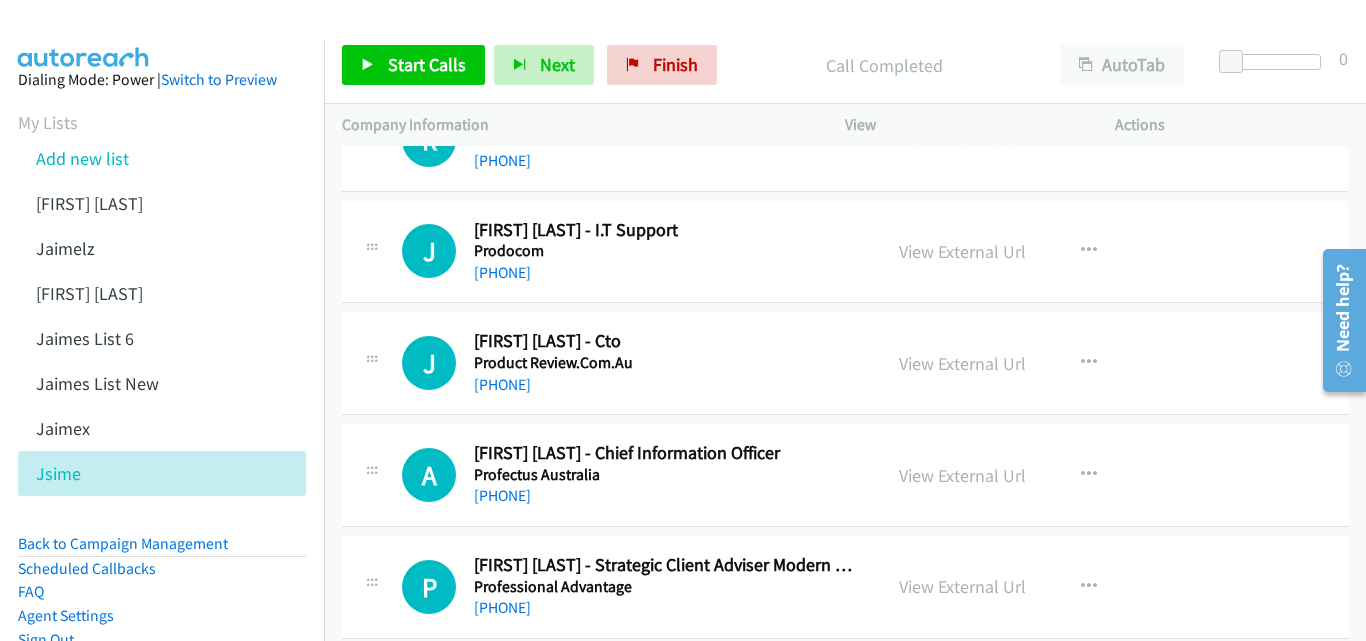 scroll, scrollTop: 4100, scrollLeft: 0, axis: vertical 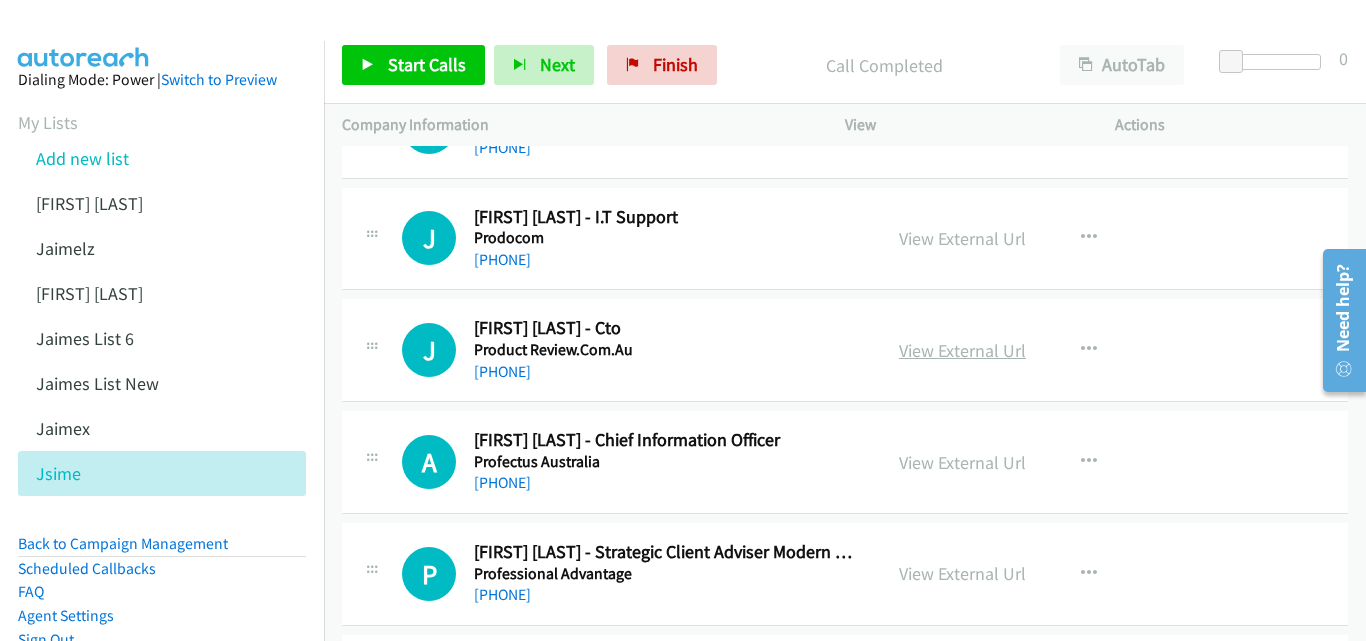 click on "View External Url" at bounding box center (962, 350) 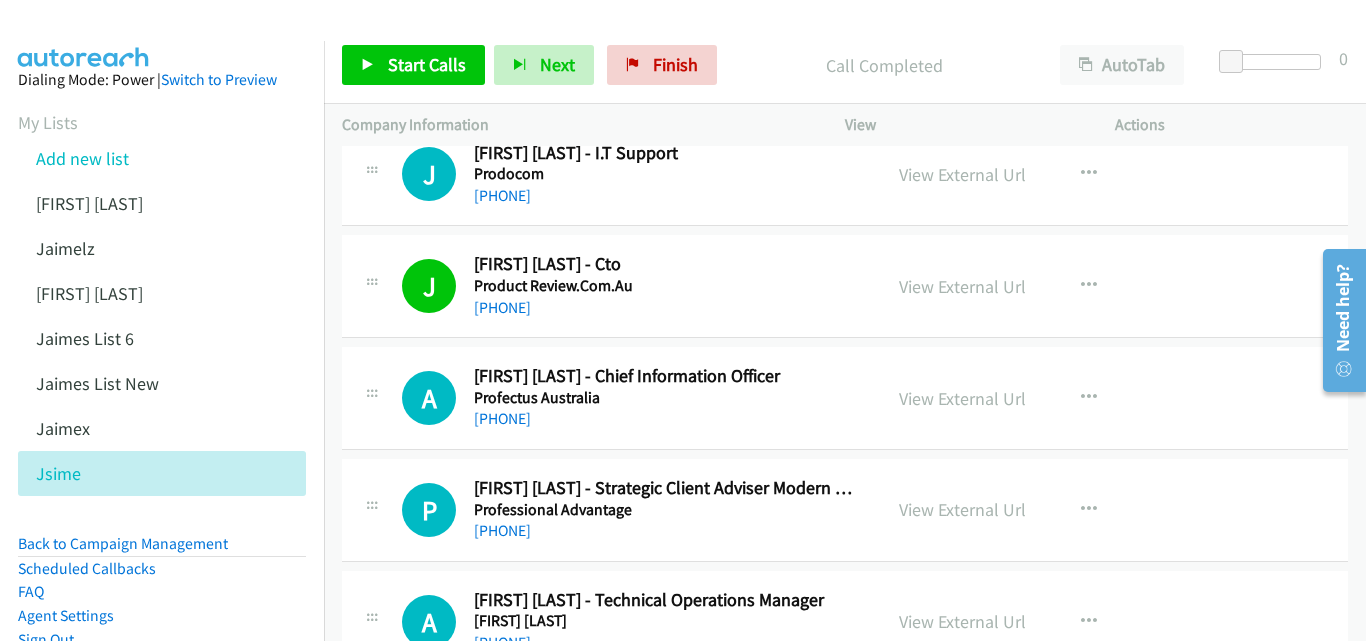 scroll, scrollTop: 4200, scrollLeft: 0, axis: vertical 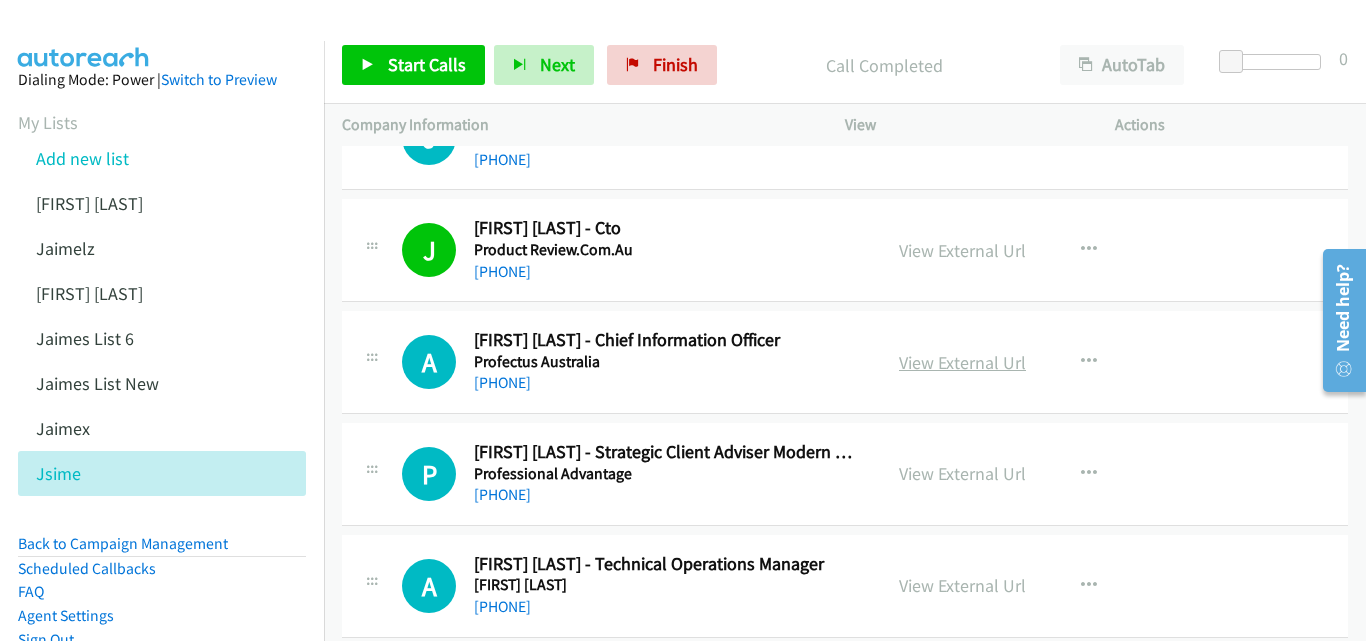 click on "View External Url" at bounding box center [962, 362] 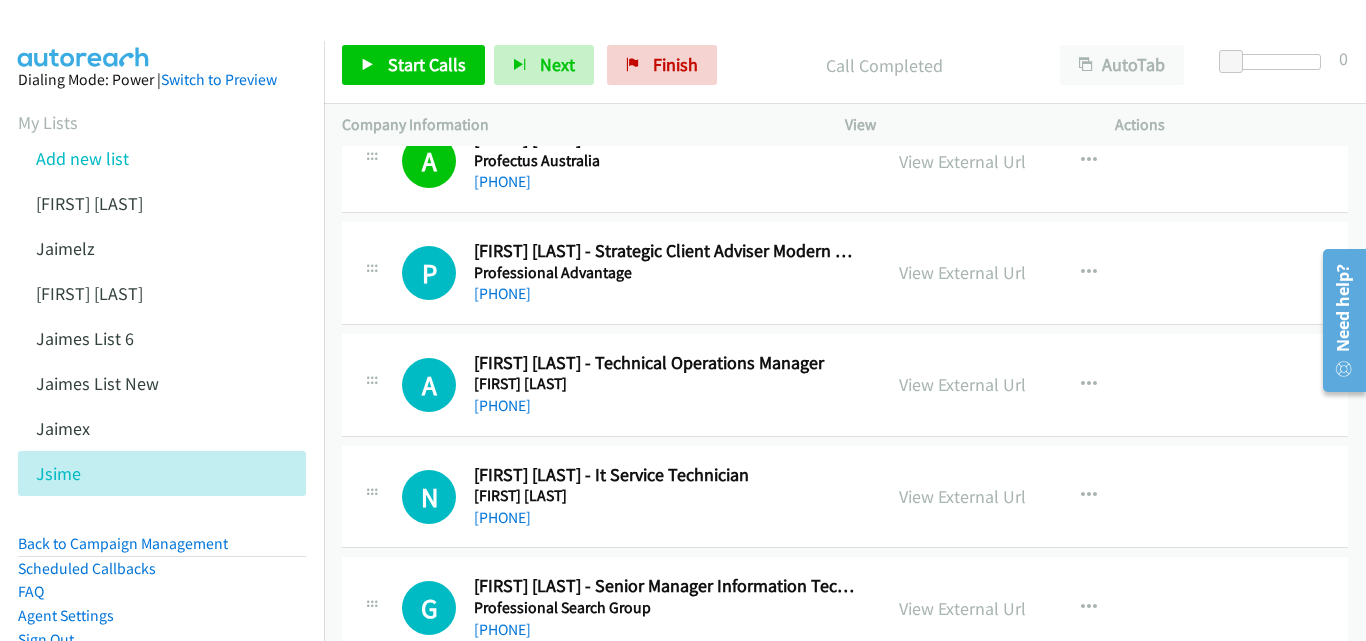 scroll, scrollTop: 4400, scrollLeft: 0, axis: vertical 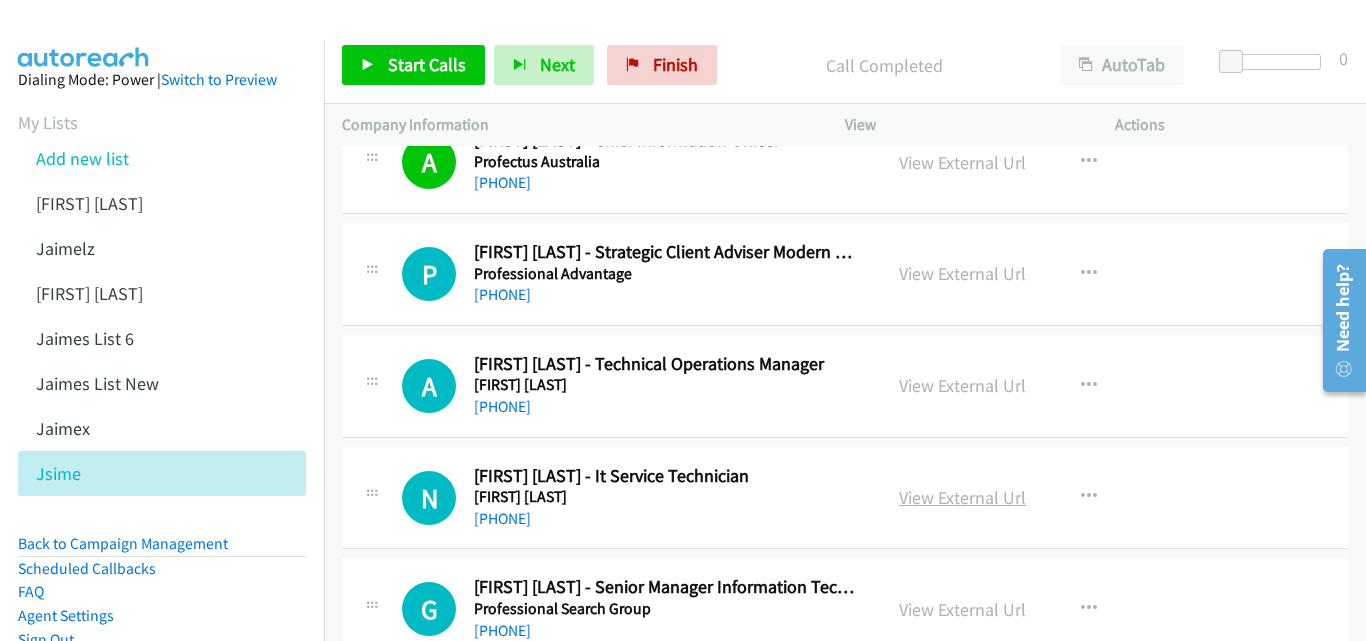 click on "View External Url" at bounding box center [962, 497] 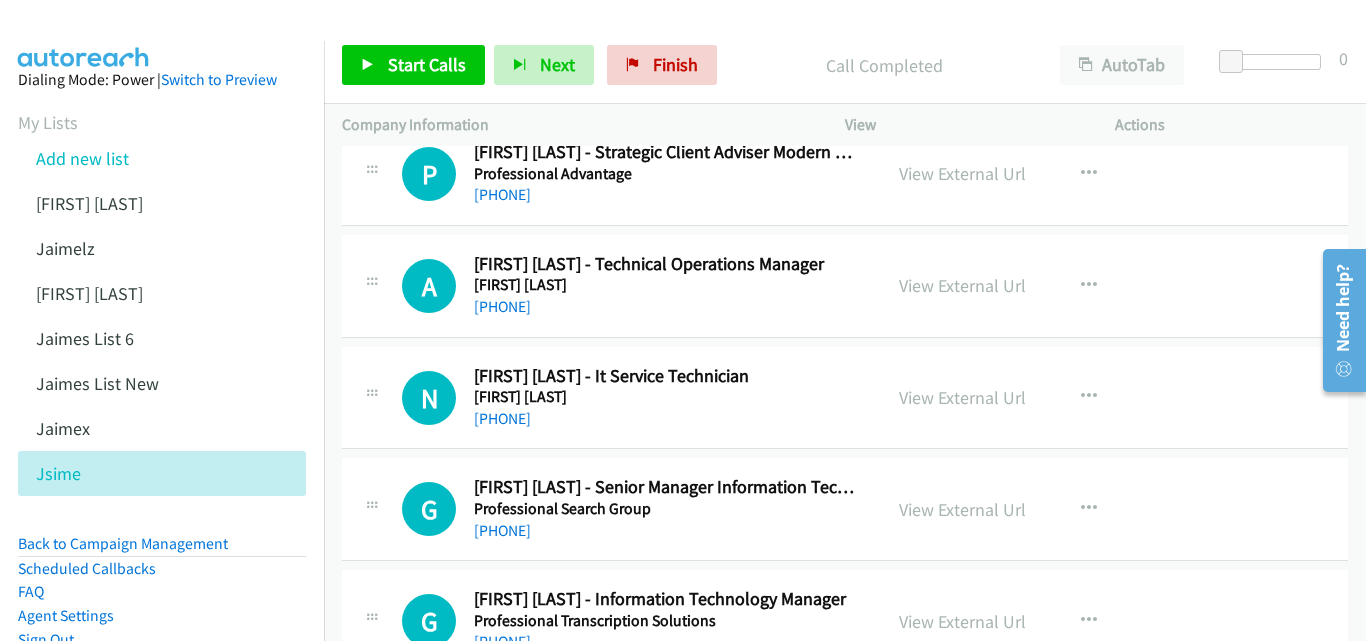scroll, scrollTop: 4600, scrollLeft: 0, axis: vertical 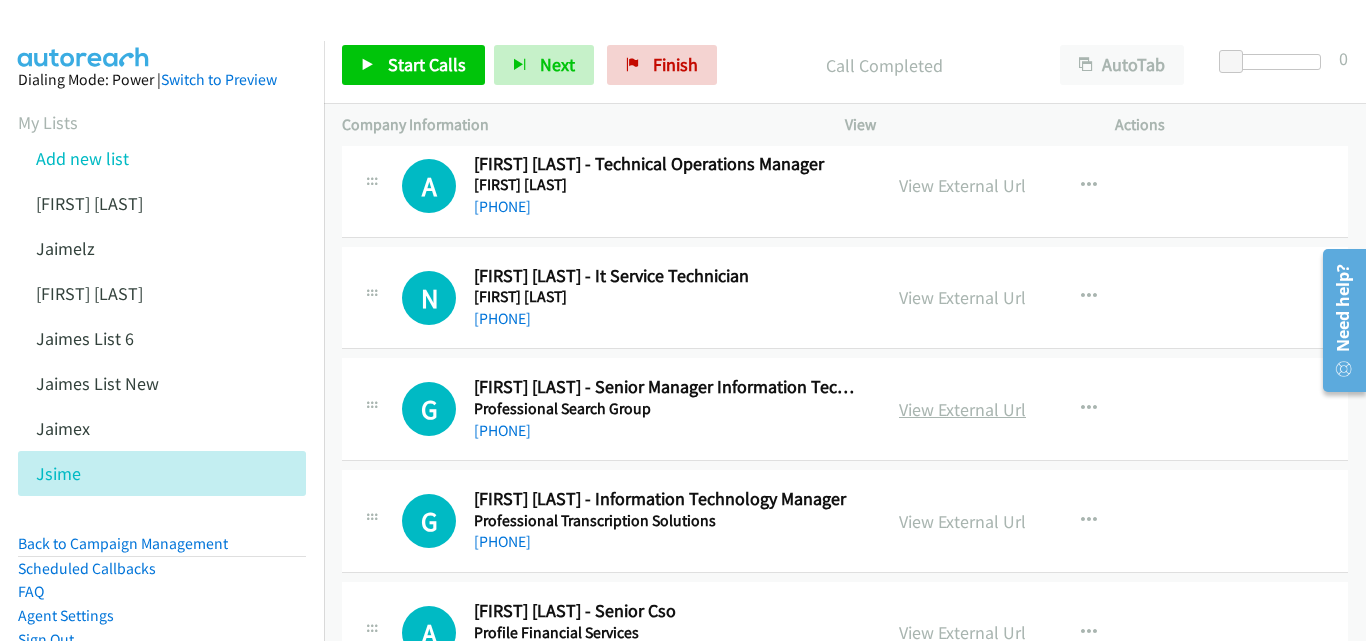 click on "View External Url" at bounding box center (962, 409) 